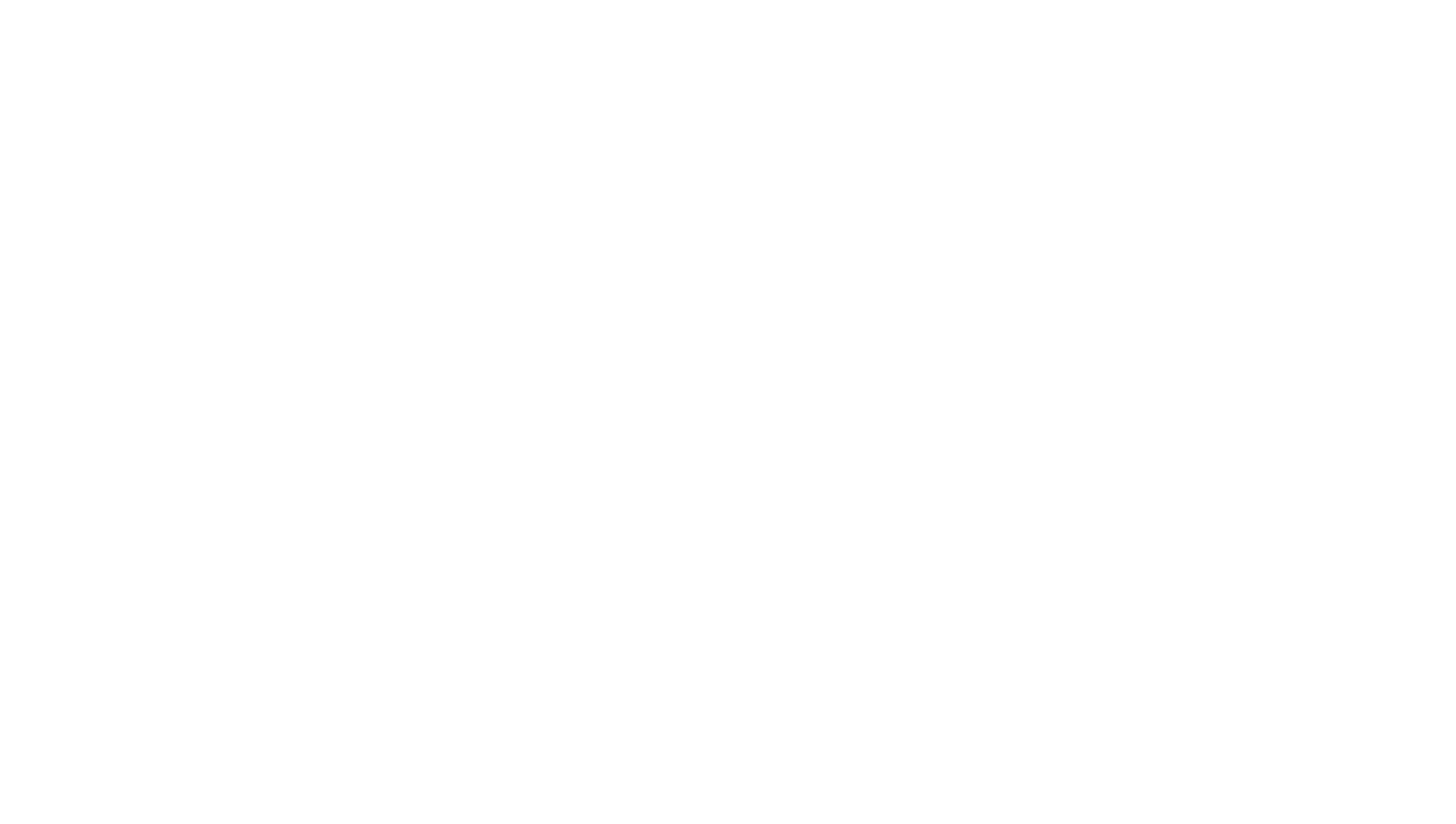 scroll, scrollTop: 0, scrollLeft: 0, axis: both 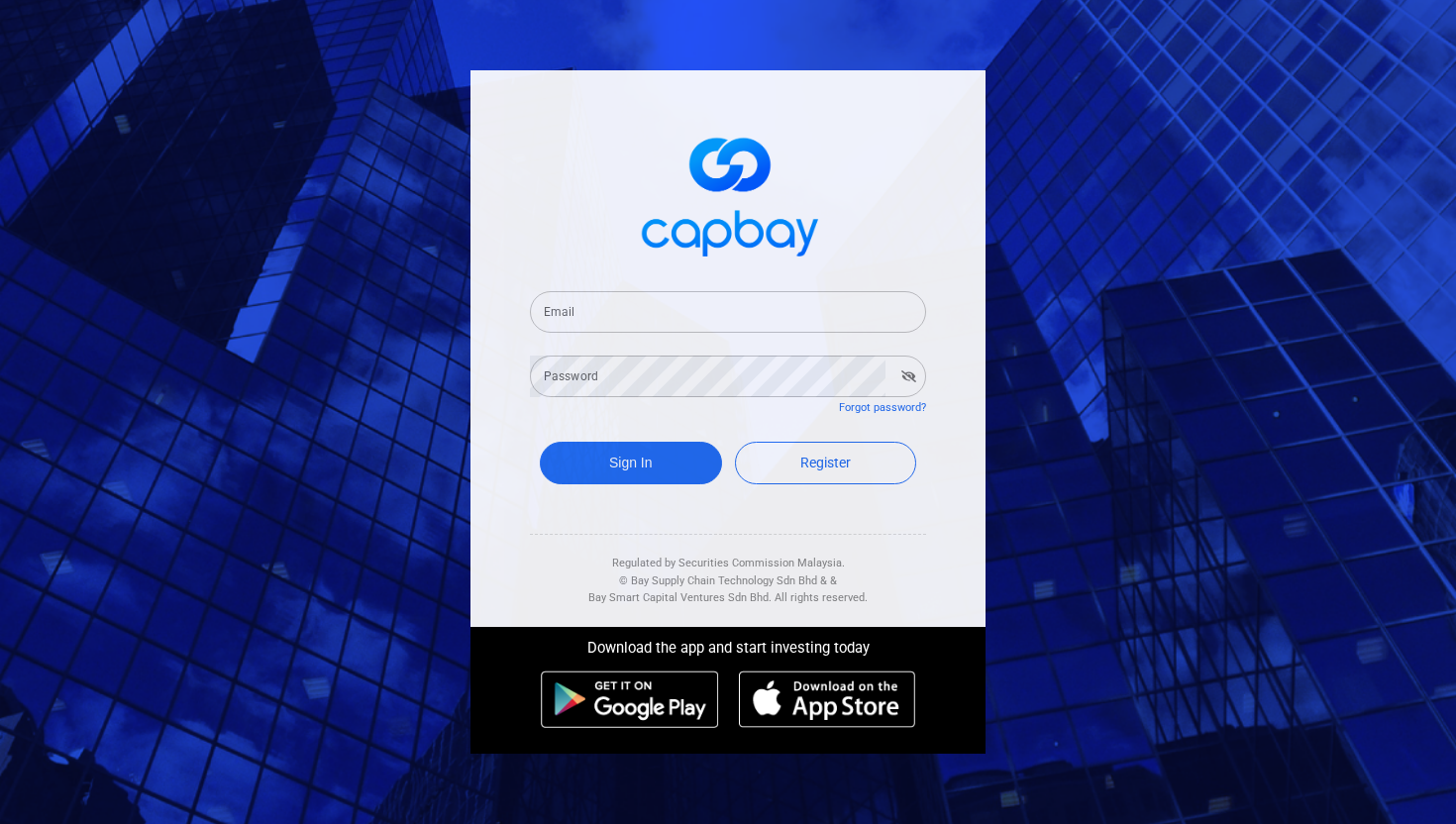 click on "Email" at bounding box center [728, 312] 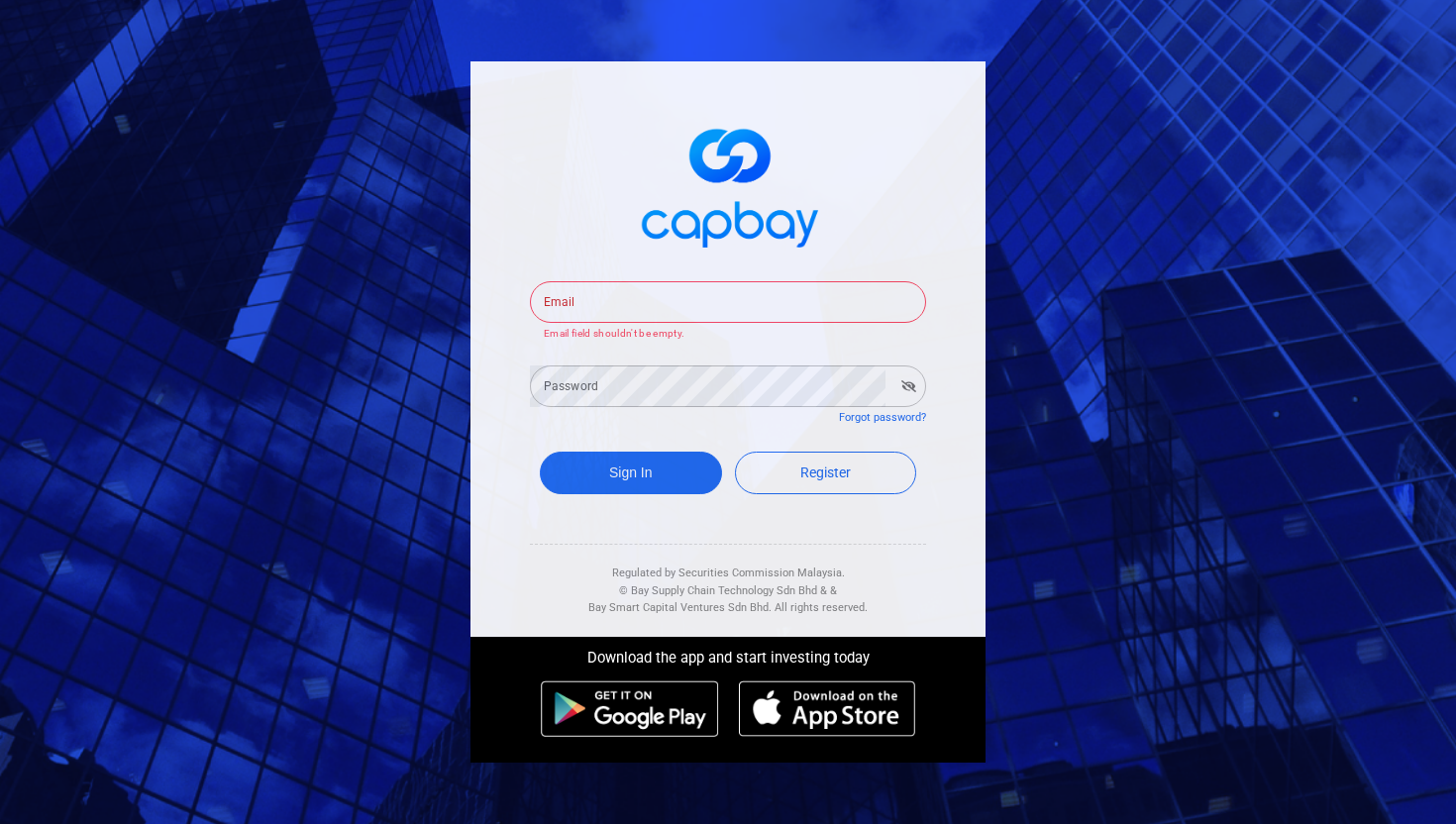type on "ms.amandachin@gmail.com" 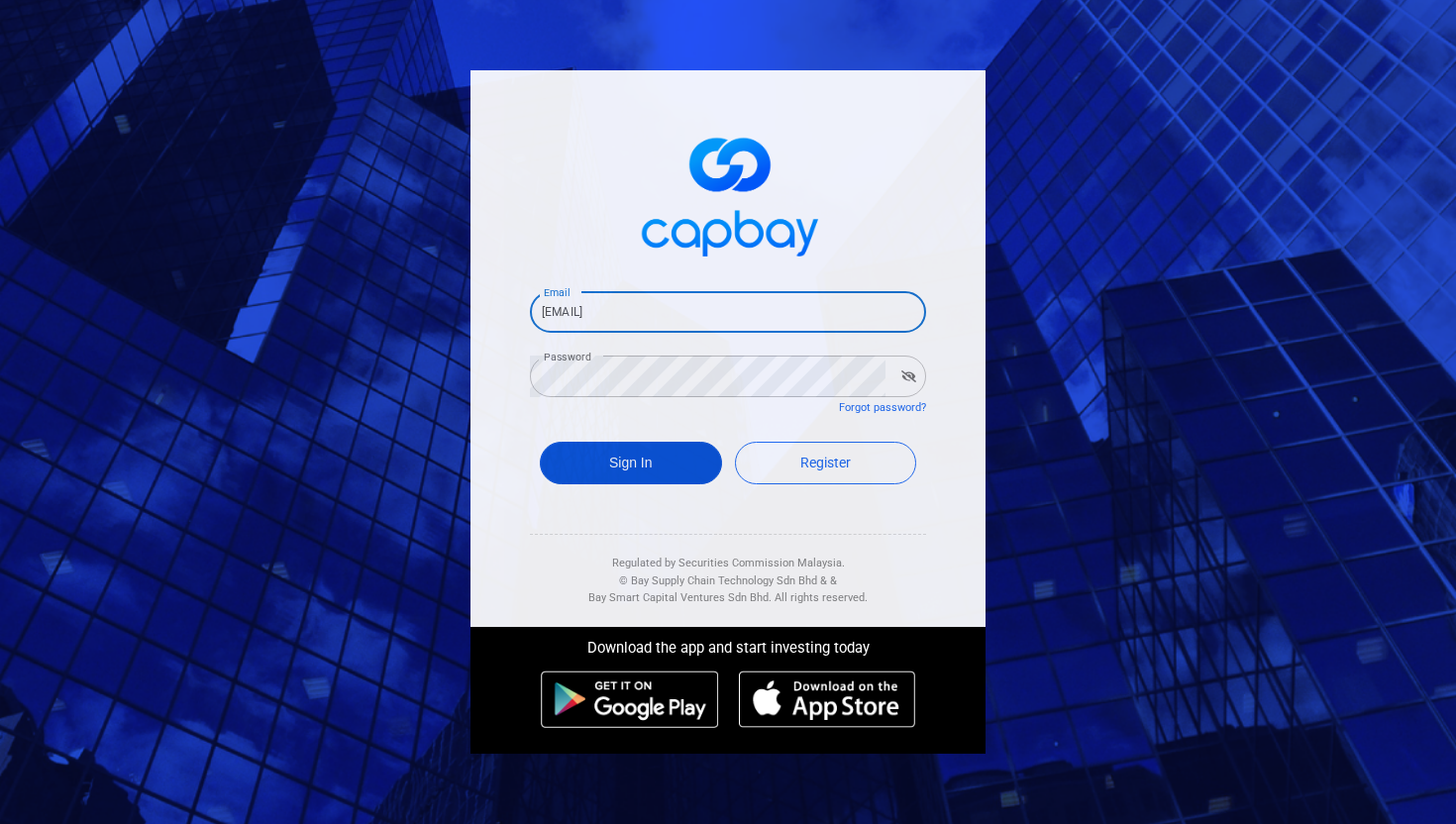 click on "Sign In" at bounding box center [631, 463] 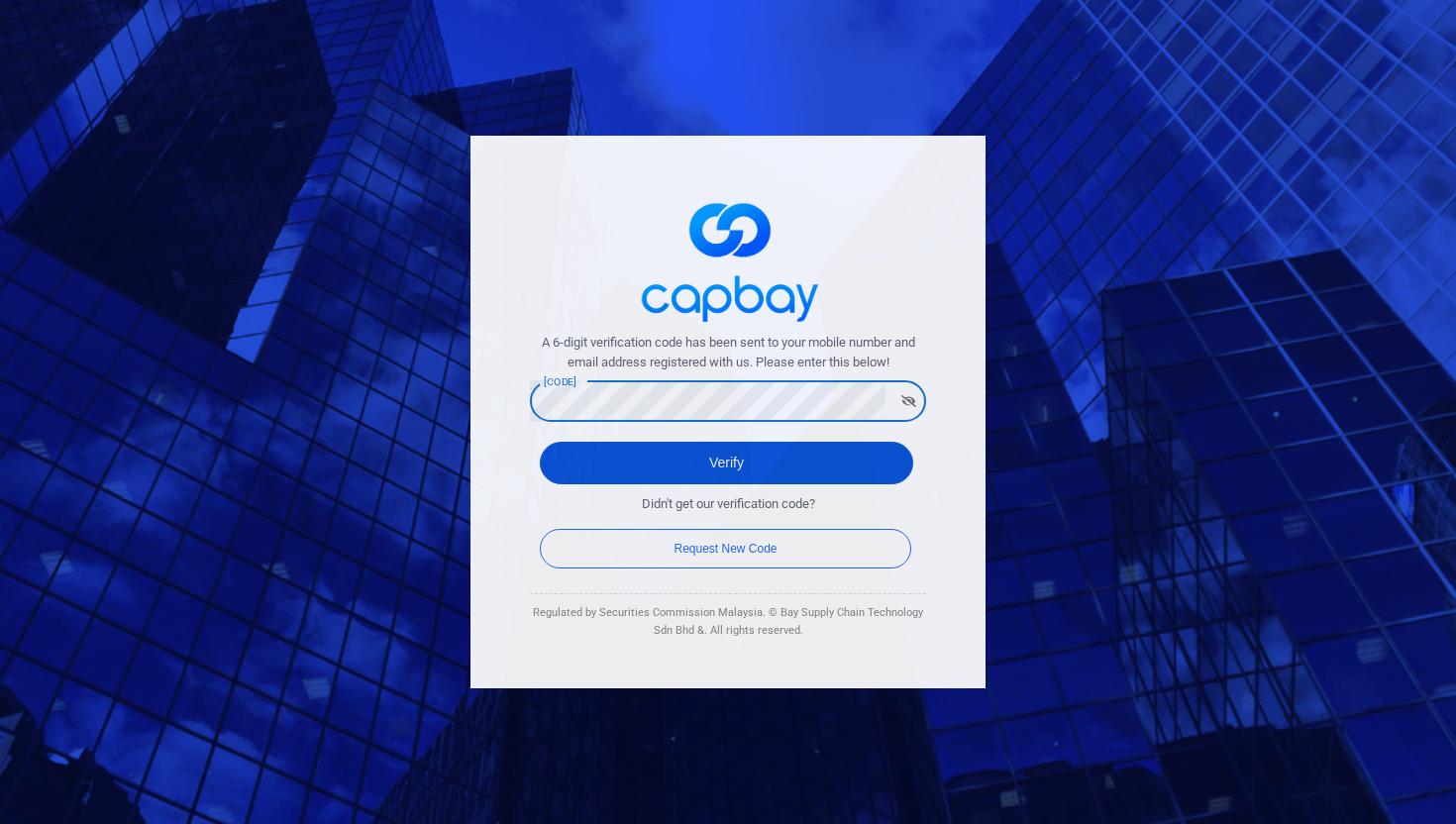 click on "Verify" at bounding box center (726, 463) 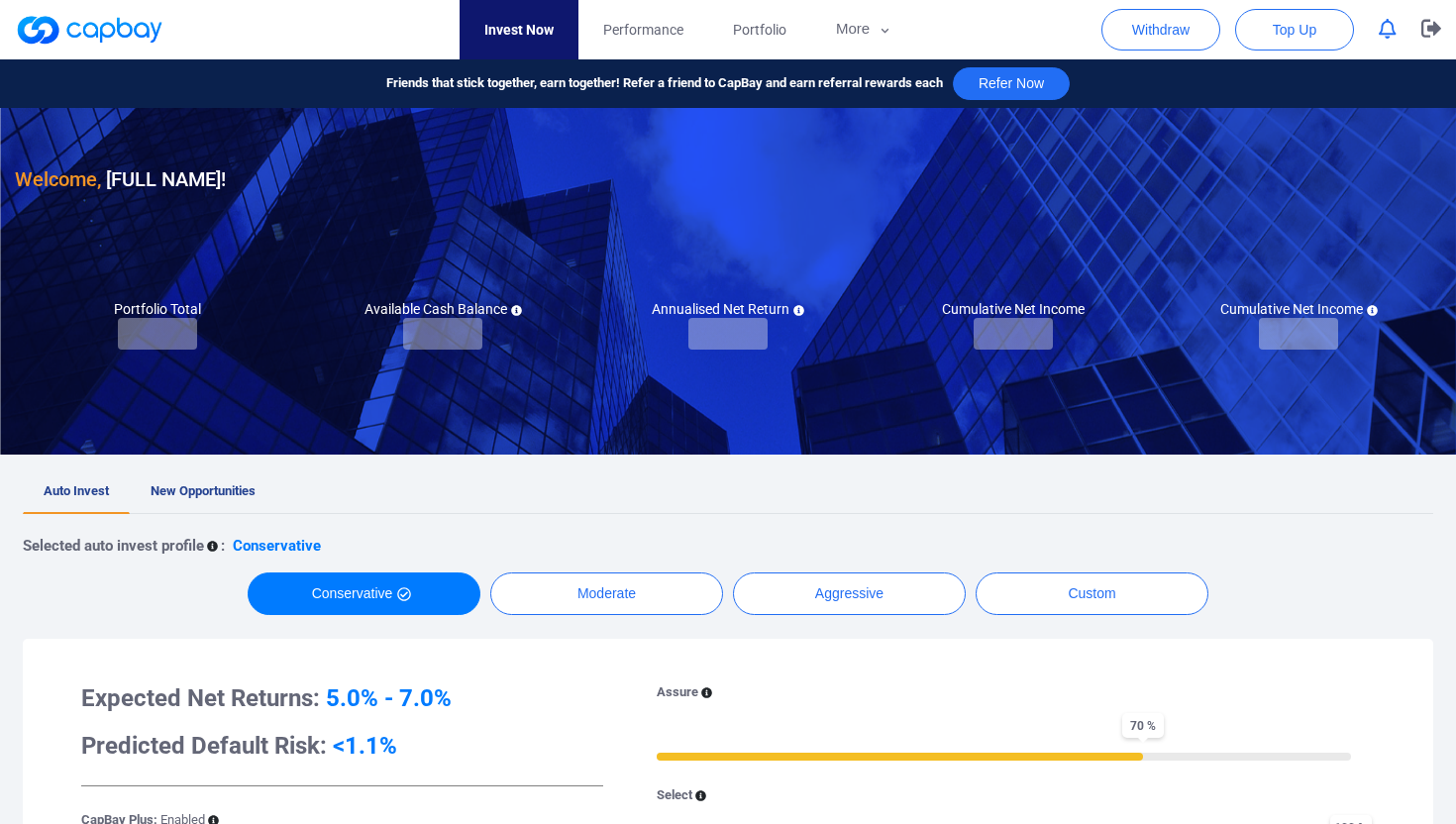 checkbox on "true" 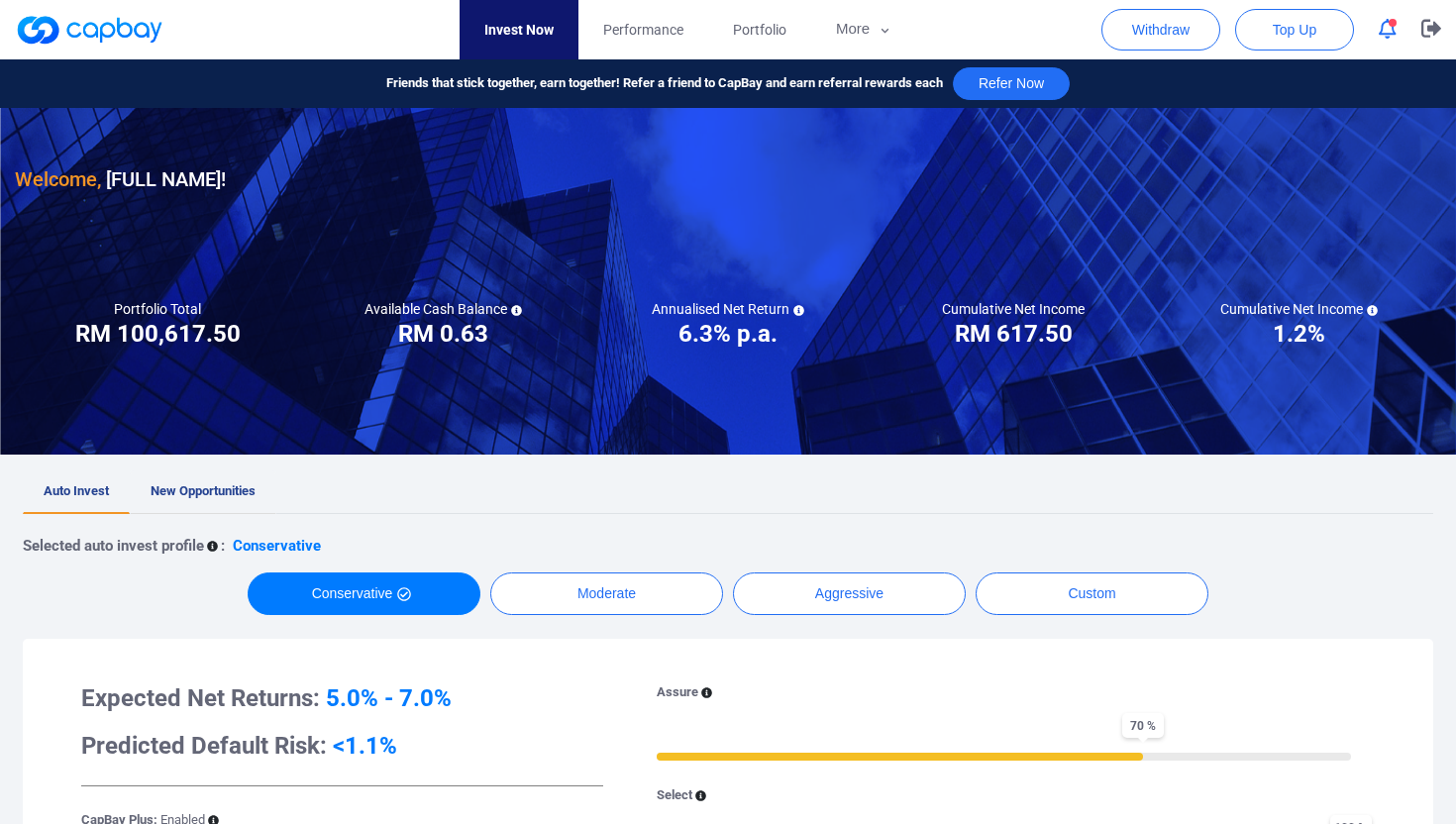 click on "New Opportunities" at bounding box center [203, 490] 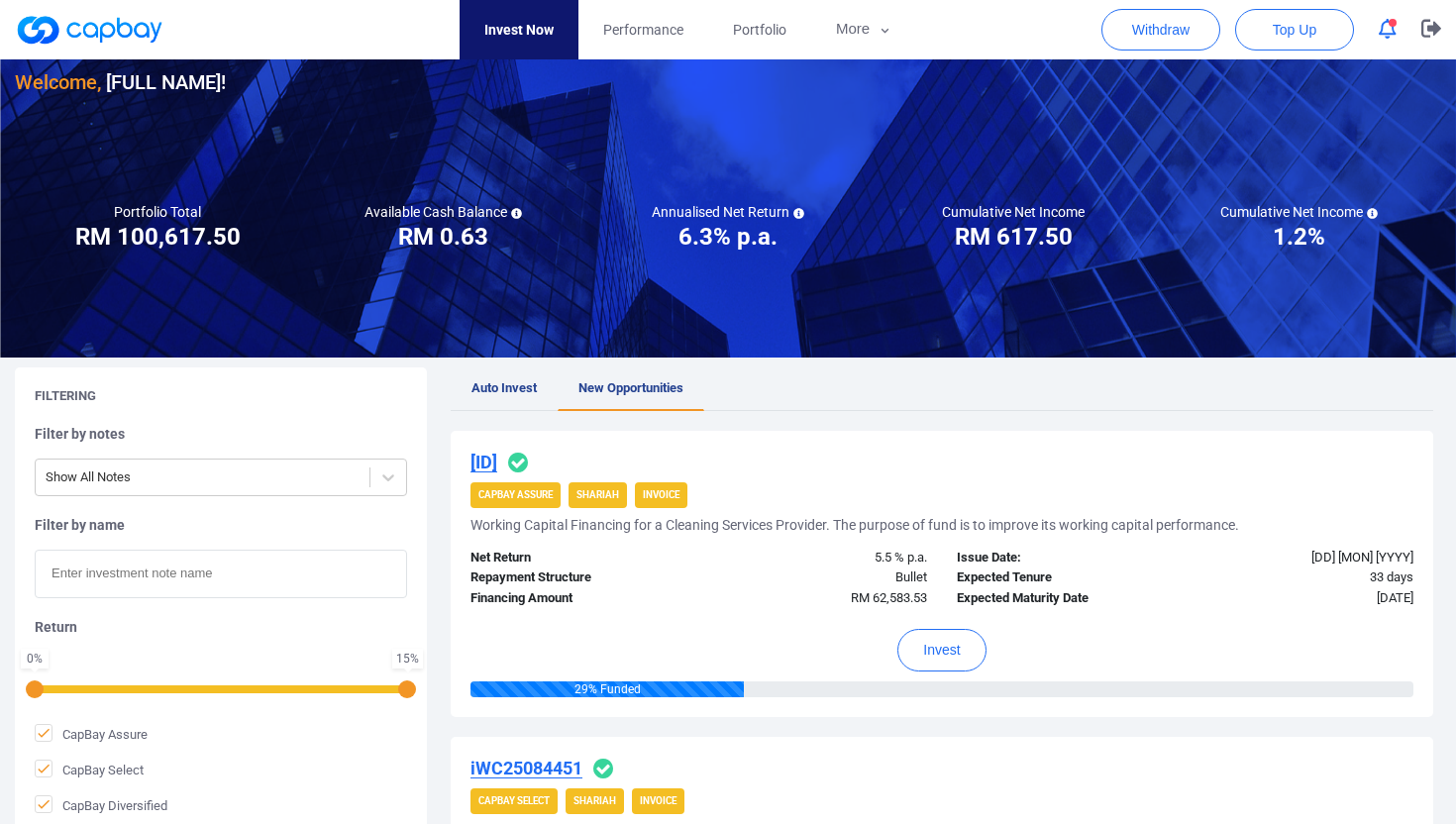 scroll, scrollTop: 51, scrollLeft: 0, axis: vertical 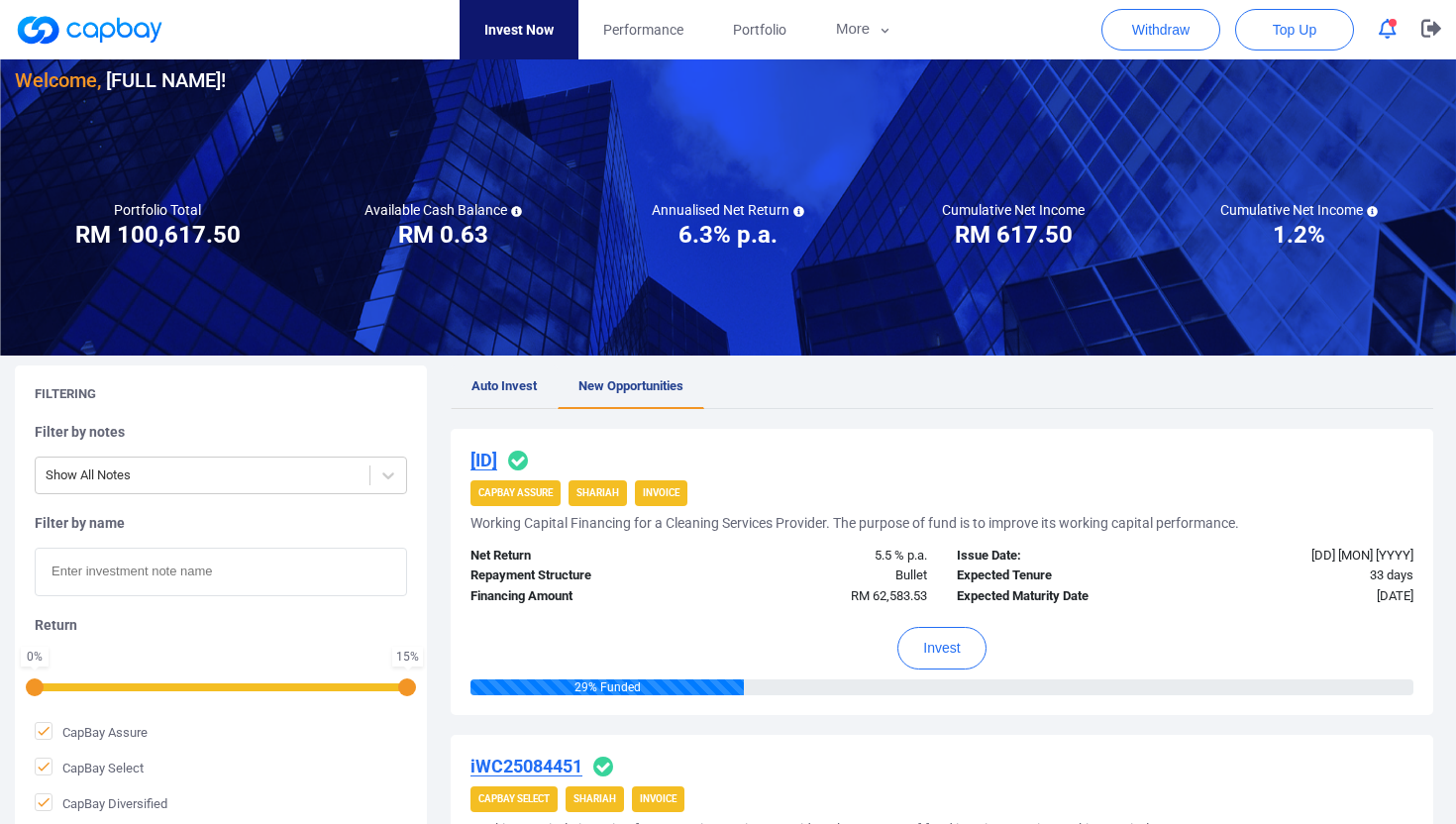 click on "Auto Invest" at bounding box center [504, 387] 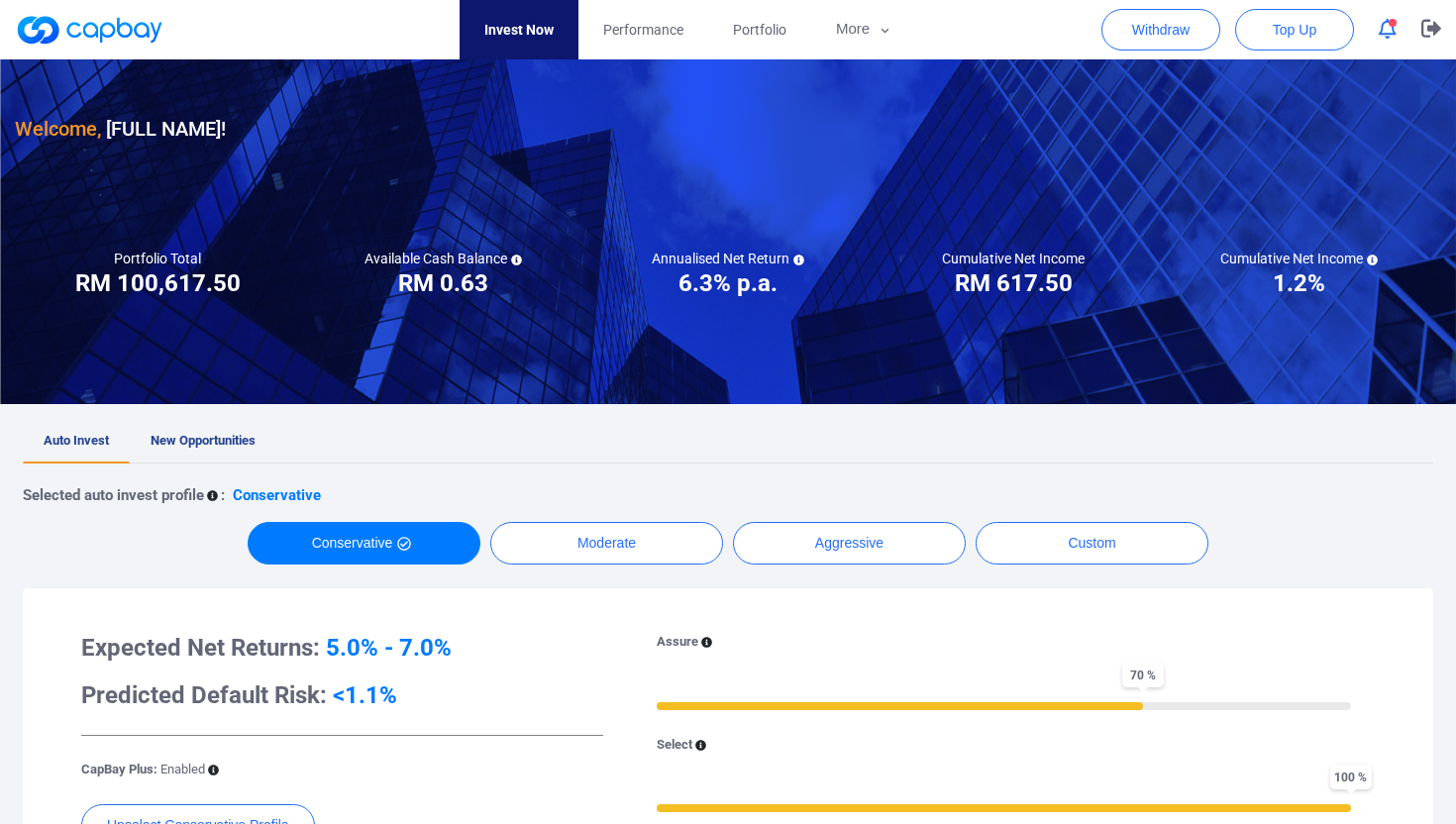 scroll, scrollTop: 0, scrollLeft: 0, axis: both 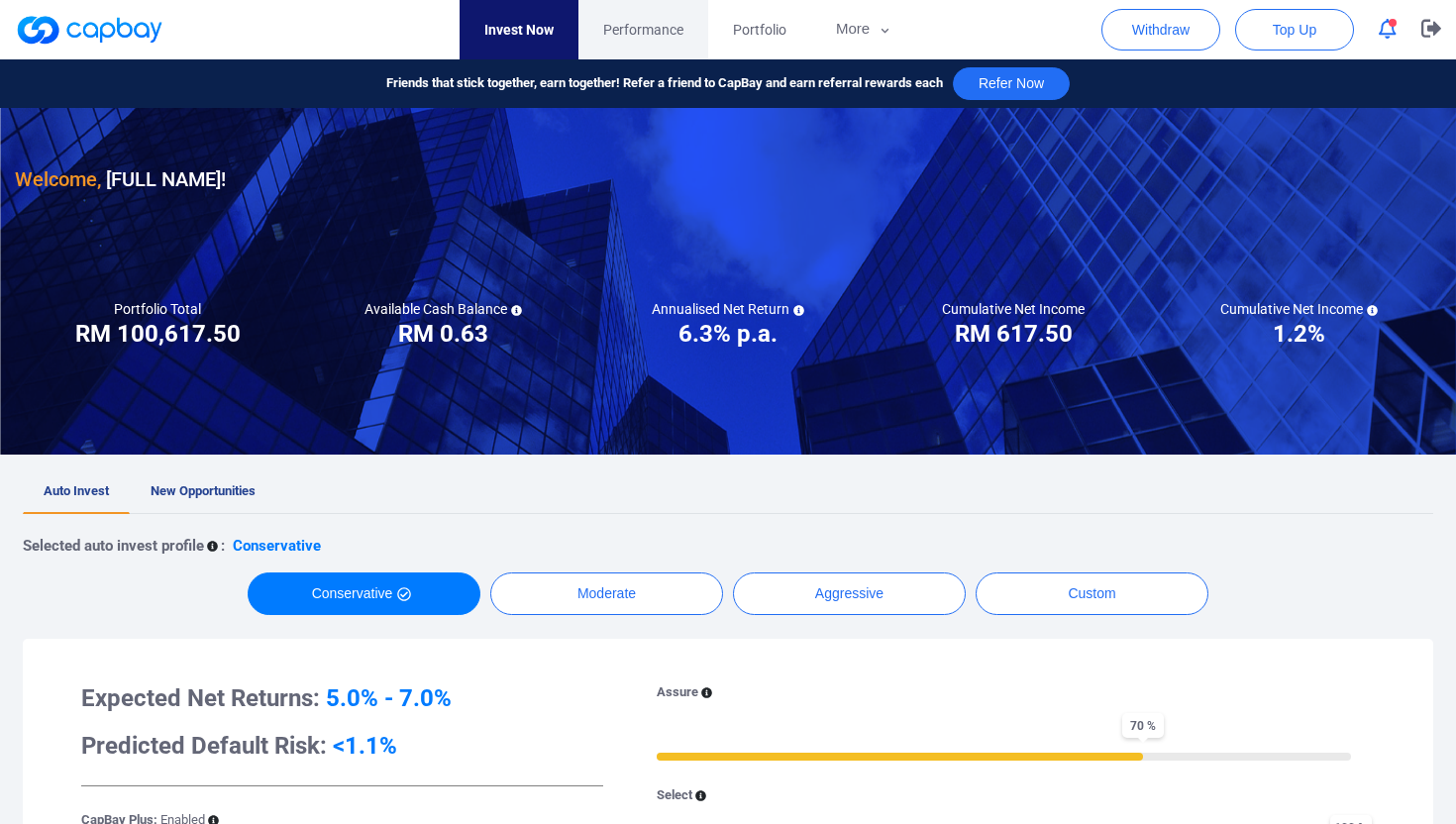 click on "Performance" at bounding box center (643, 30) 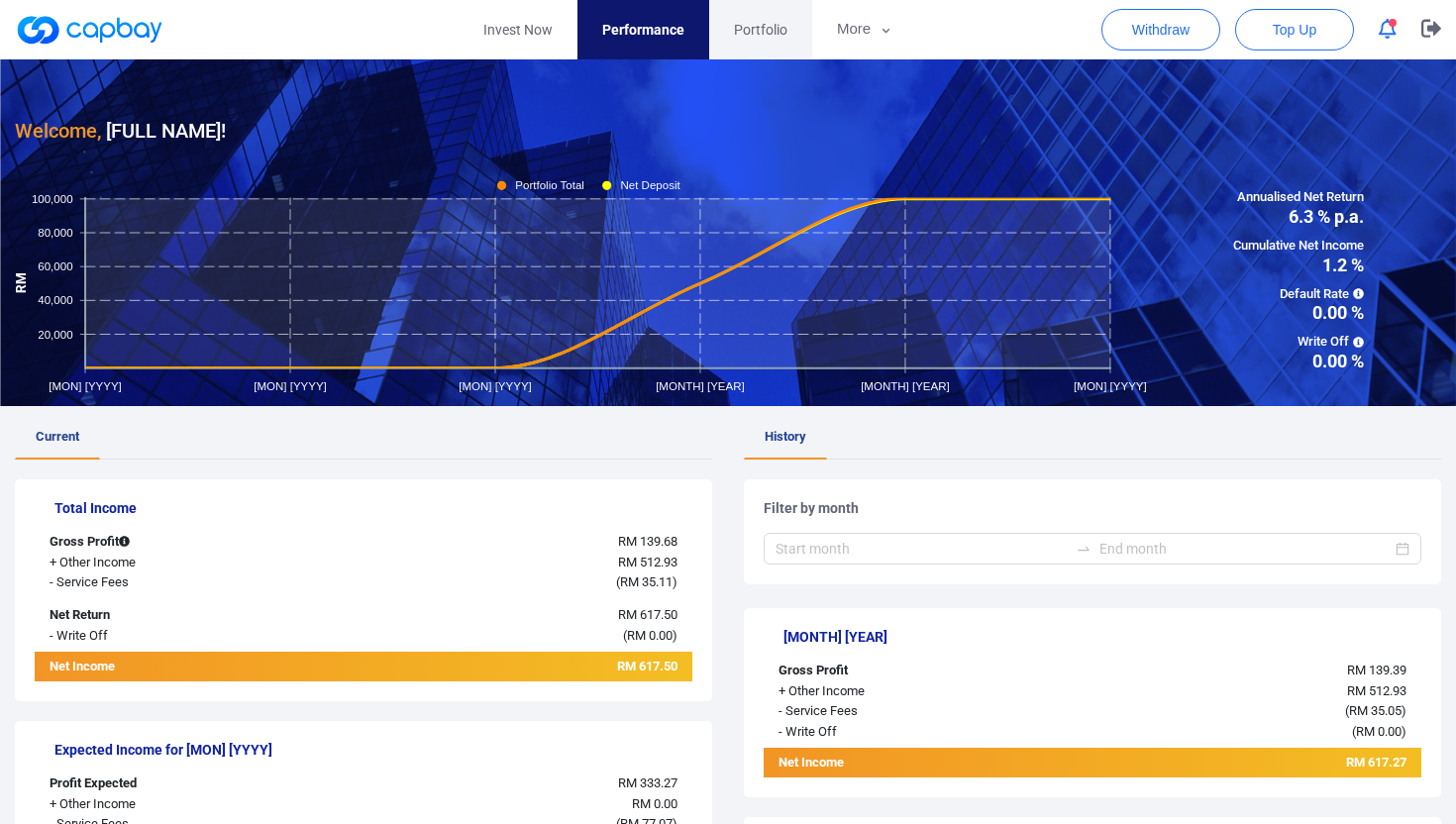 click on "Portfolio" at bounding box center [761, 30] 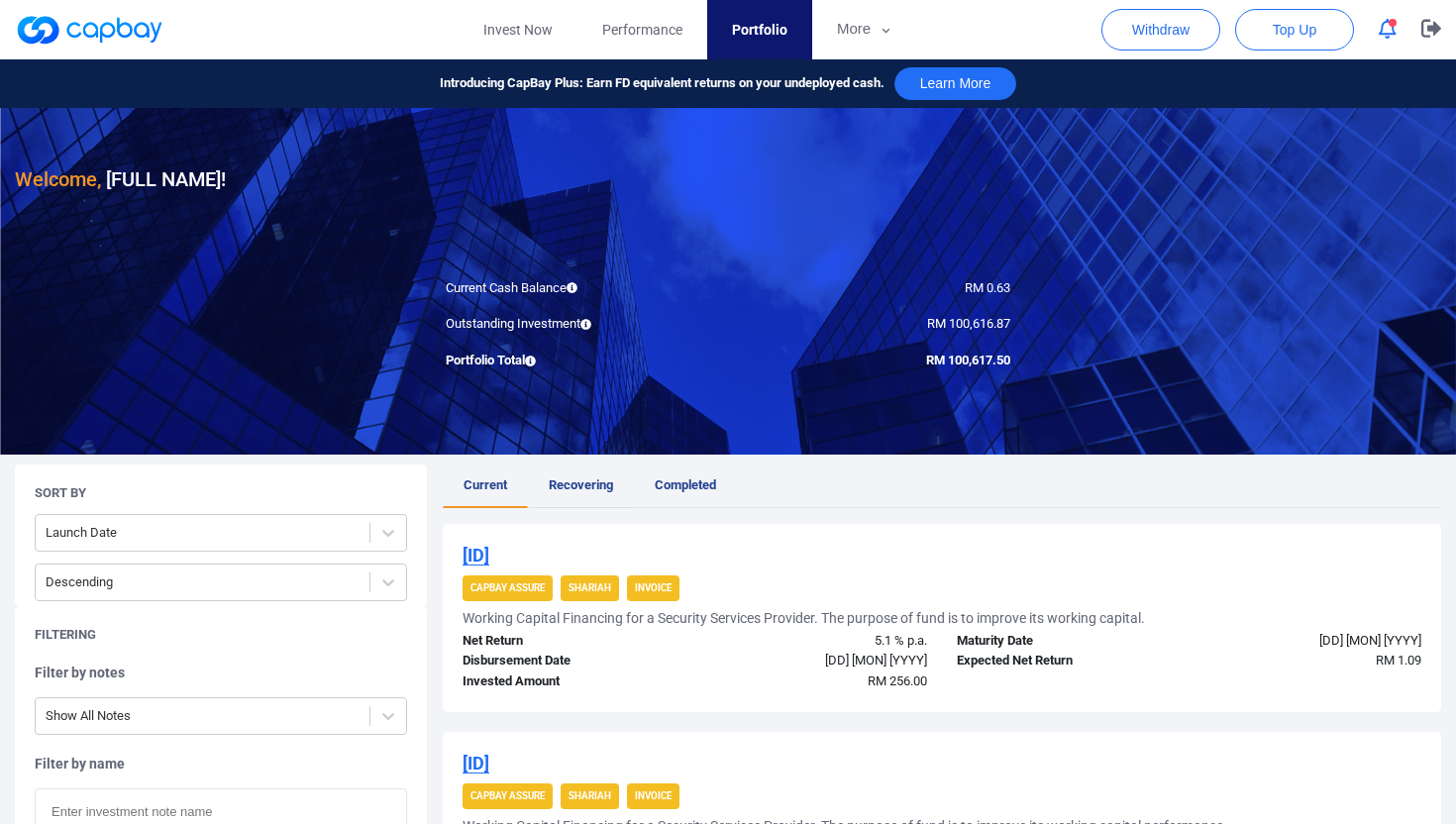 click on "Recovering" at bounding box center (580, 484) 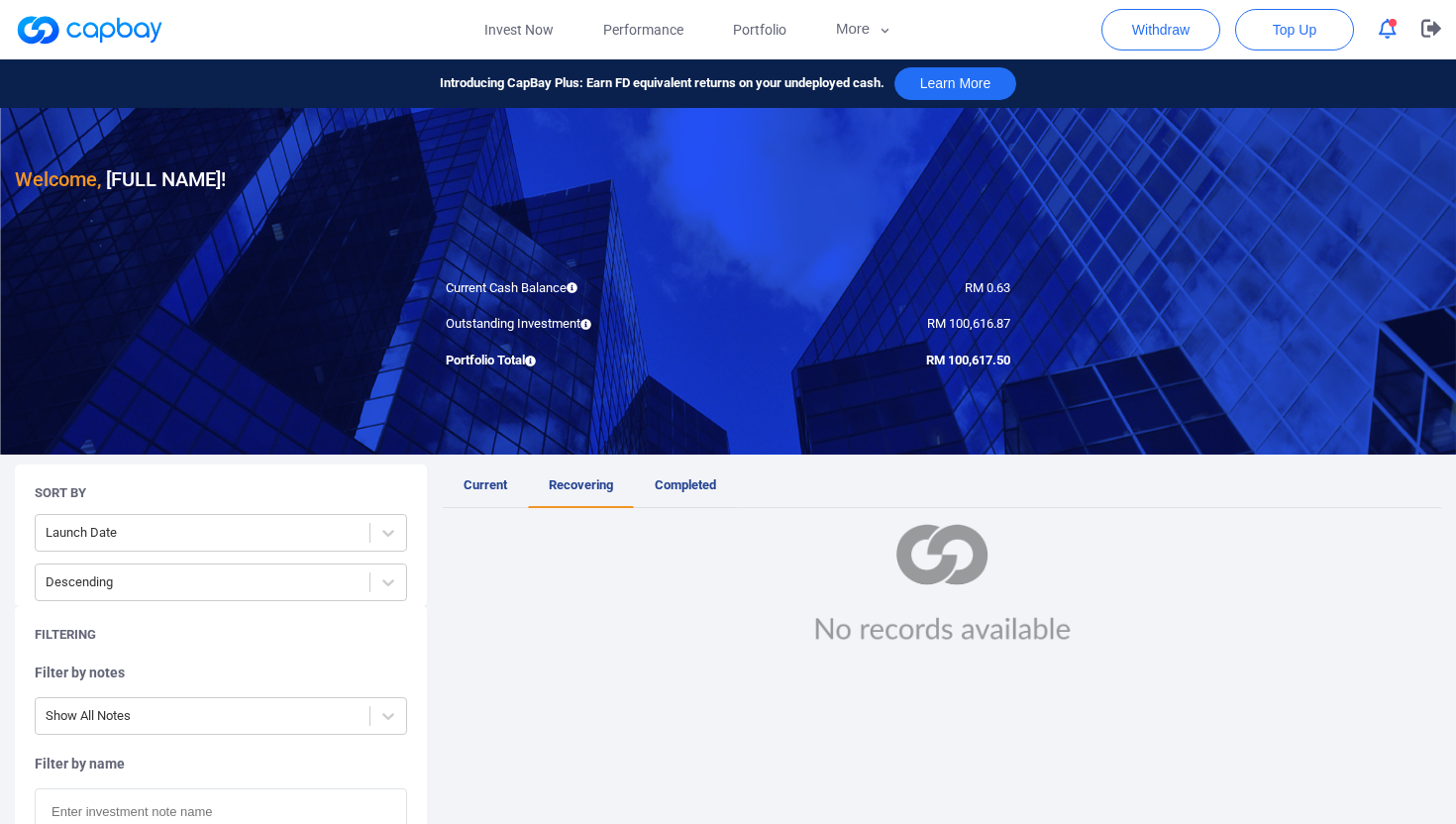 click on "Completed" at bounding box center [685, 484] 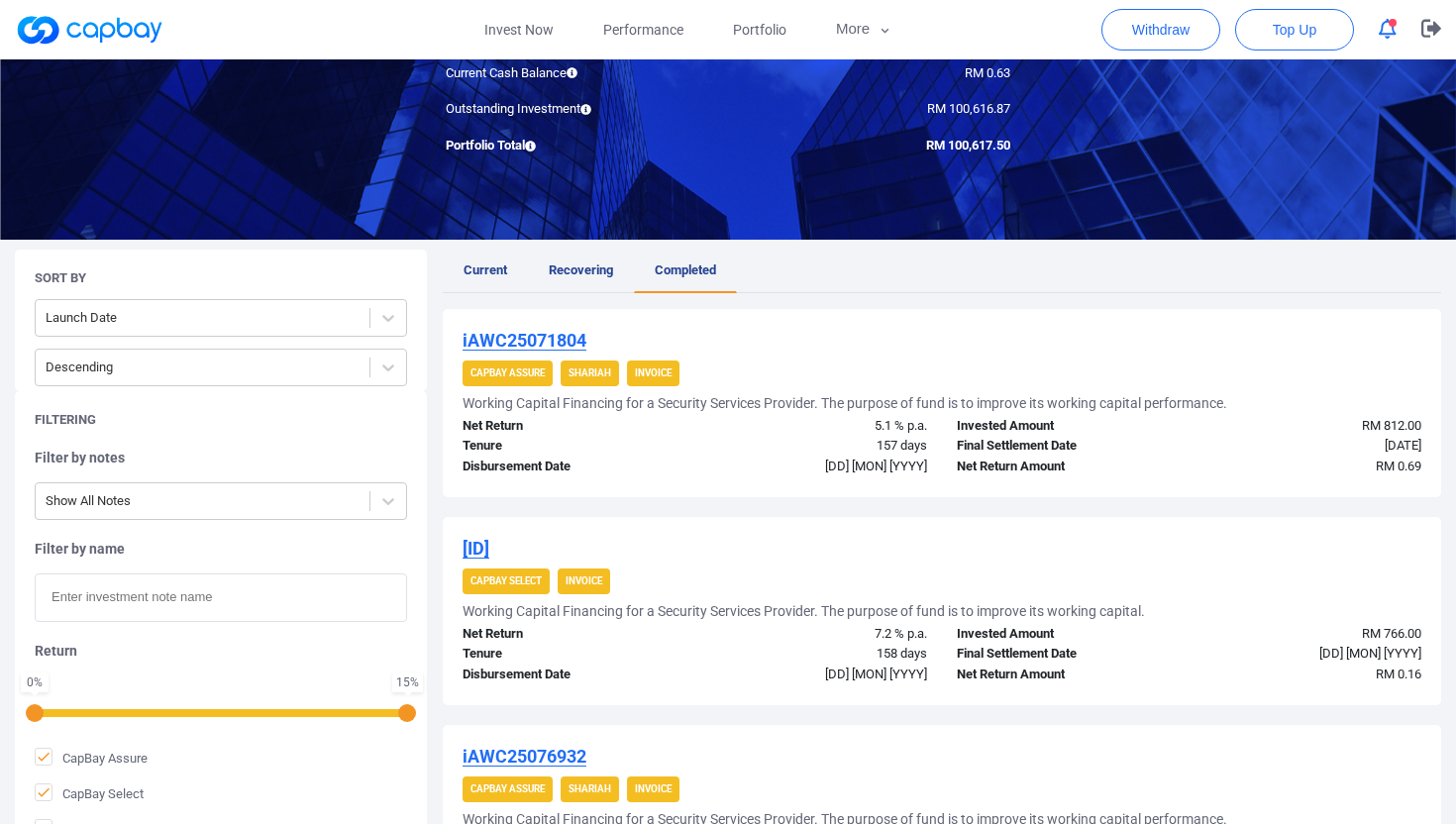 scroll, scrollTop: 241, scrollLeft: 0, axis: vertical 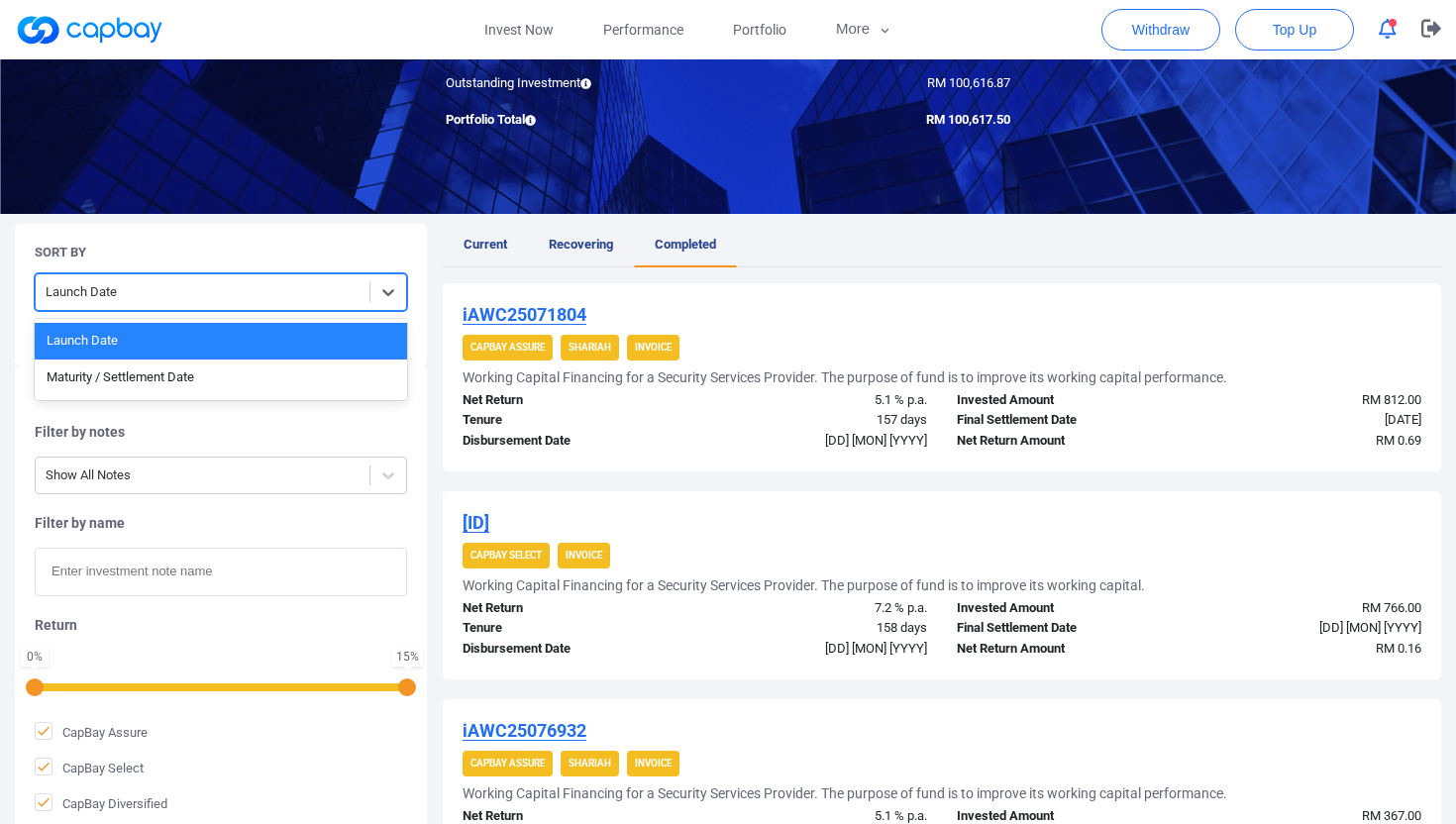 click at bounding box center (202, 292) 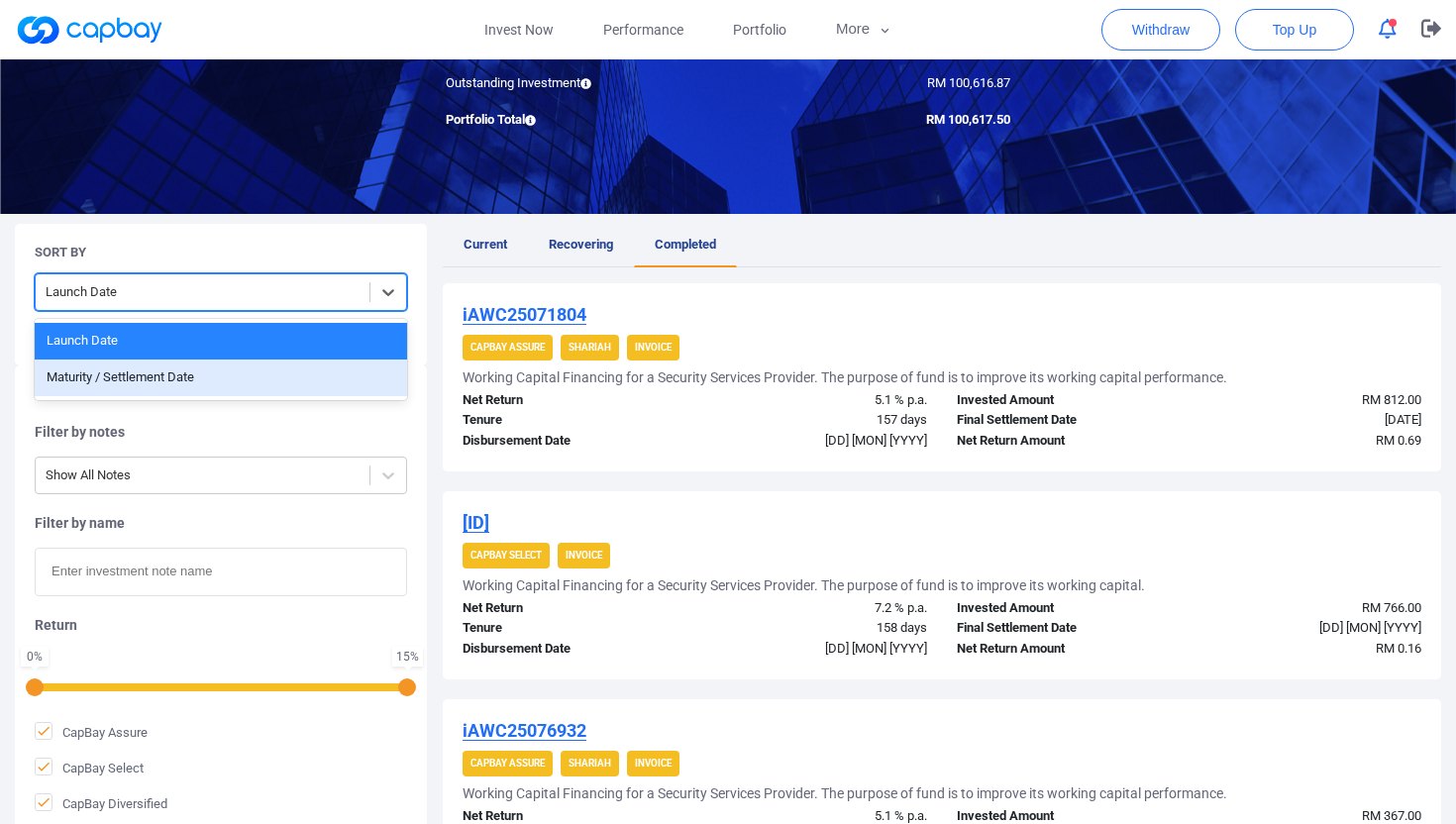 click on "Maturity / Settlement Date" at bounding box center [221, 377] 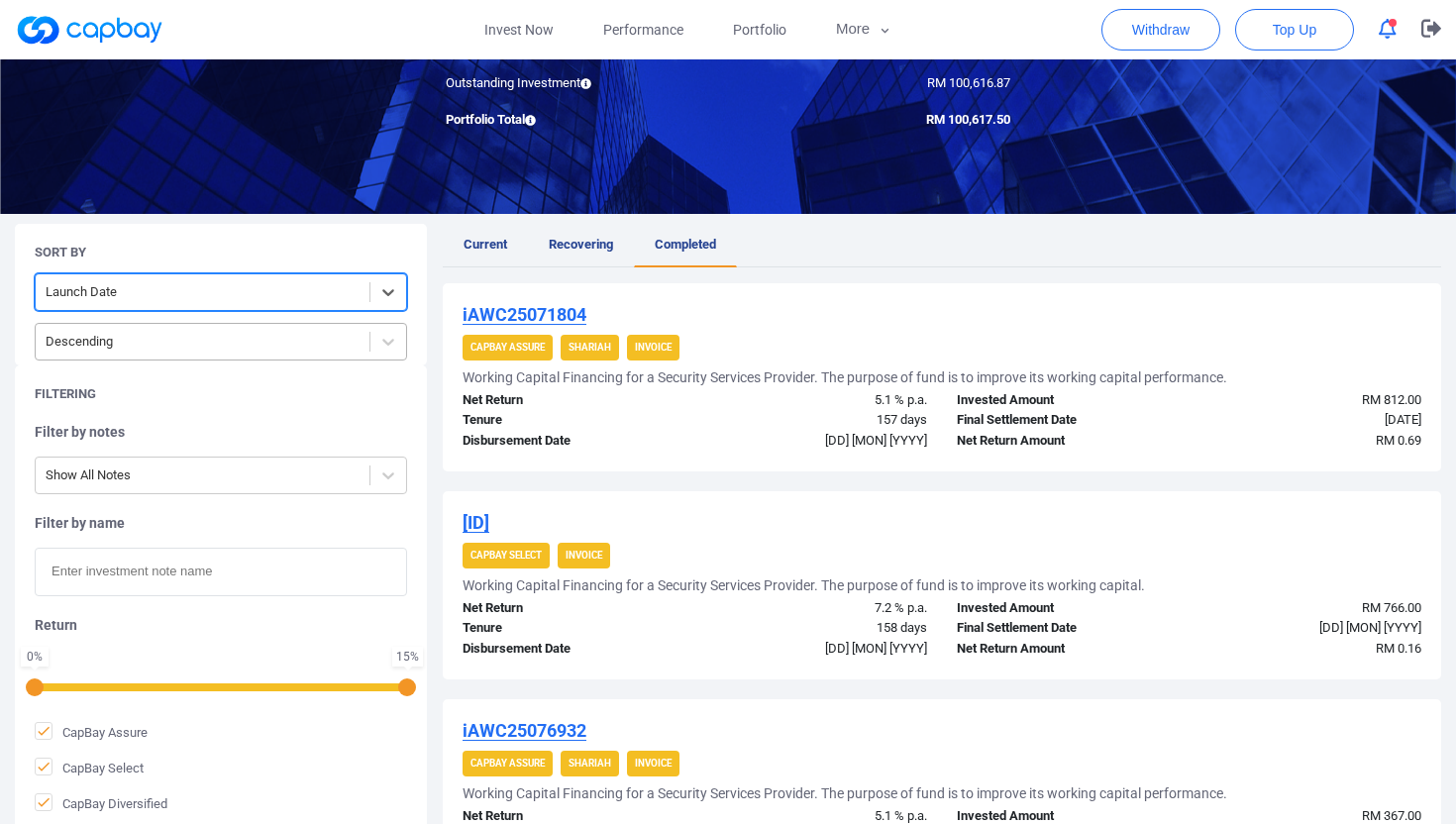 click at bounding box center (202, 342) 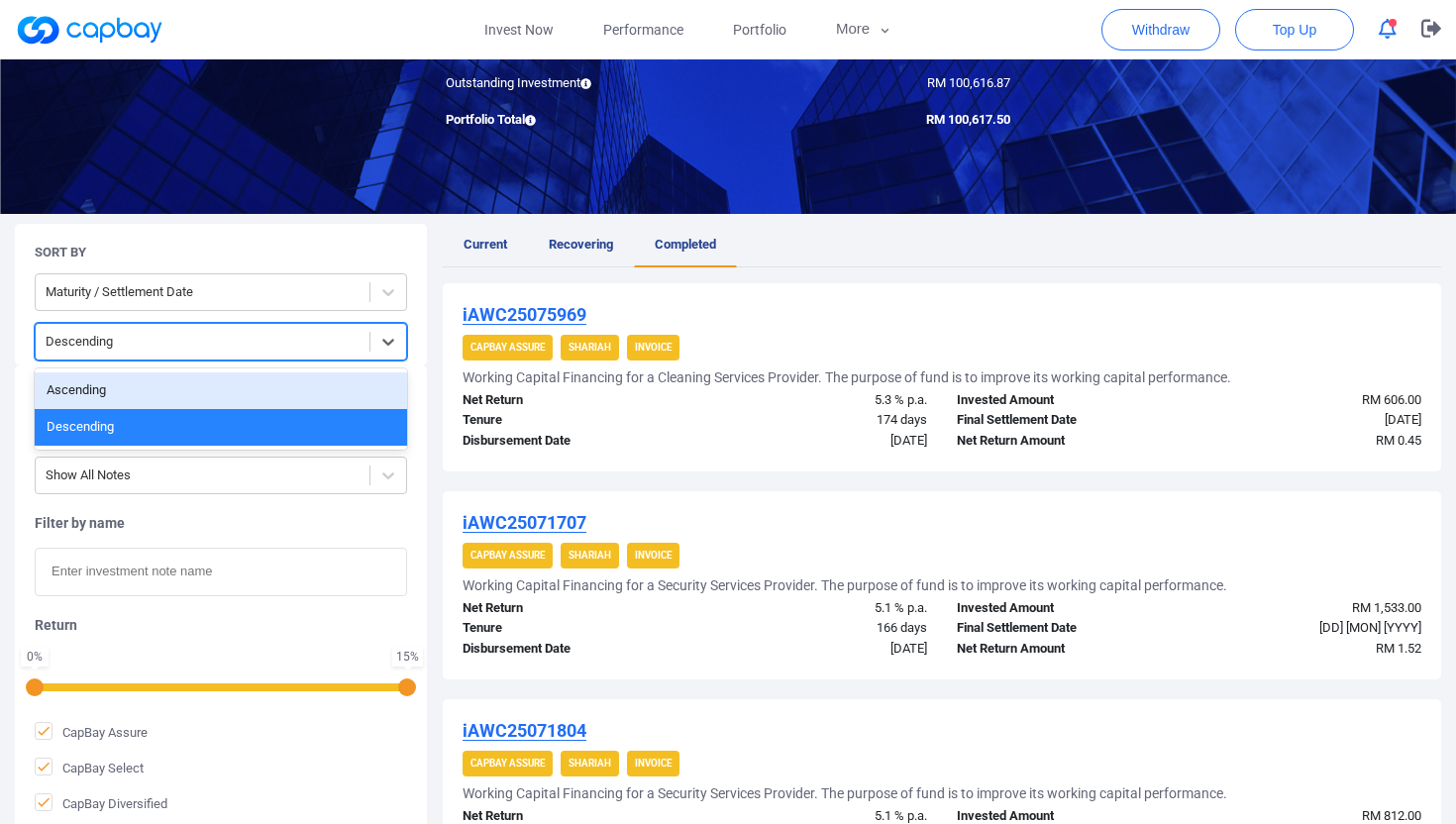 click on "Ascending" at bounding box center (221, 390) 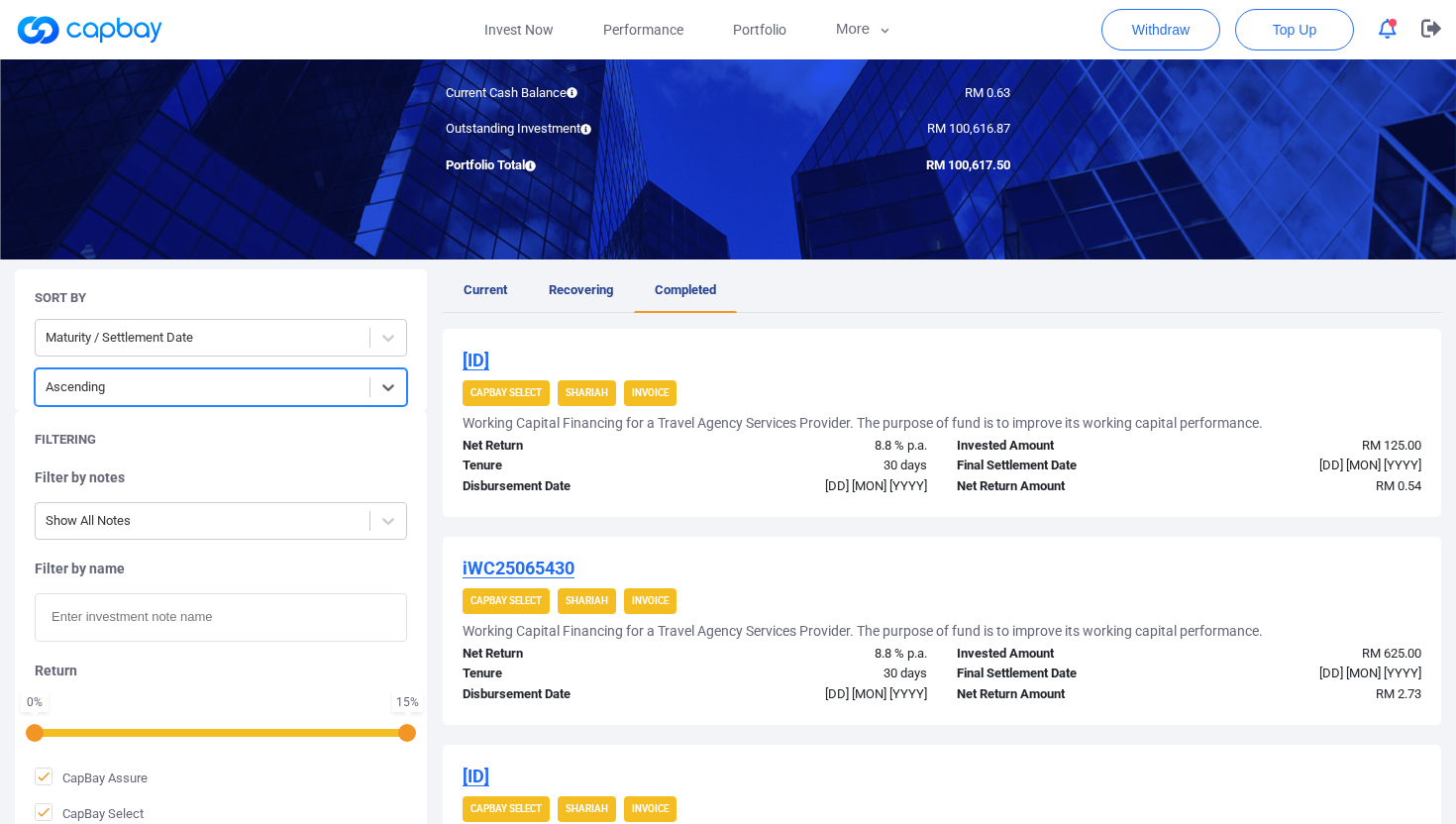 scroll, scrollTop: 44, scrollLeft: 0, axis: vertical 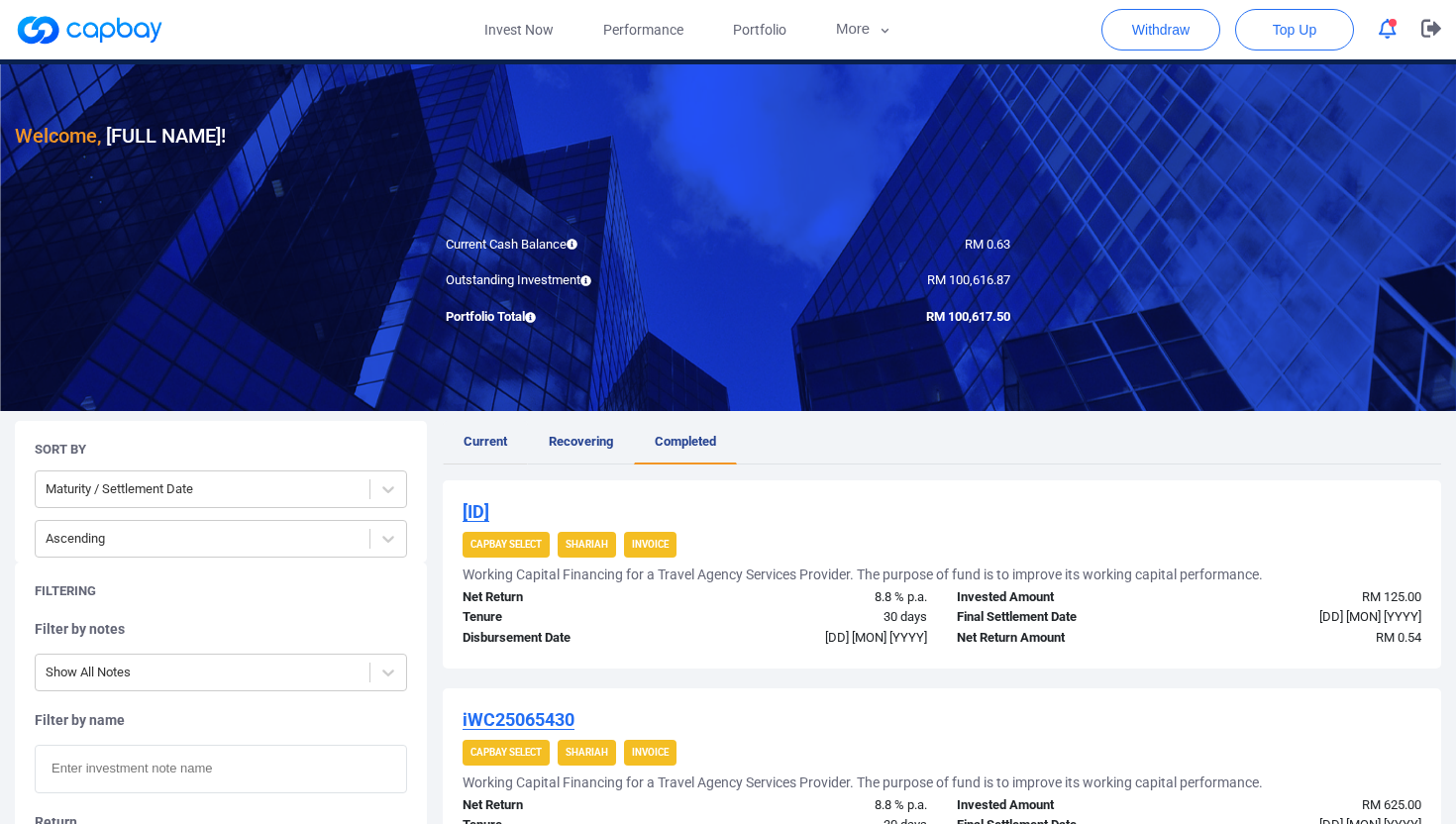 click on "Current" at bounding box center [485, 443] 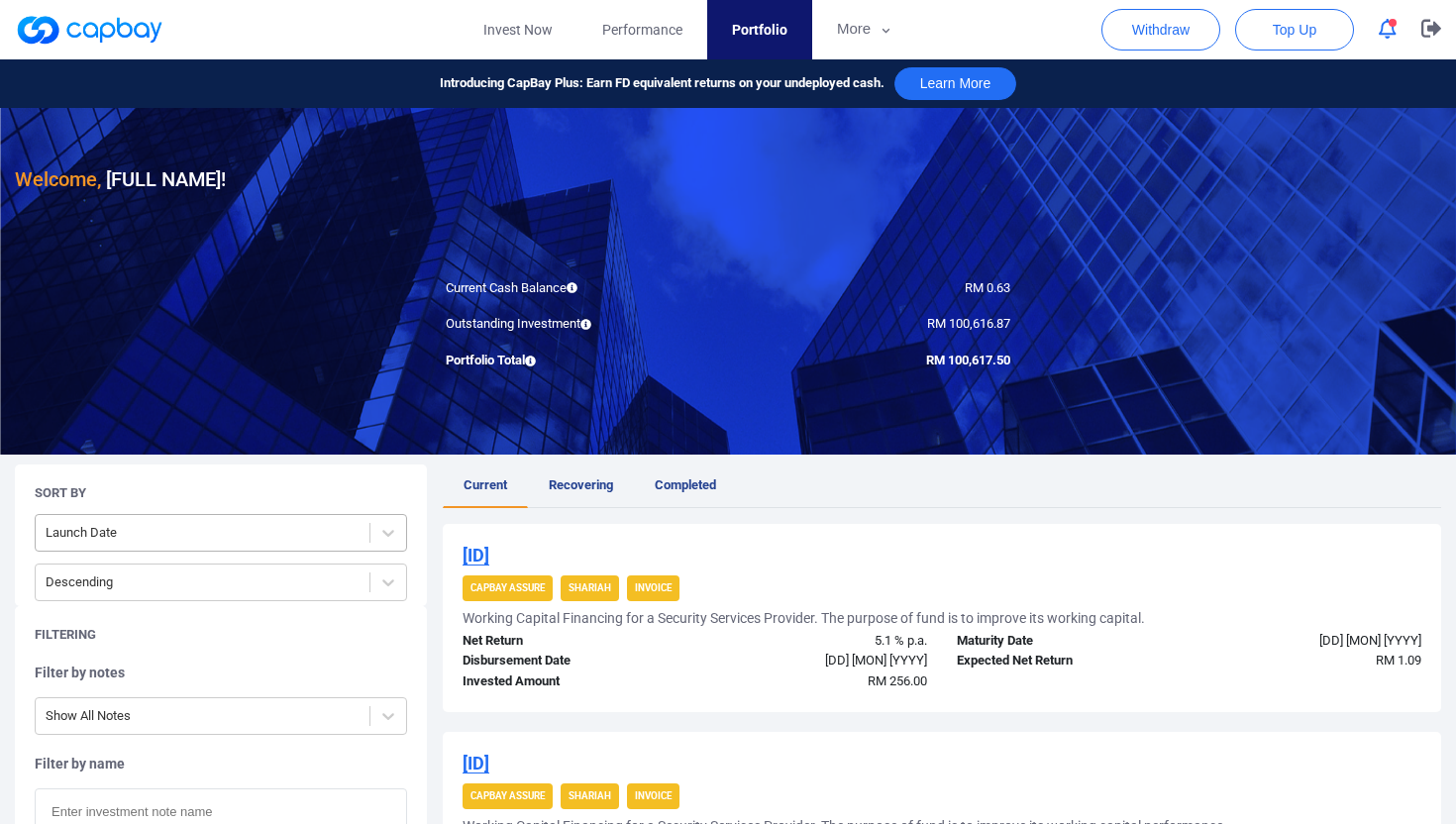 click at bounding box center [202, 533] 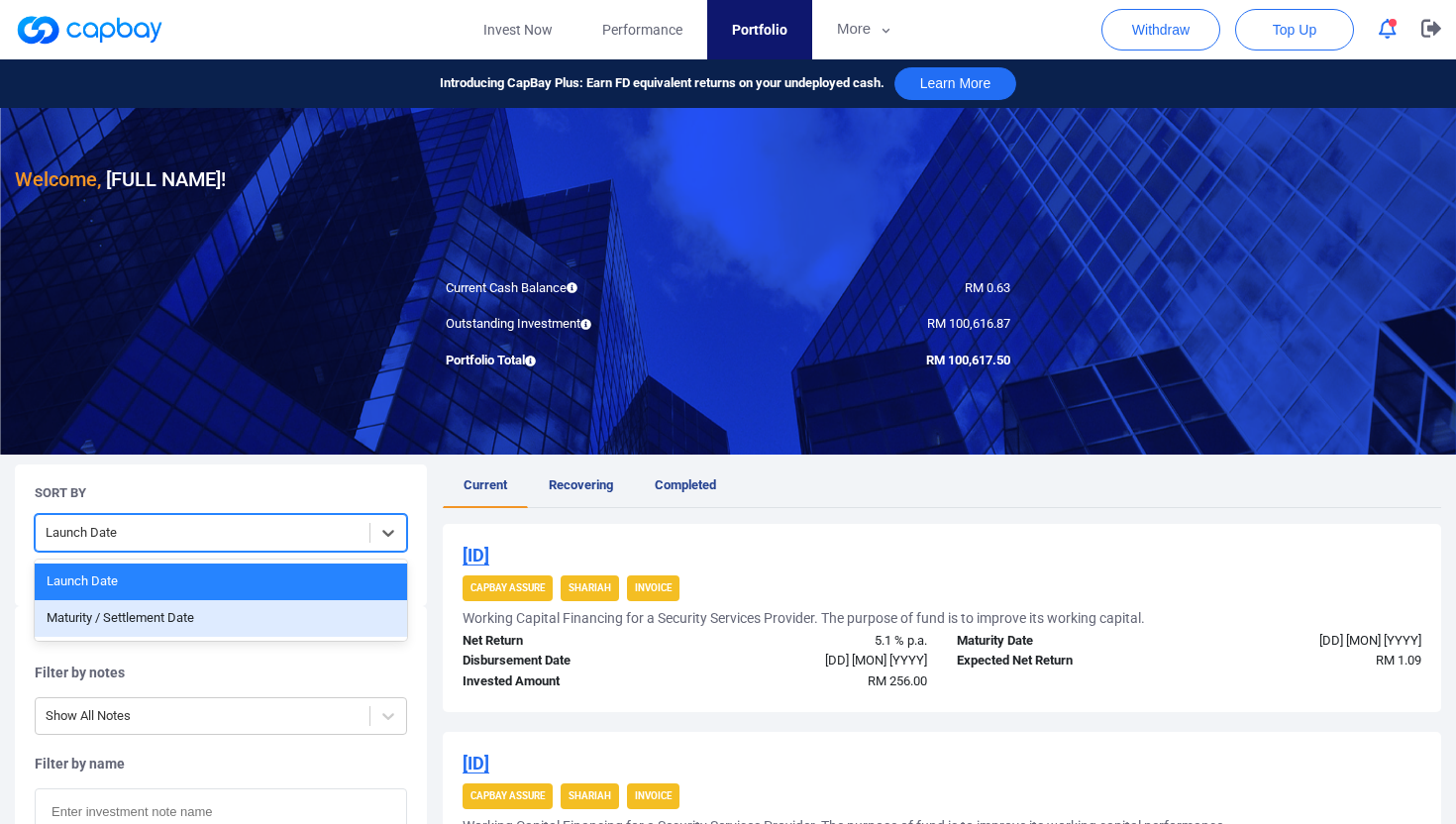 click on "Maturity / Settlement Date" at bounding box center (221, 618) 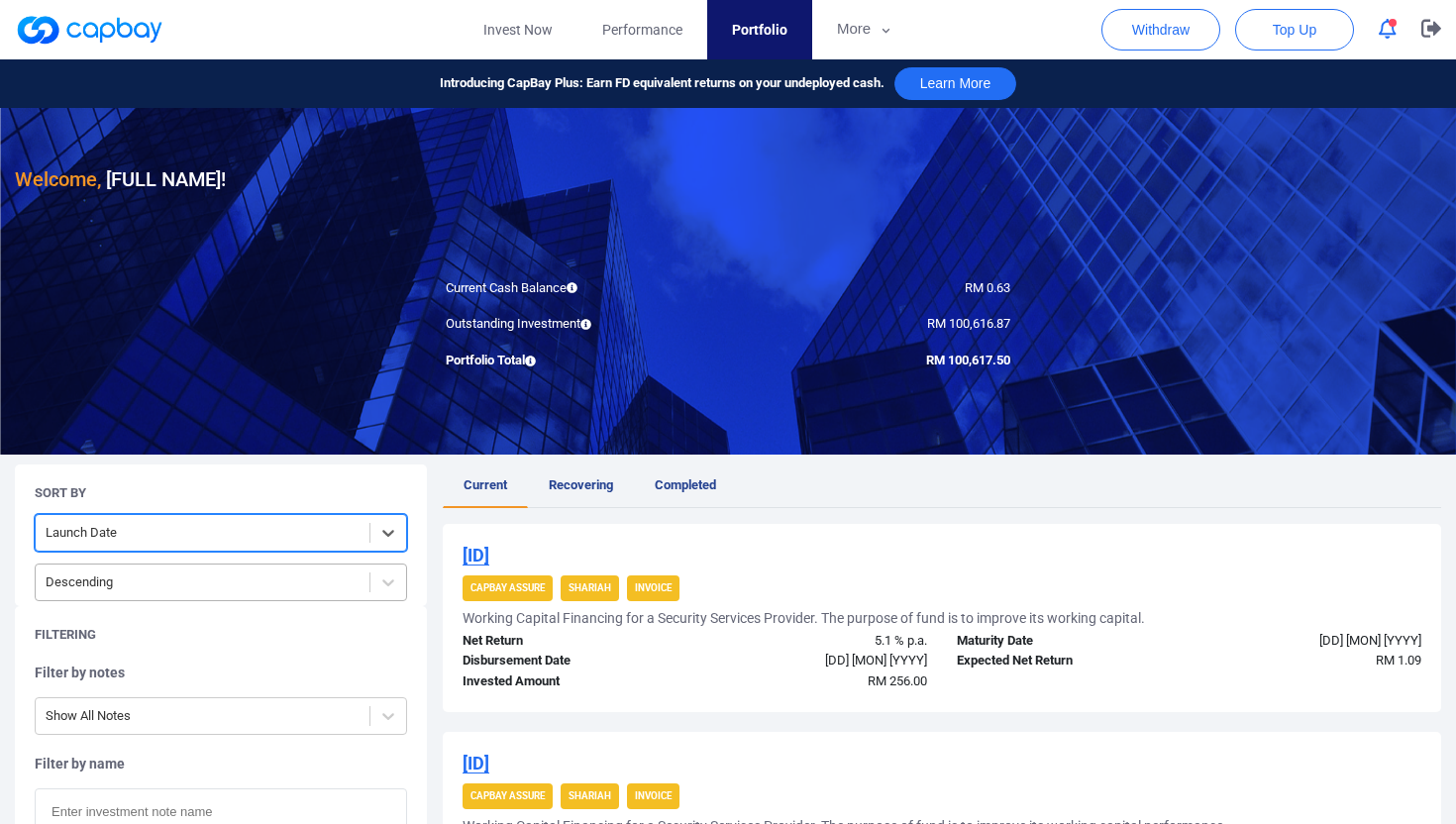 click at bounding box center (202, 582) 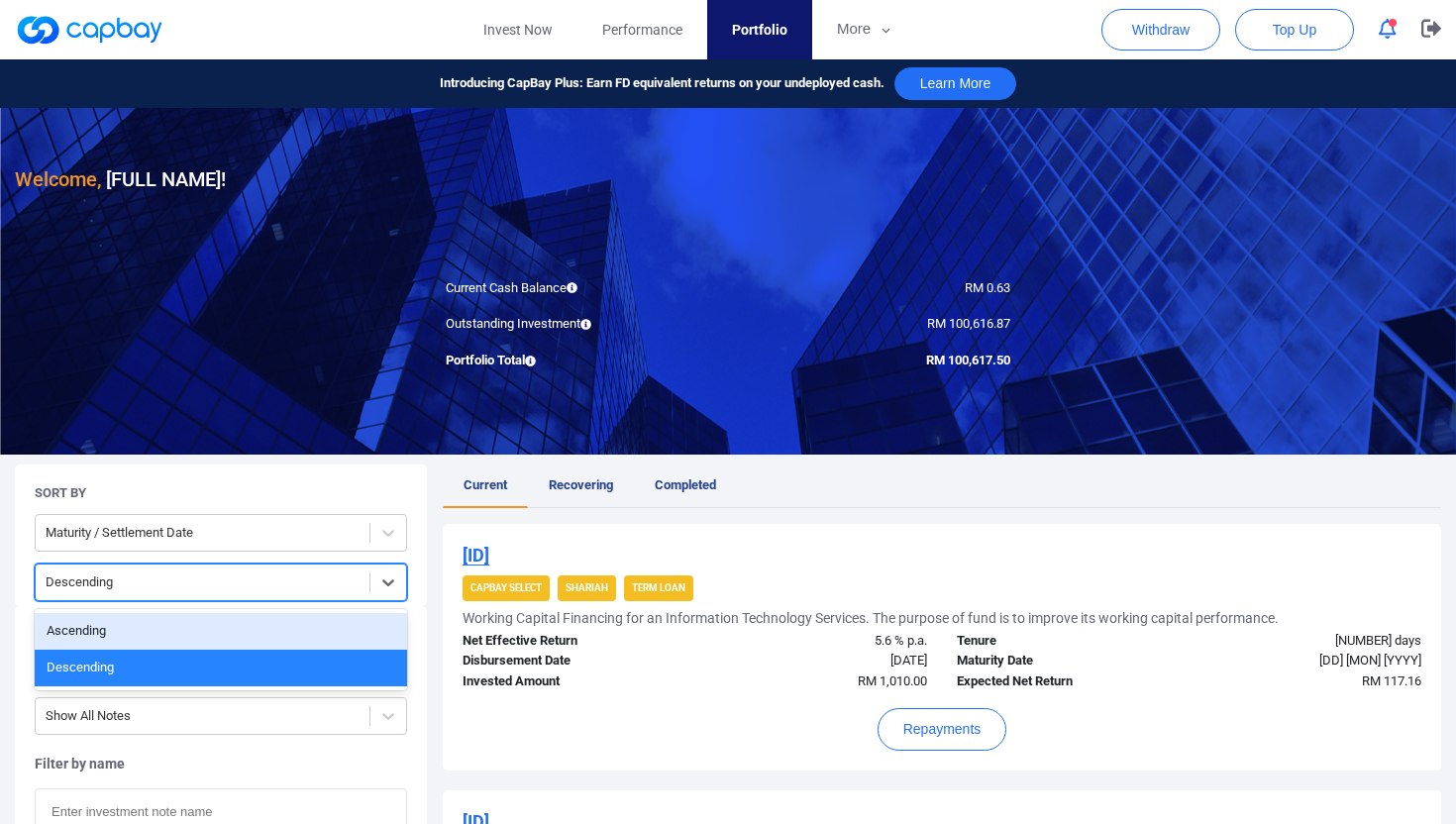 click on "Ascending" at bounding box center [221, 631] 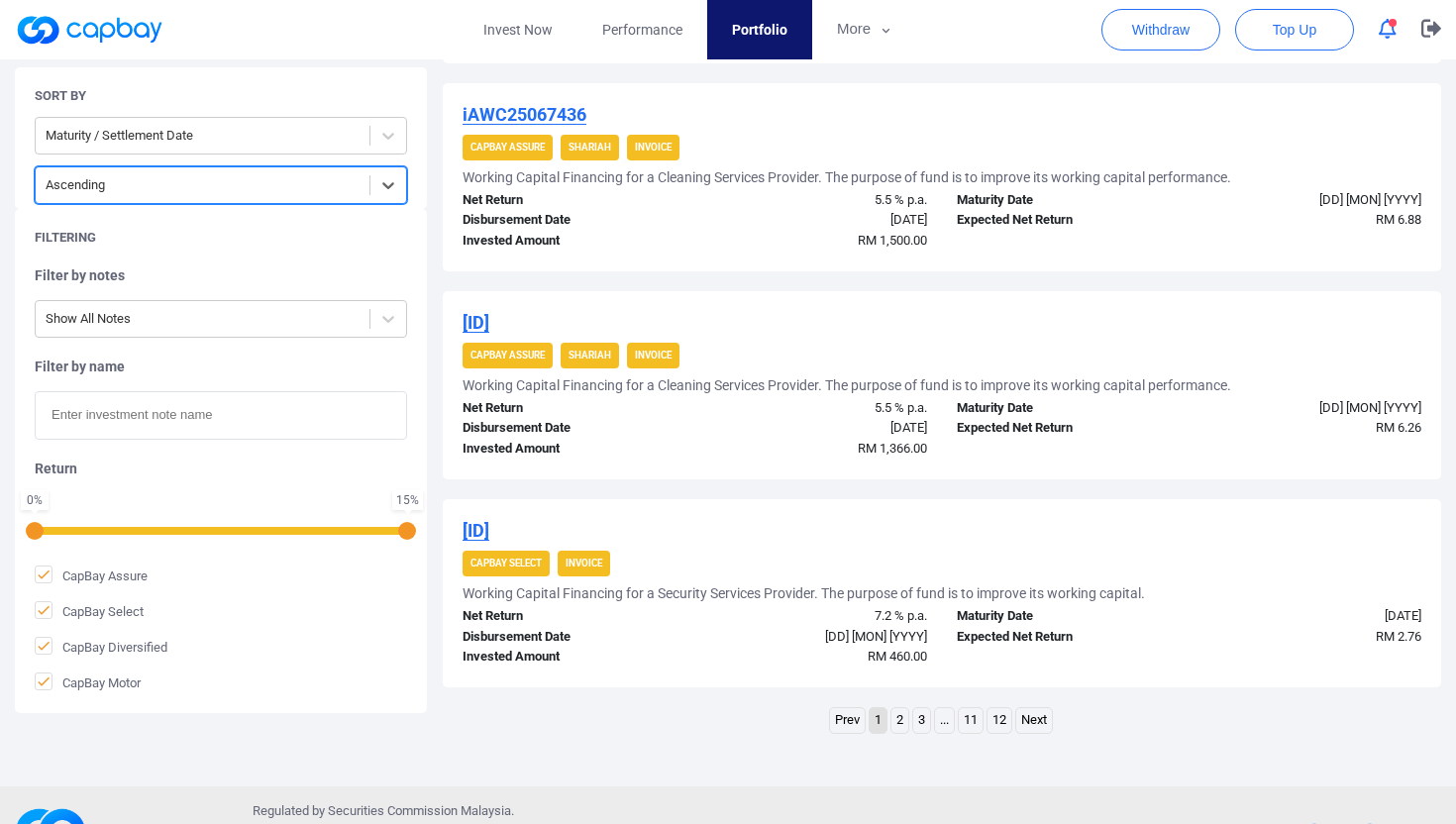 scroll, scrollTop: 1951, scrollLeft: 0, axis: vertical 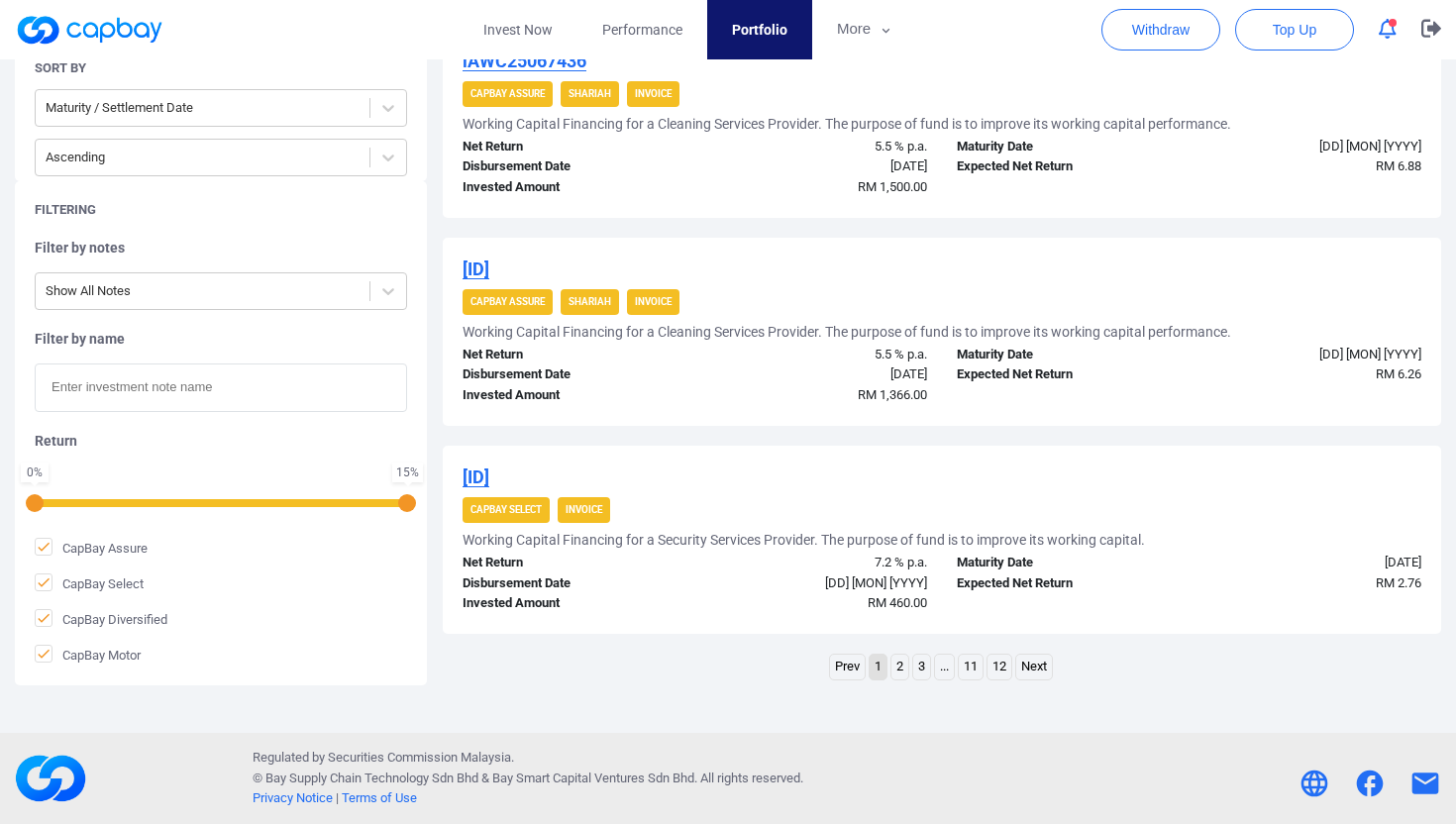 click on "2" at bounding box center (899, 667) 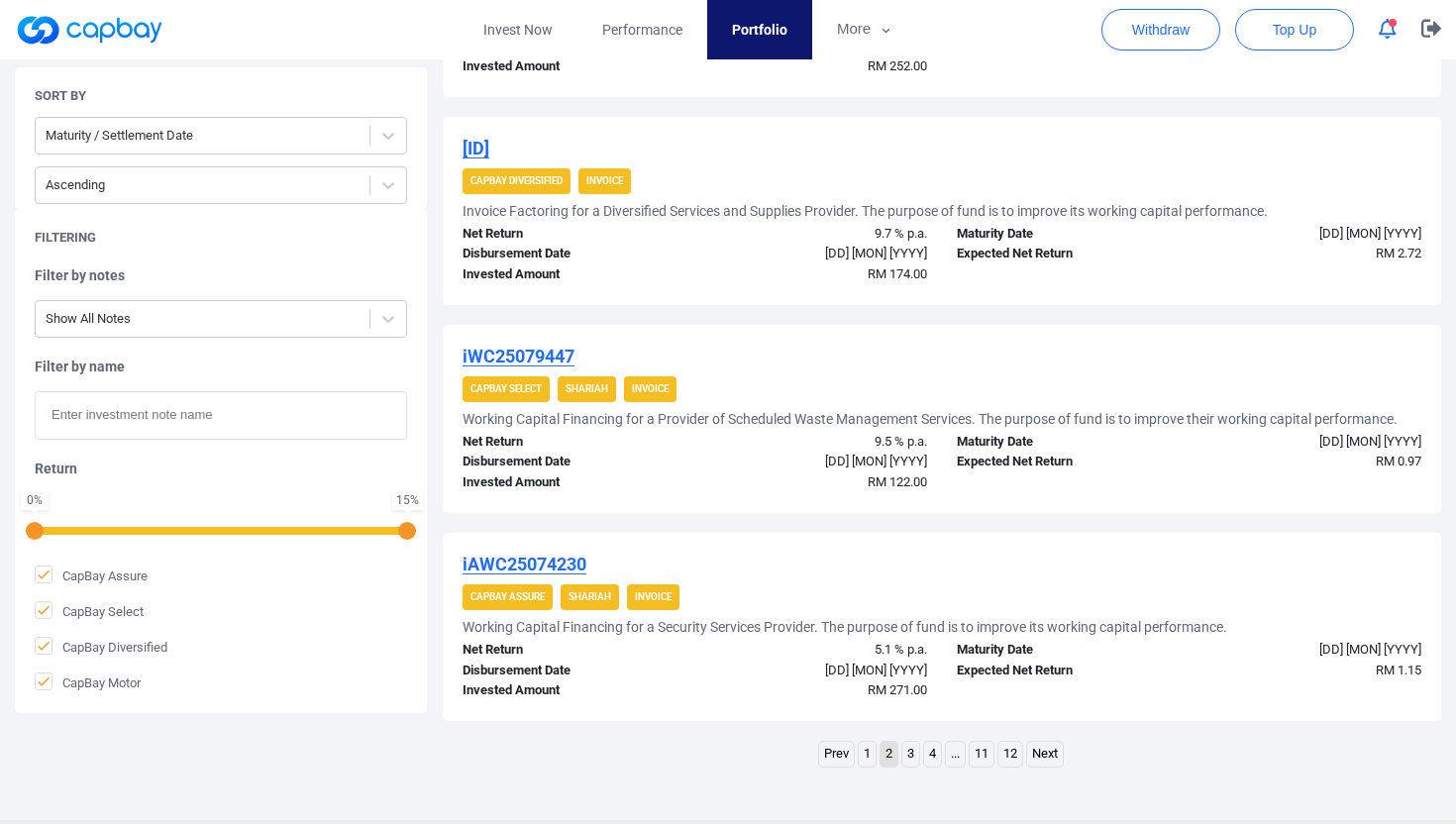 scroll, scrollTop: 1951, scrollLeft: 0, axis: vertical 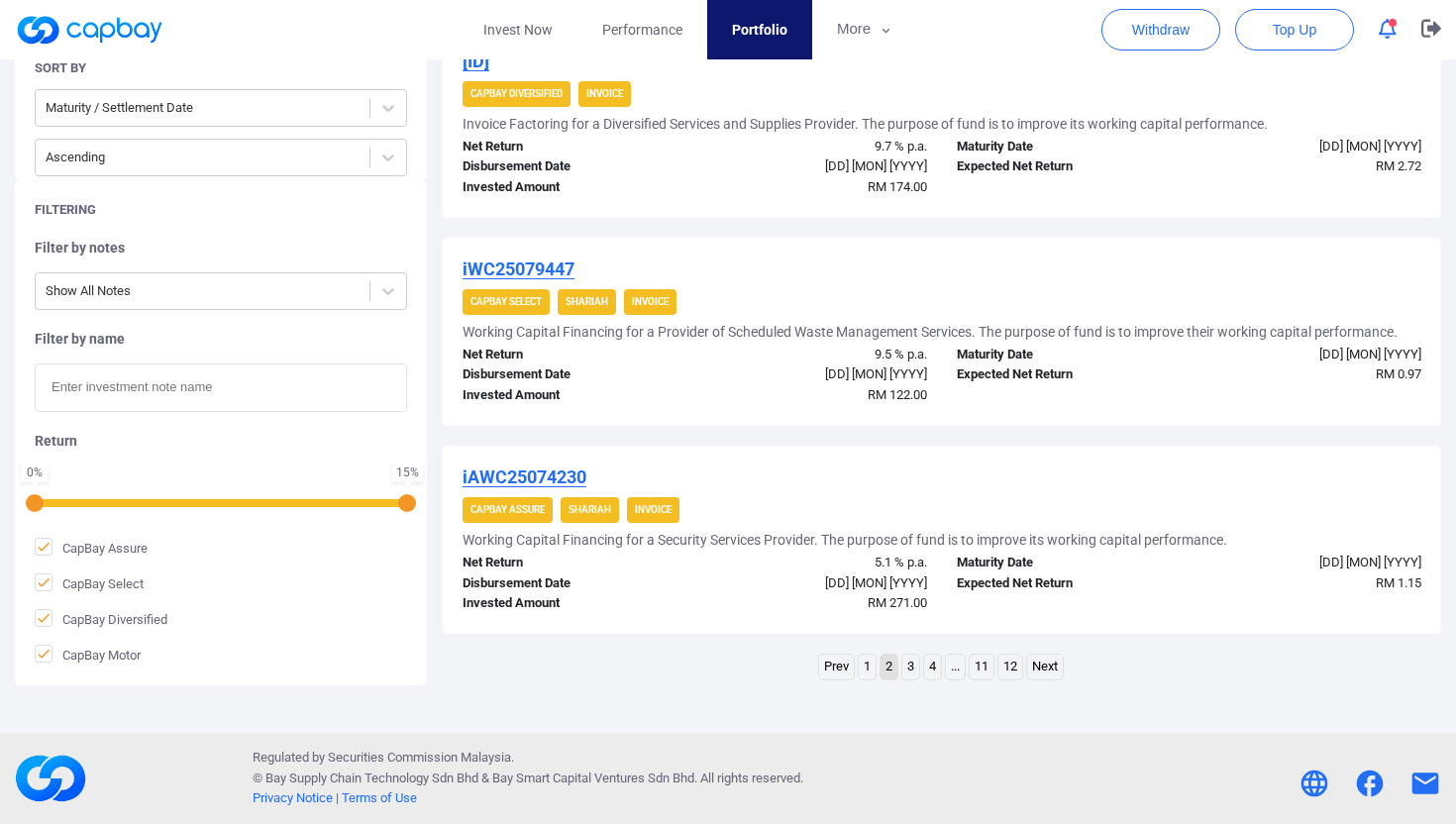 click on "1" at bounding box center [867, 667] 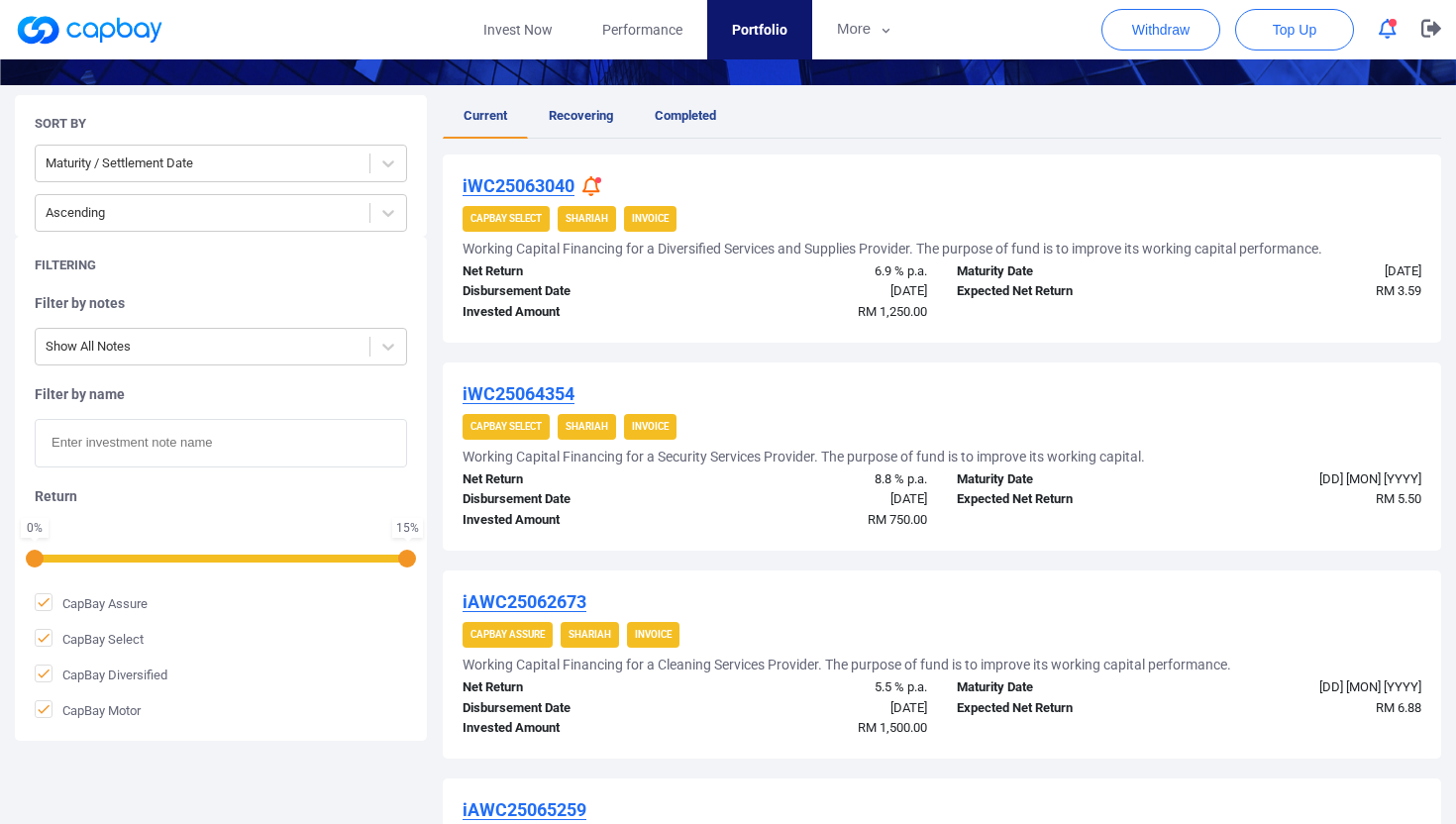 scroll, scrollTop: 383, scrollLeft: 0, axis: vertical 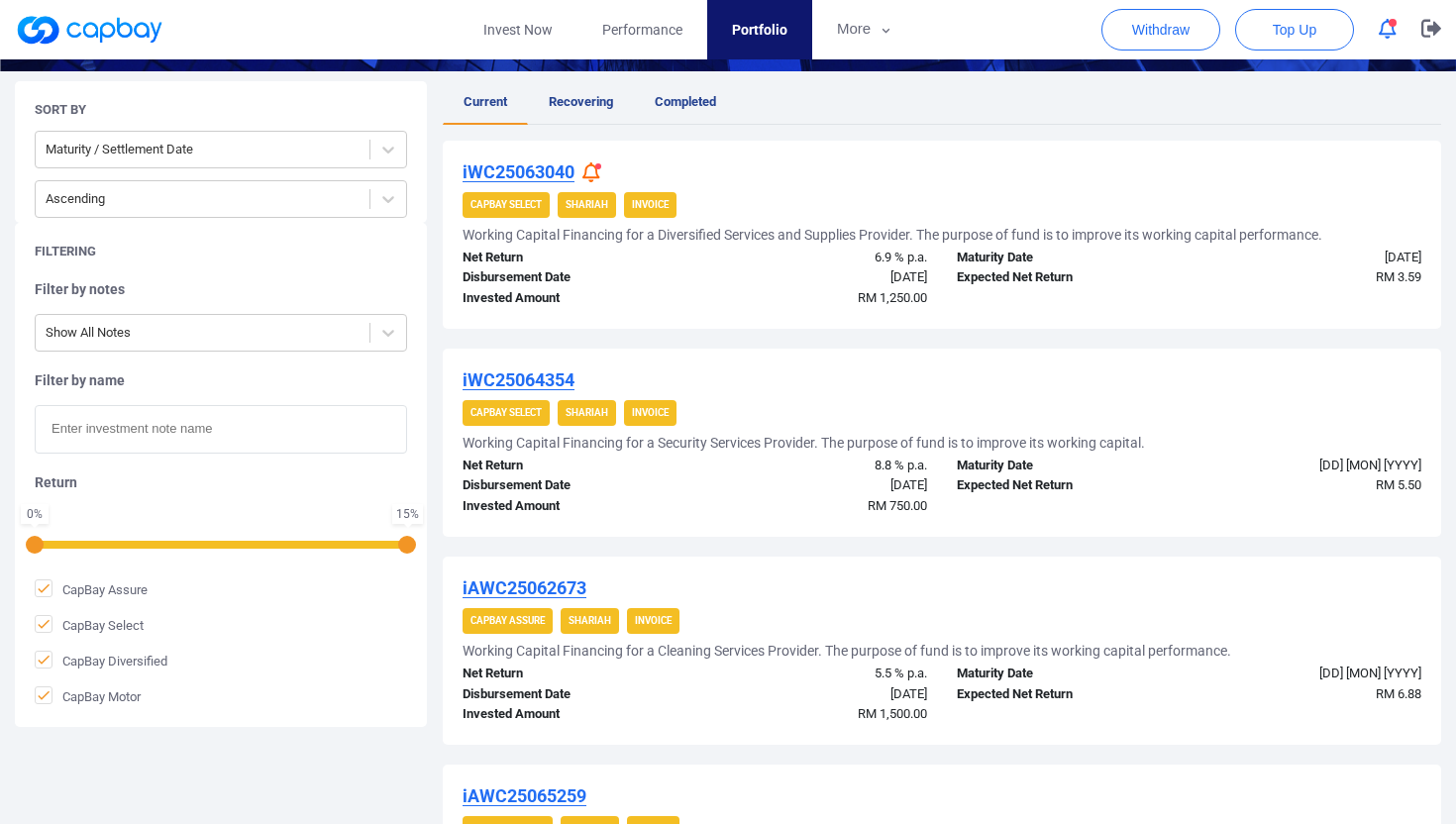 click 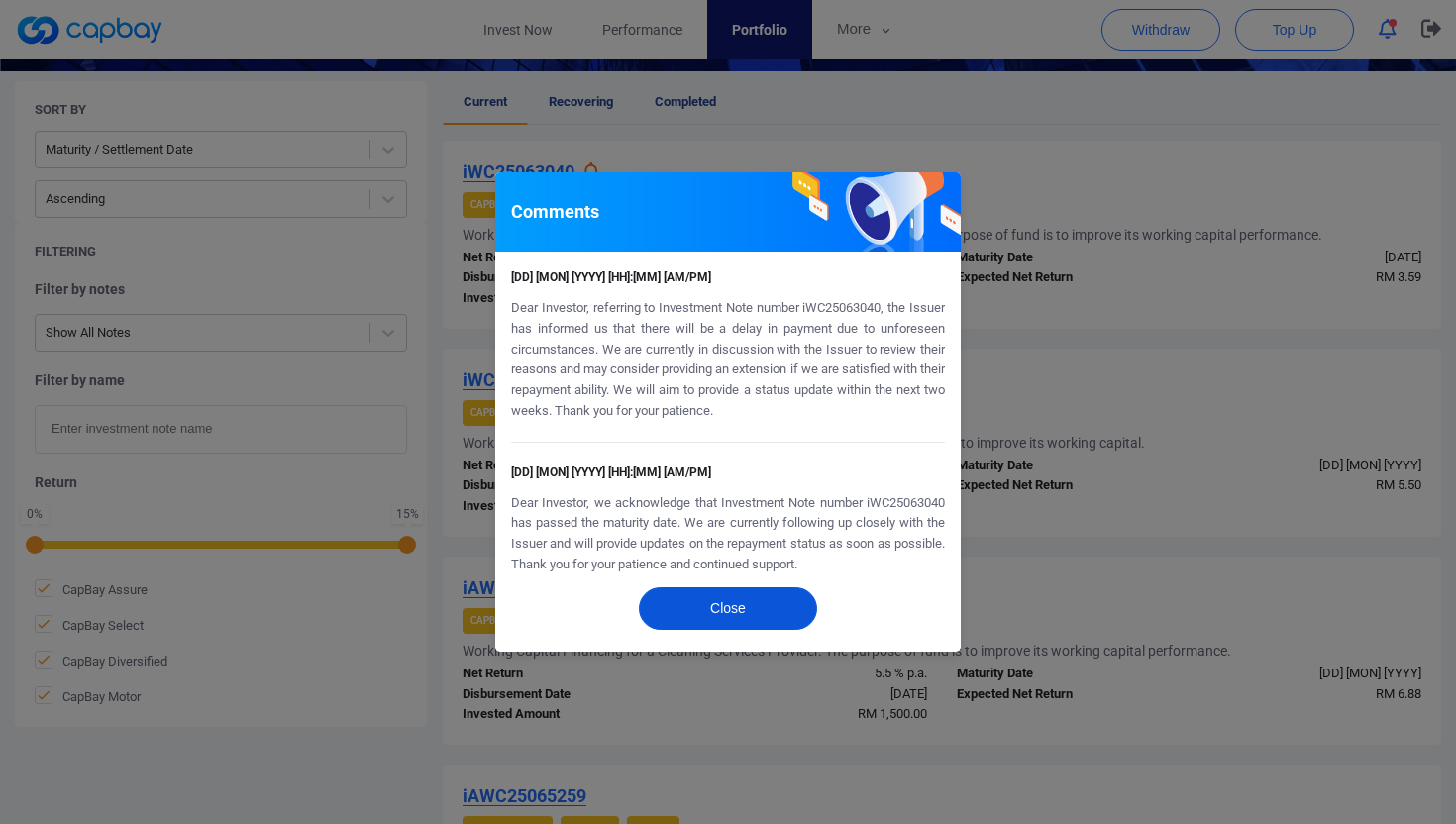 click on "Close" at bounding box center (728, 608) 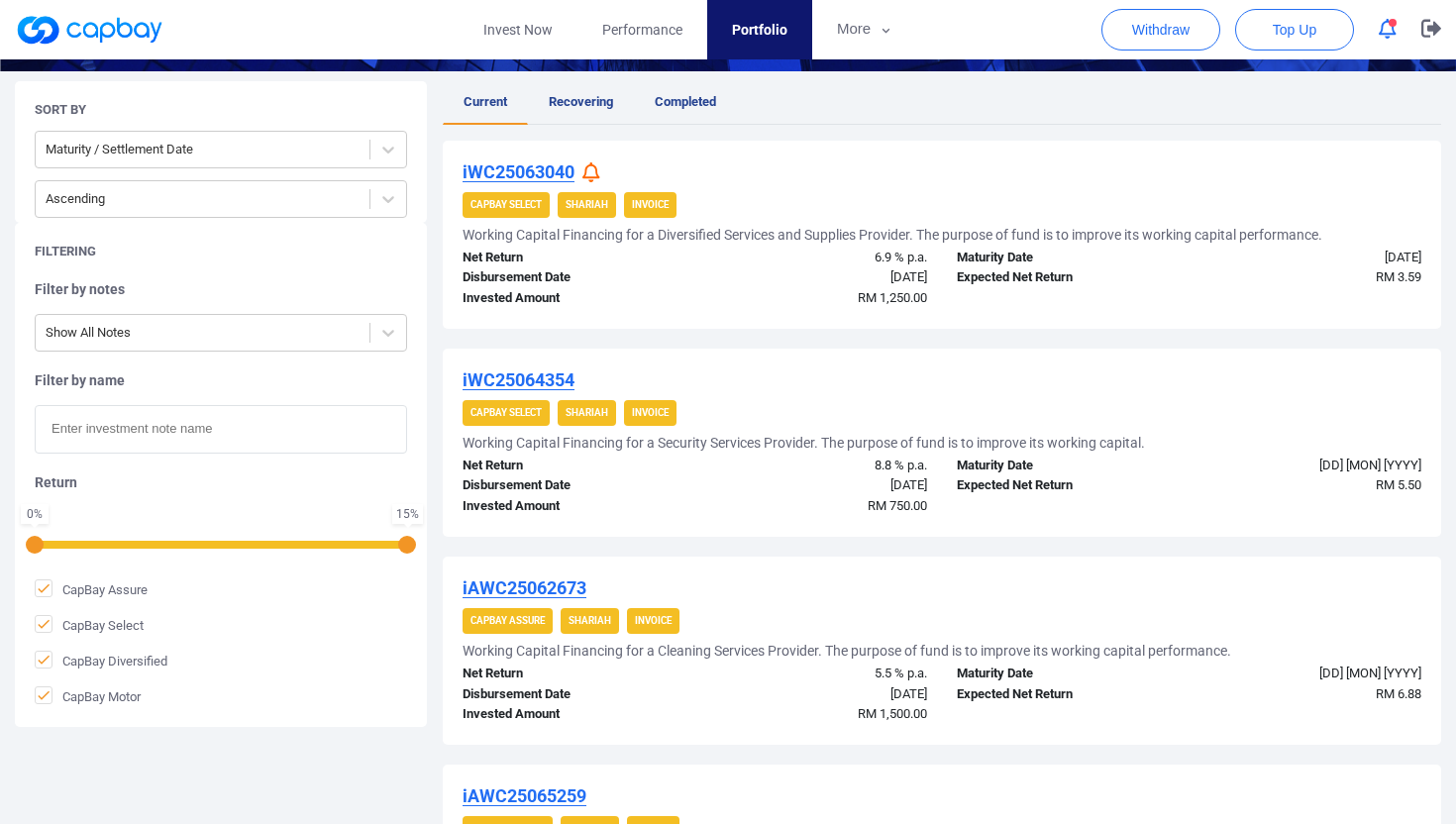 click on "iWC25063040" at bounding box center [518, 171] 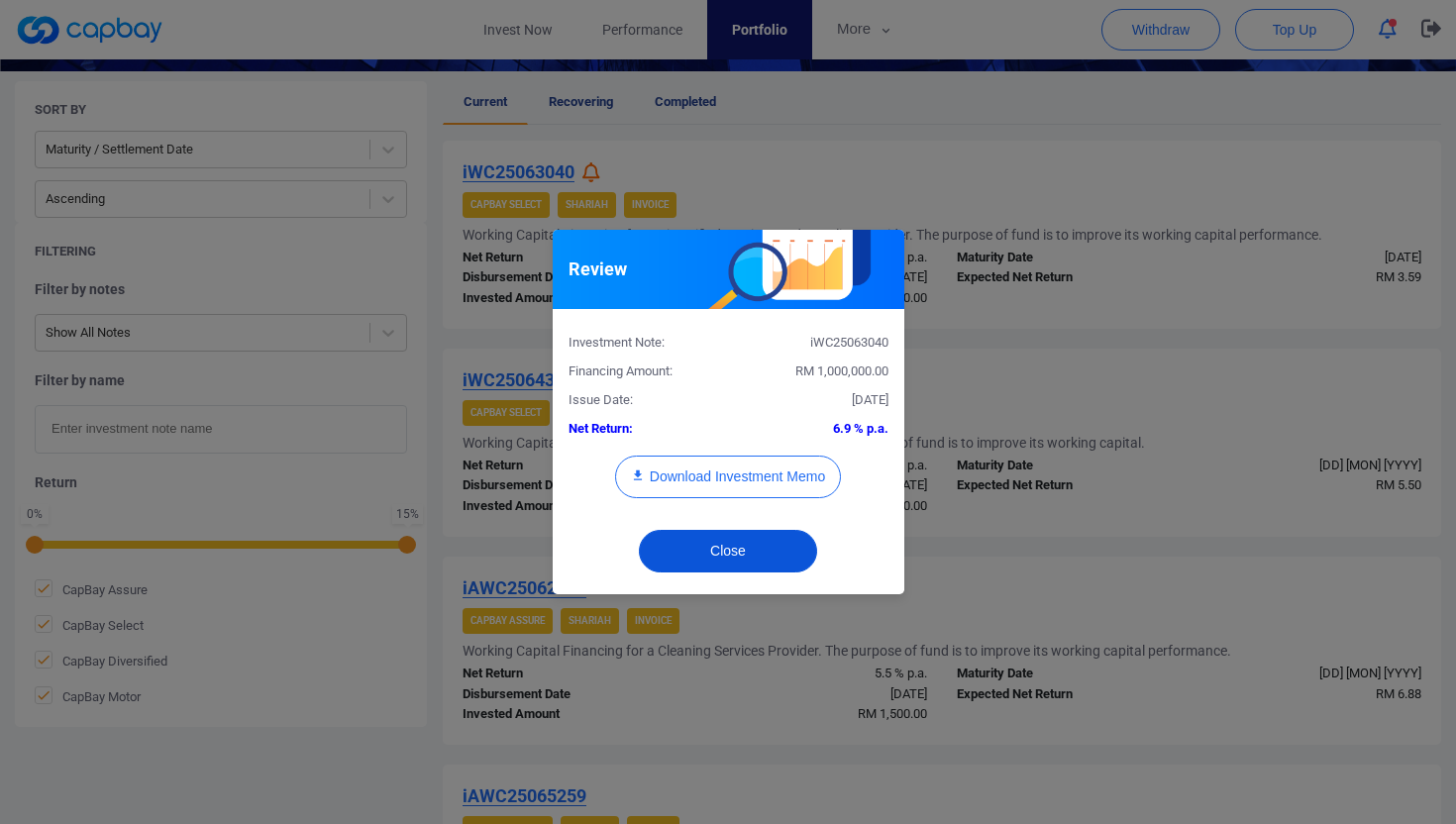 click on "Close" at bounding box center [728, 551] 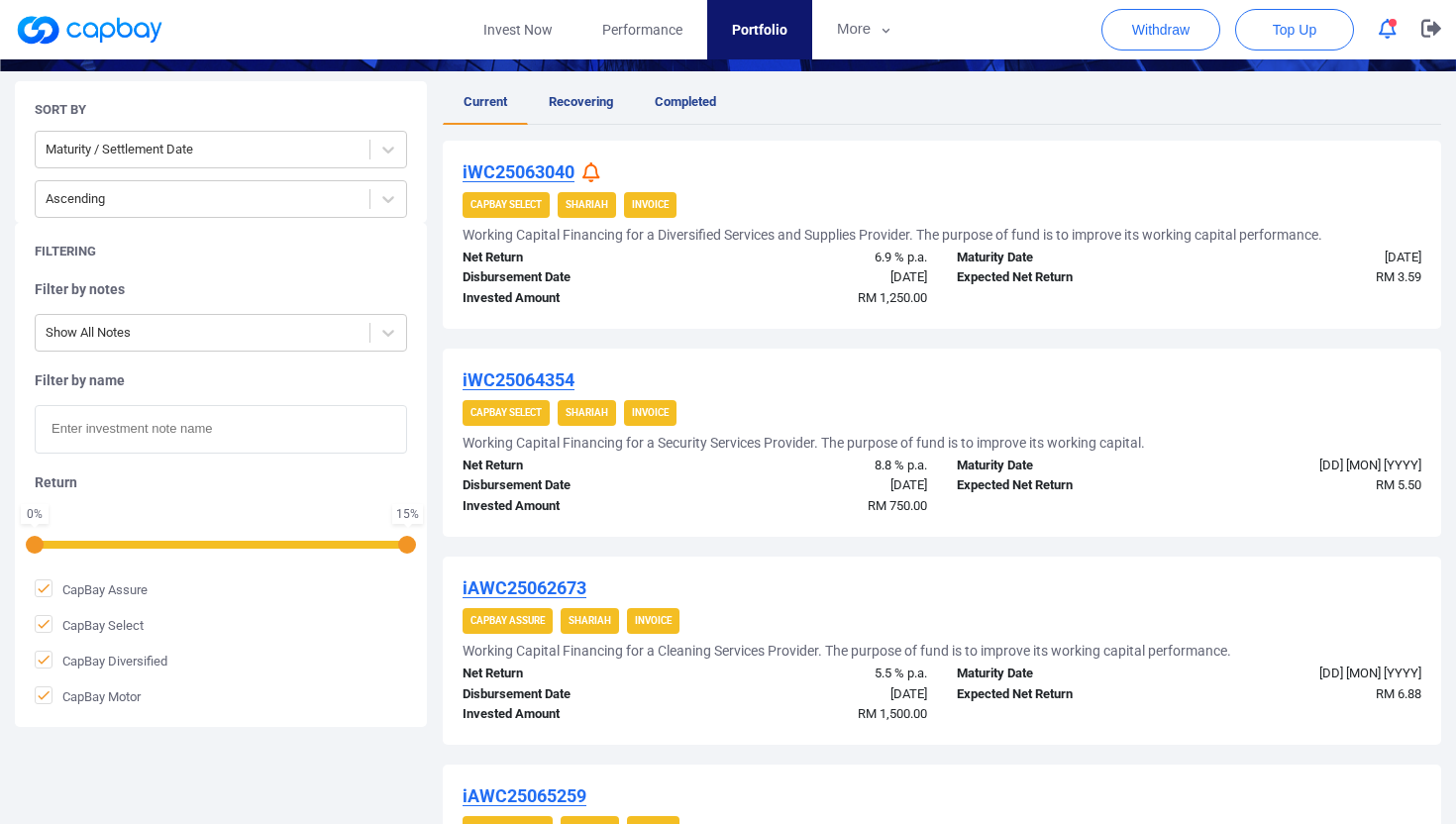 click on "iWC25063040" at bounding box center (518, 171) 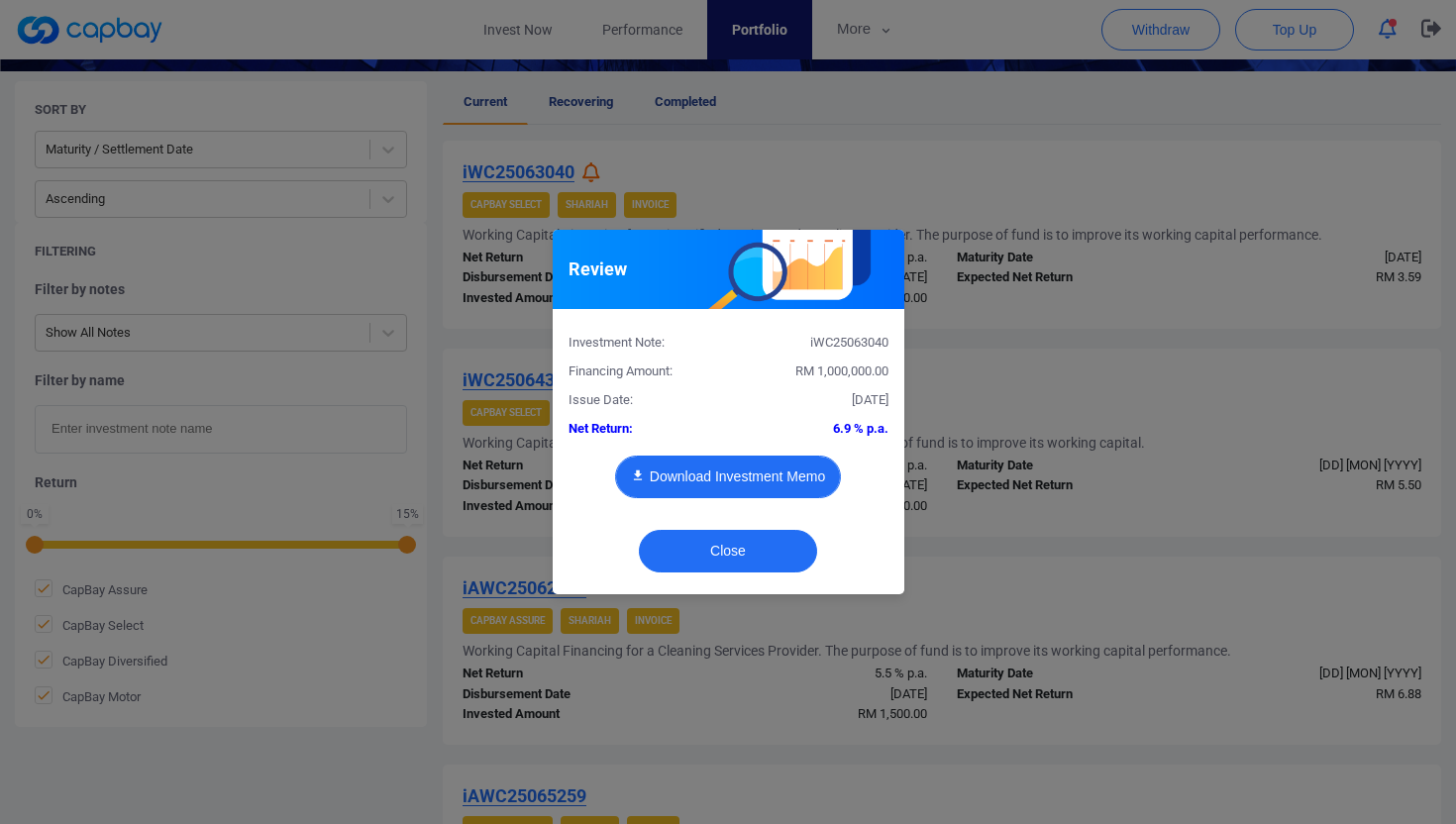 click on "Download Investment Memo" at bounding box center [728, 476] 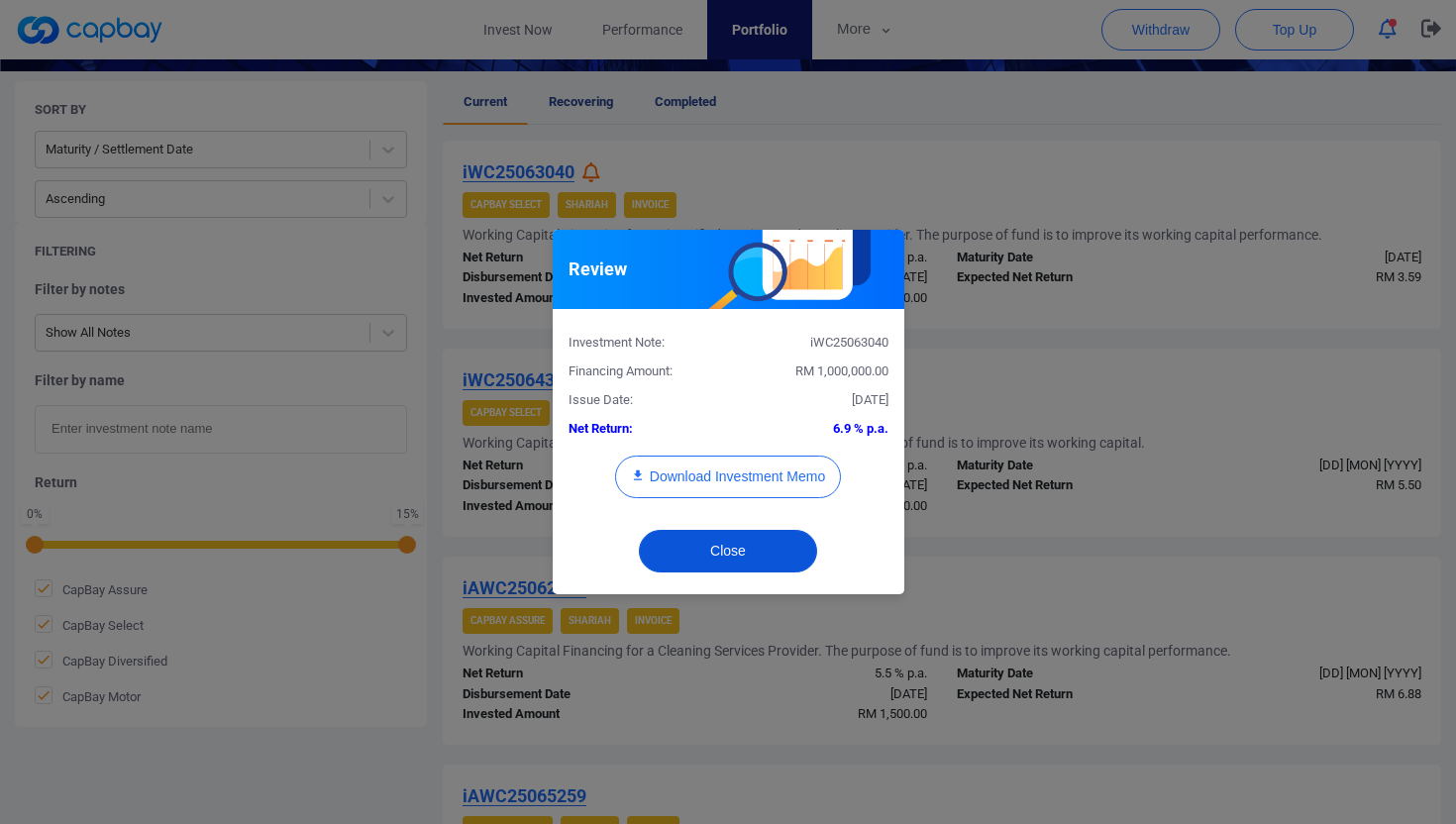 click on "Close" at bounding box center (728, 551) 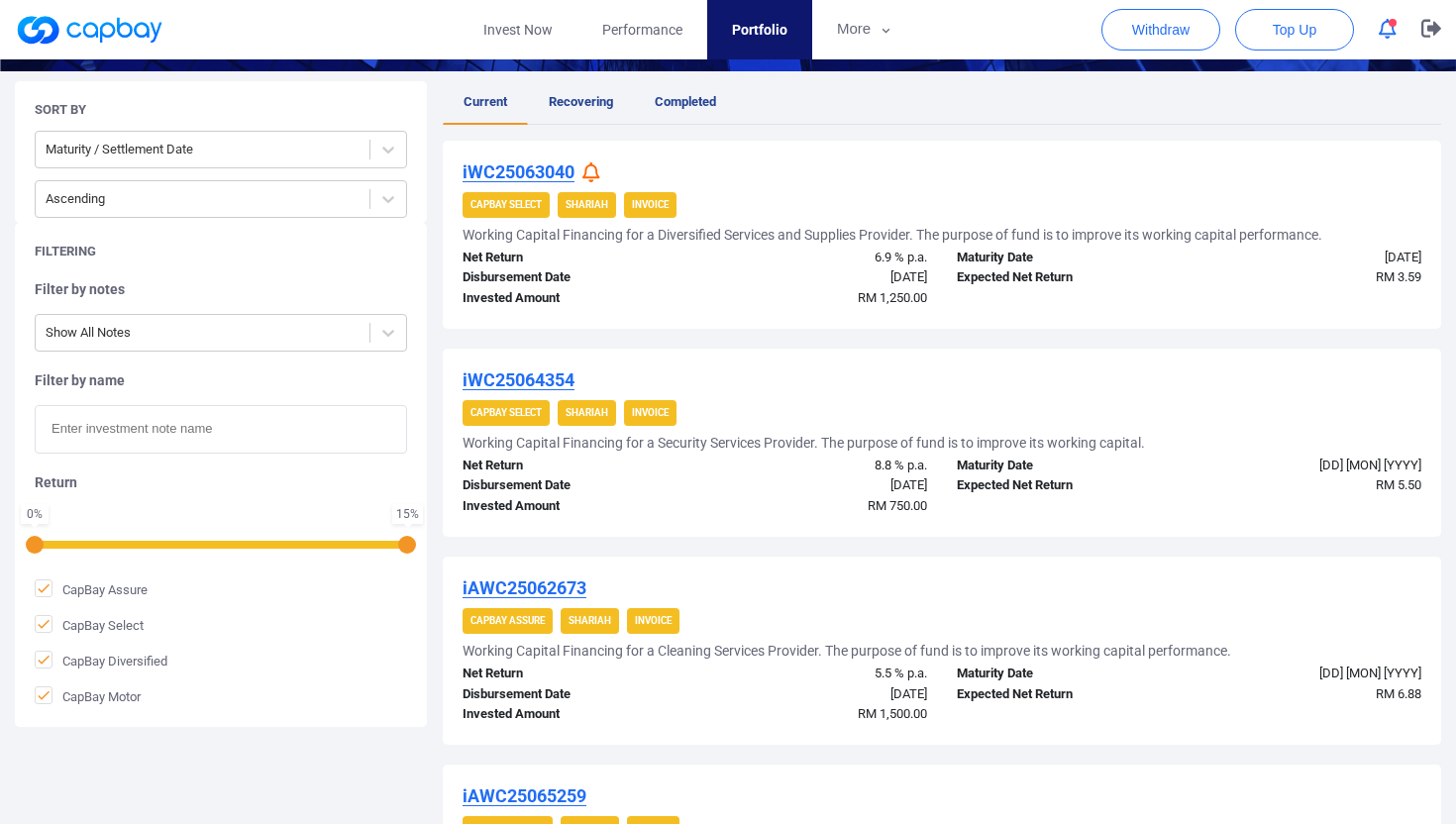 click on "iWC25063040" at bounding box center [518, 171] 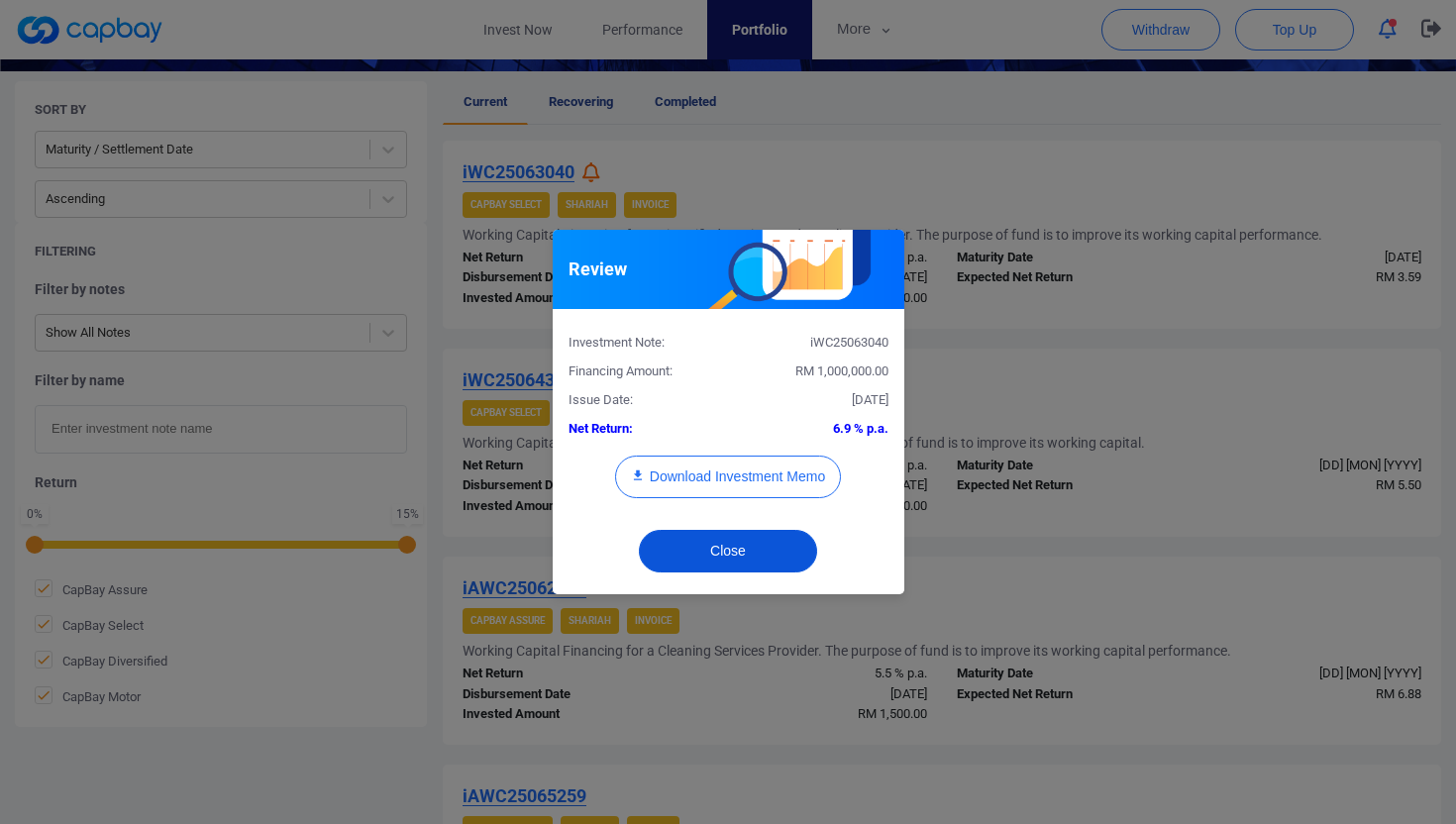 click on "Close" at bounding box center (728, 551) 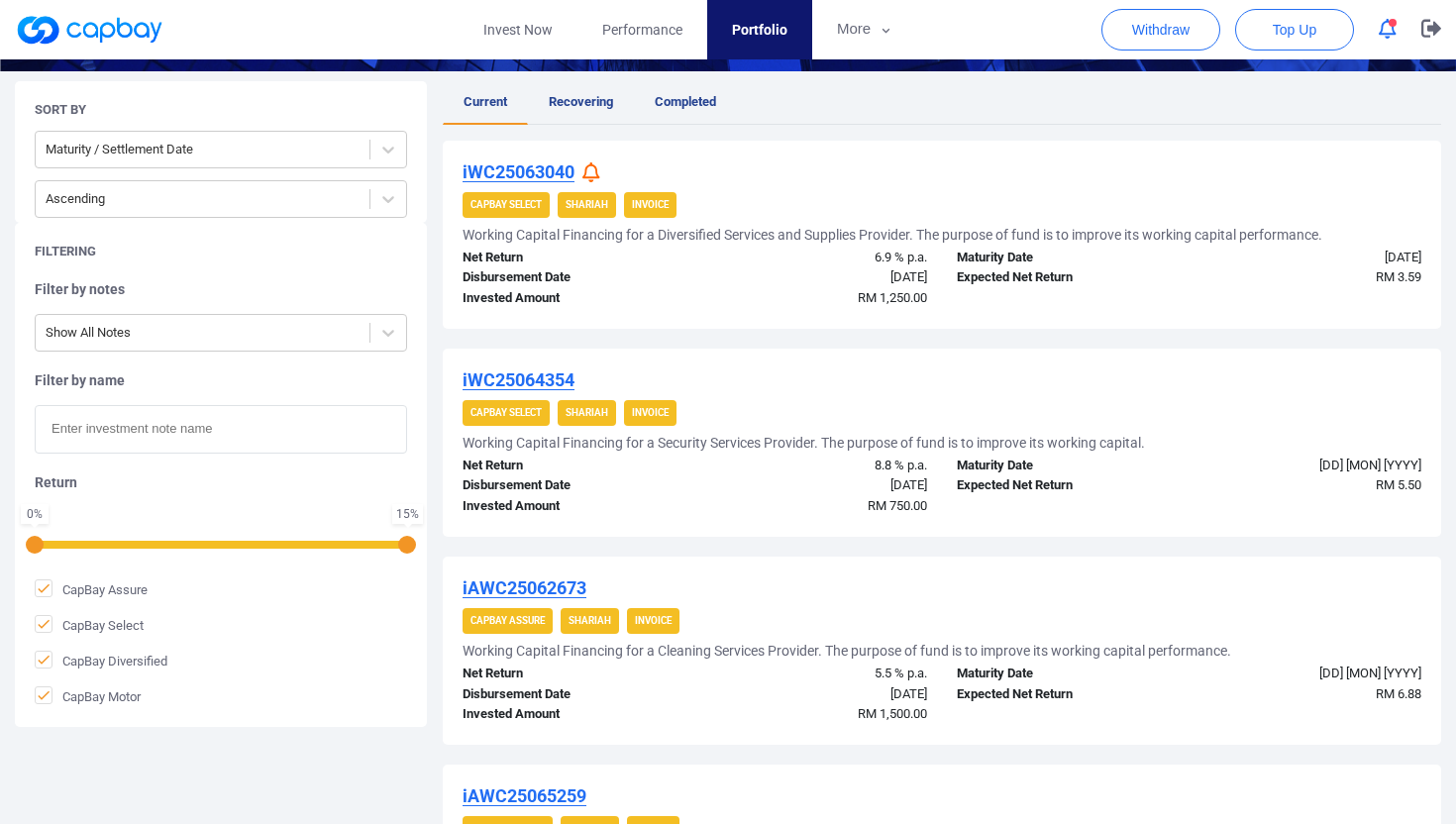 click 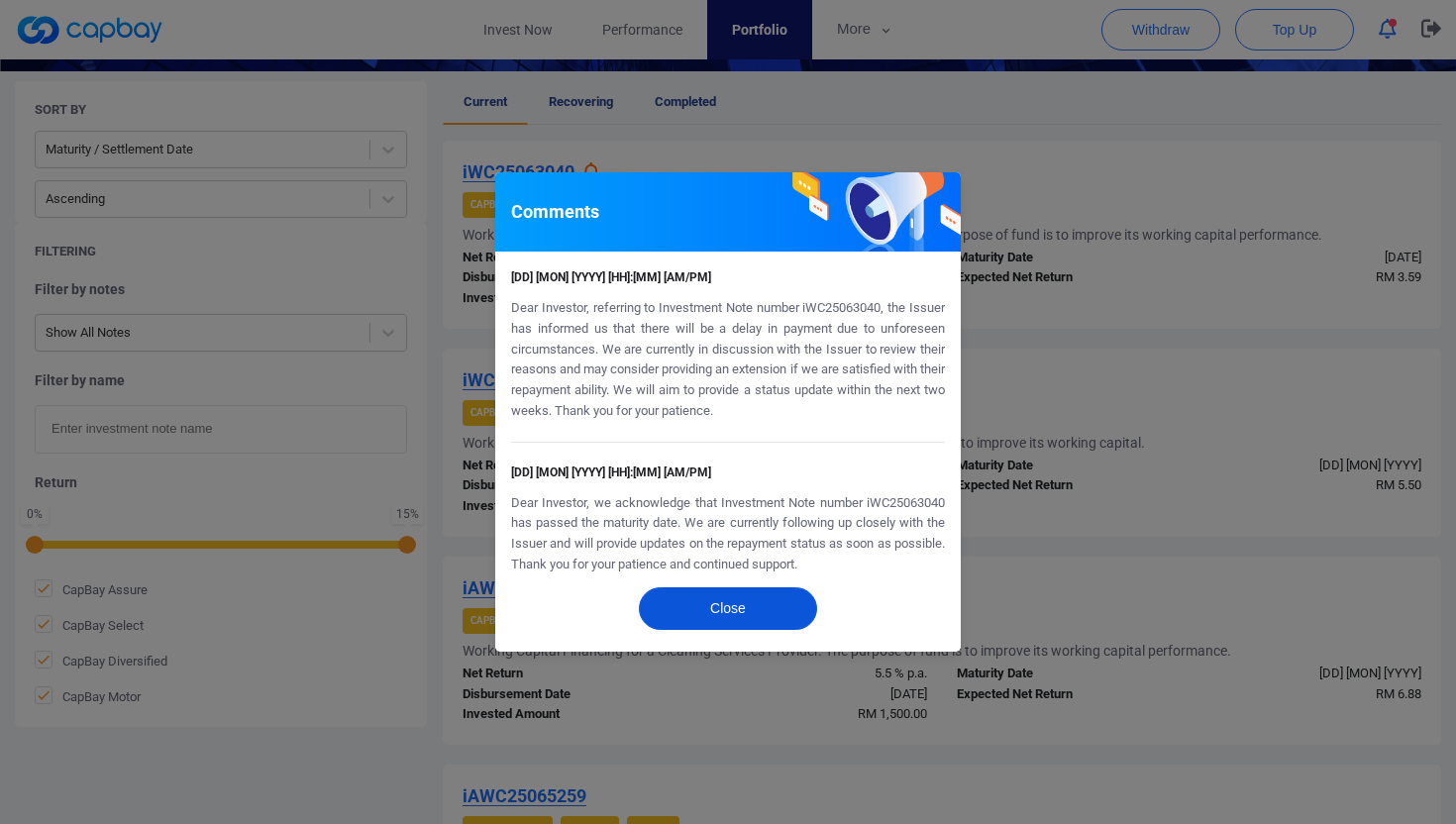 click on "Close" at bounding box center [728, 608] 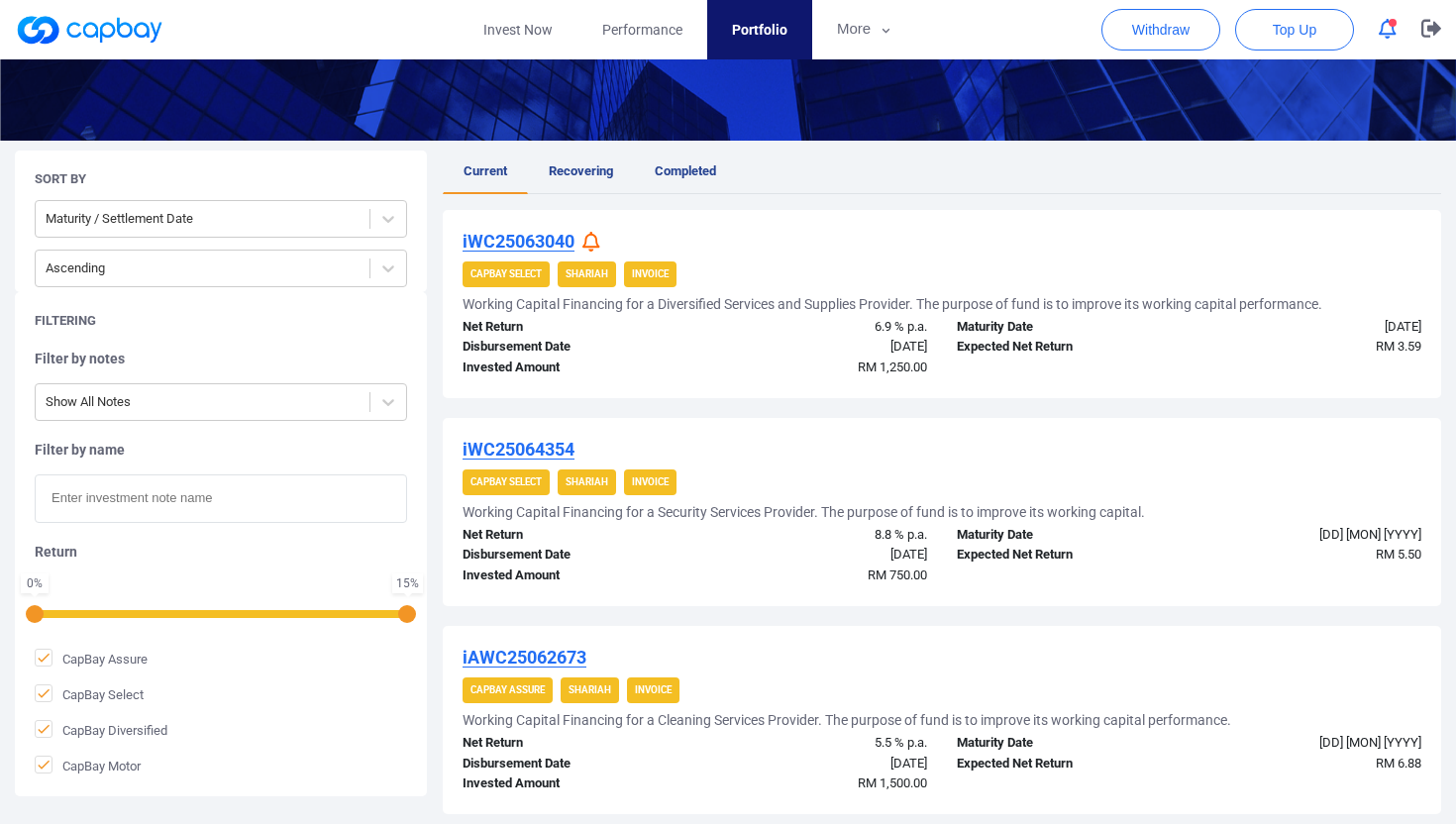 scroll, scrollTop: 0, scrollLeft: 0, axis: both 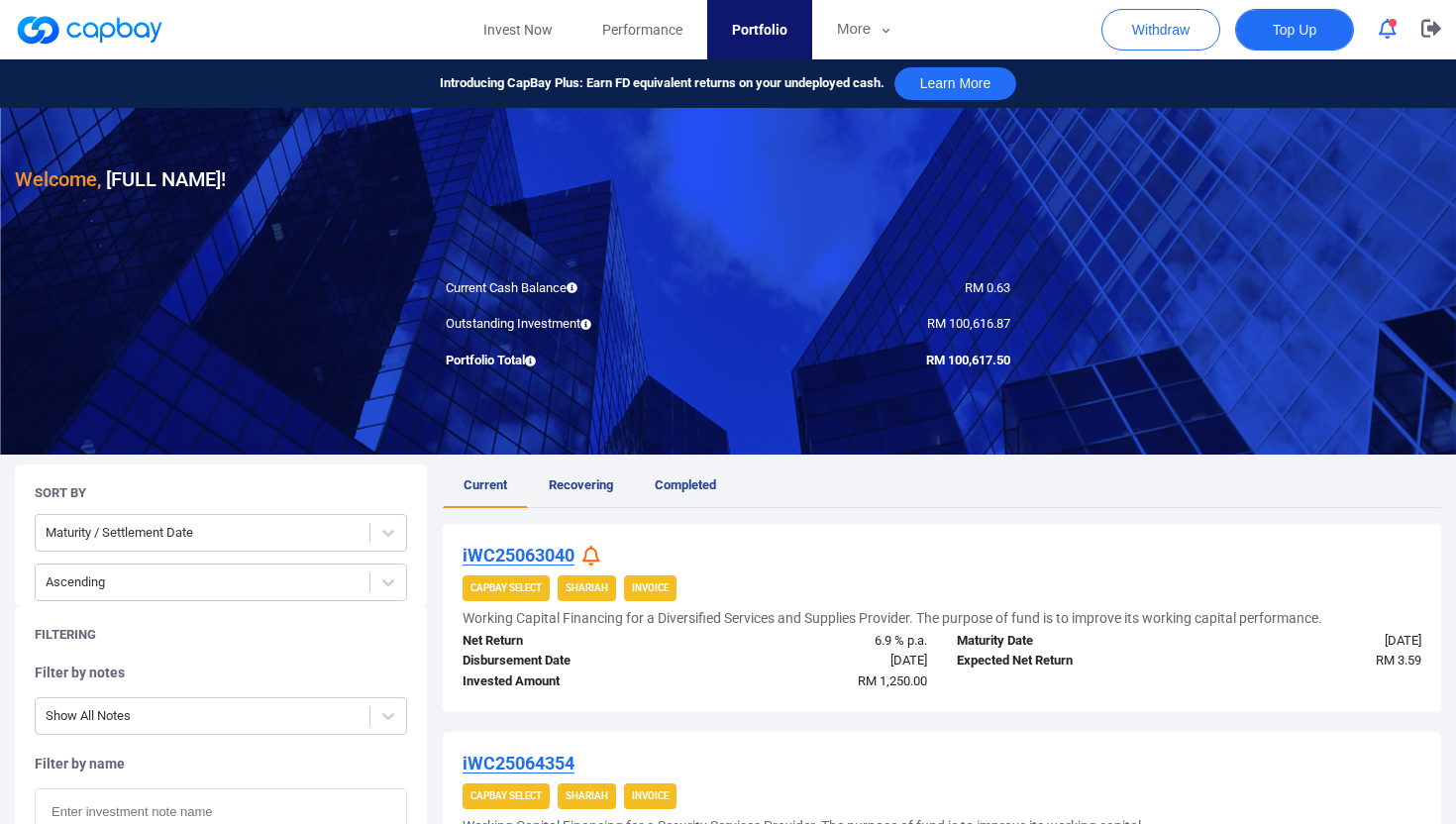 click on "Top Up" at bounding box center [1295, 30] 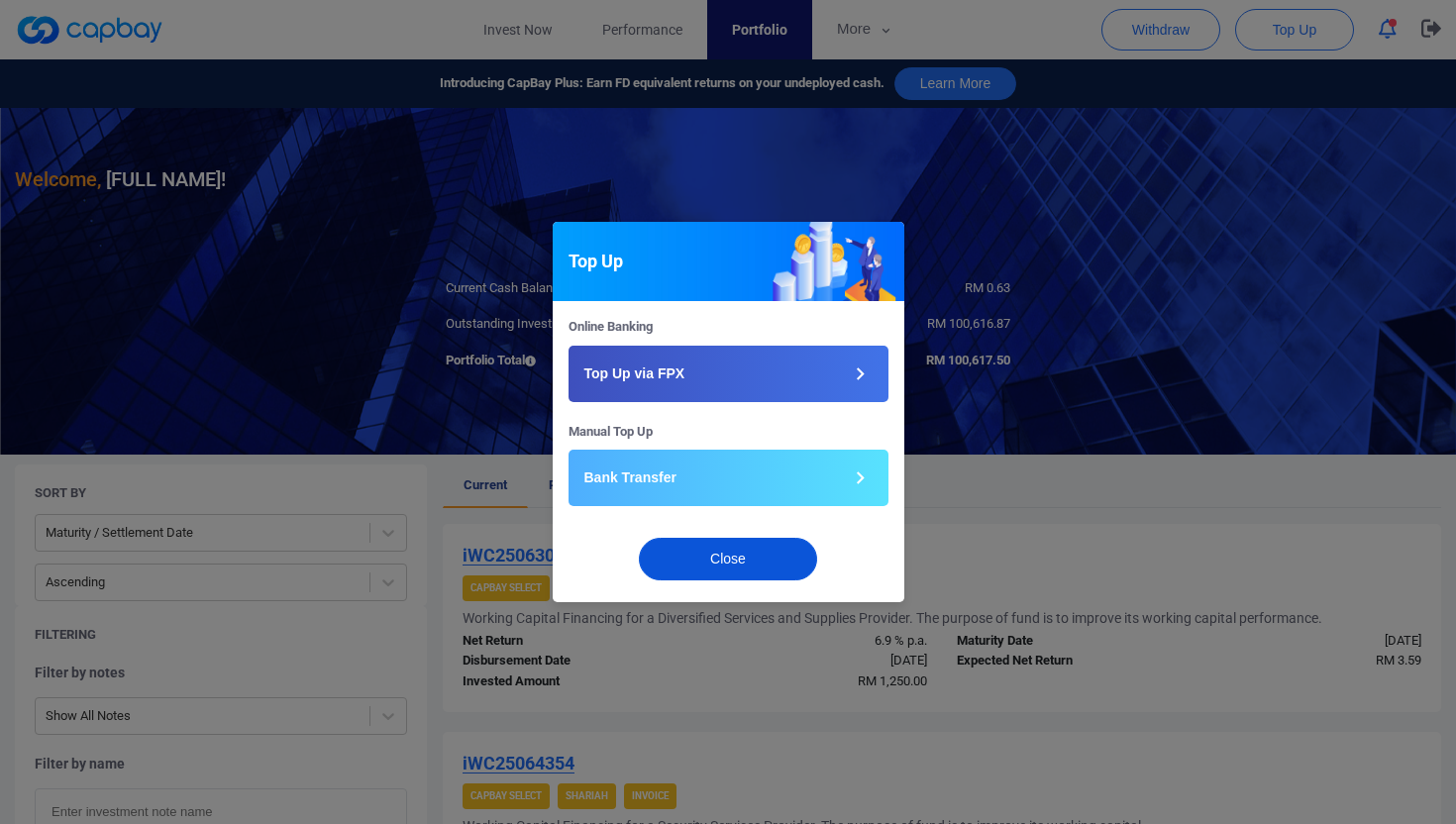 drag, startPoint x: 711, startPoint y: 558, endPoint x: 682, endPoint y: 446, distance: 115.6936 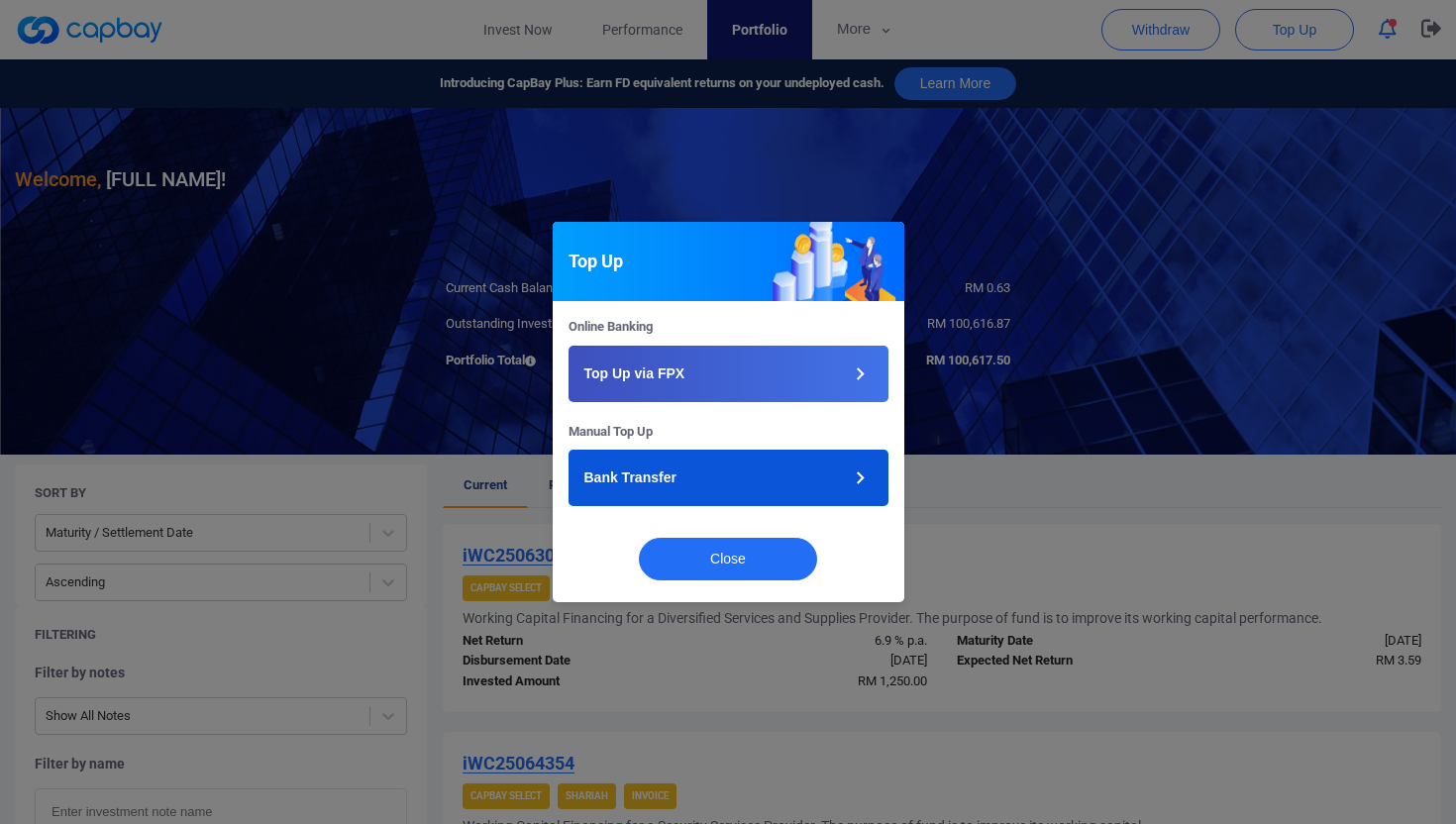 click on "Bank Transfer" at bounding box center (728, 477) 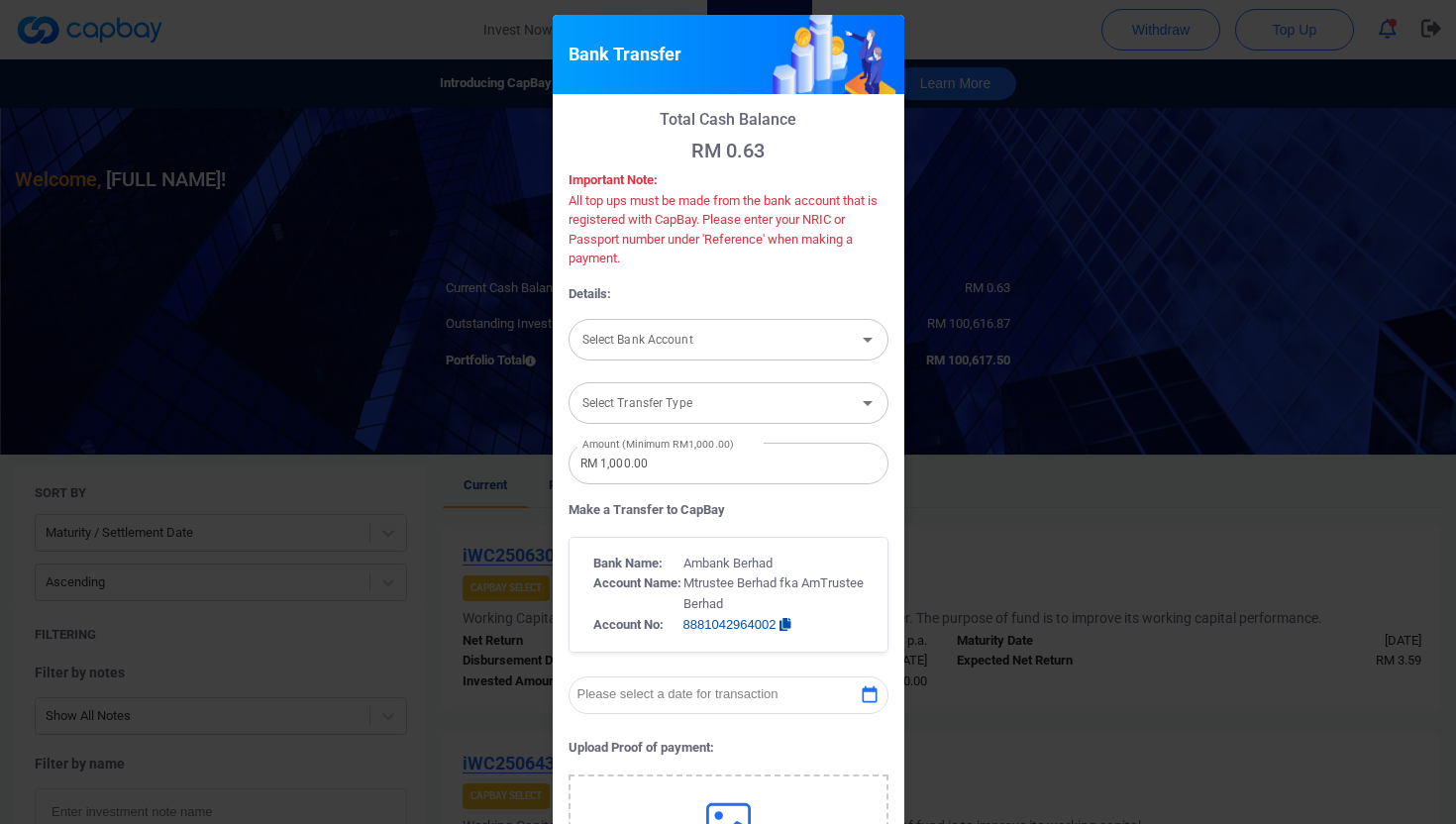 click on "Select Bank Account" at bounding box center [712, 339] 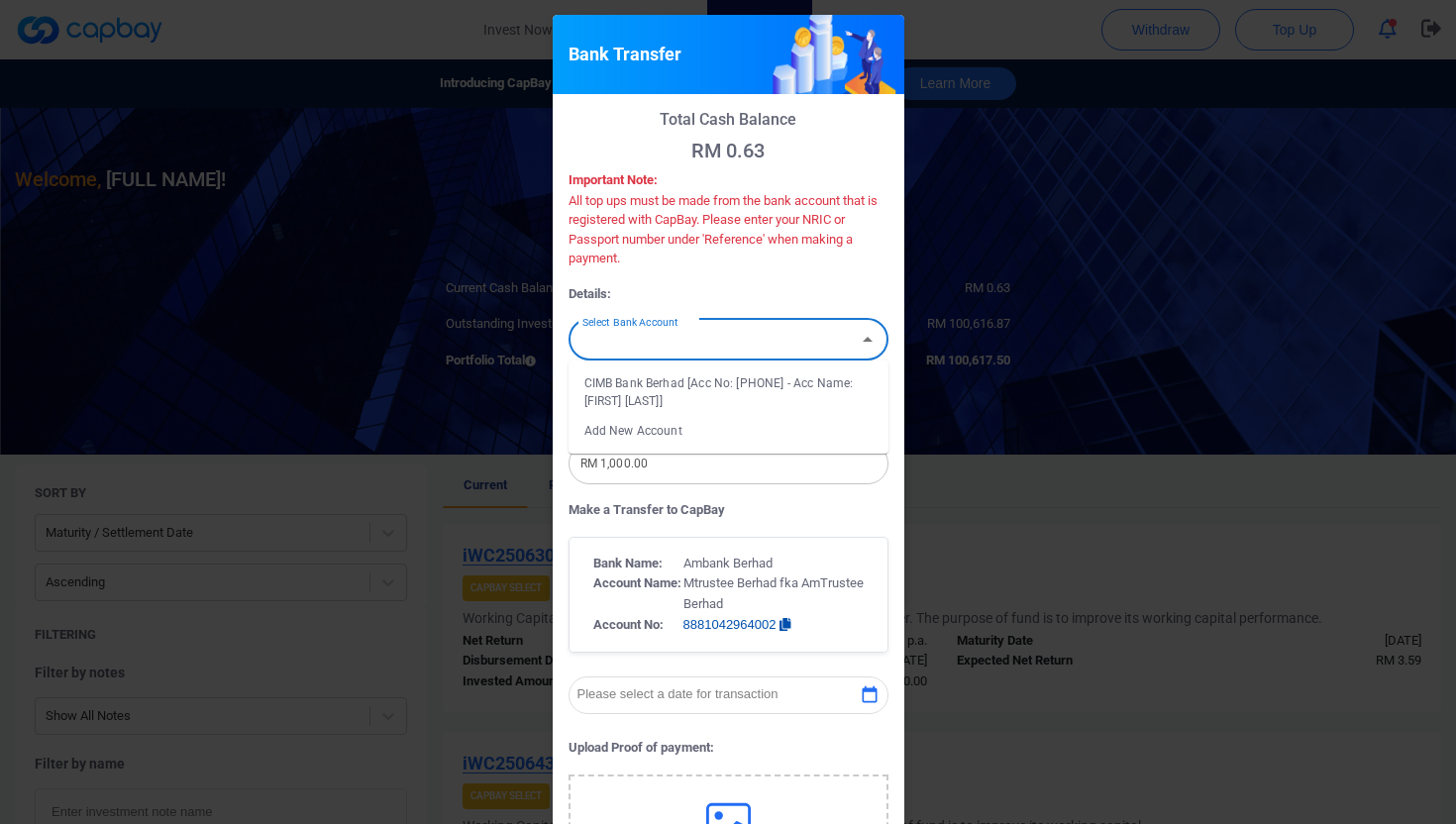 click on "CIMB Bank Berhad [Acc No: 8009889549 - Acc Name:Chin Yee Mun]" at bounding box center (728, 392) 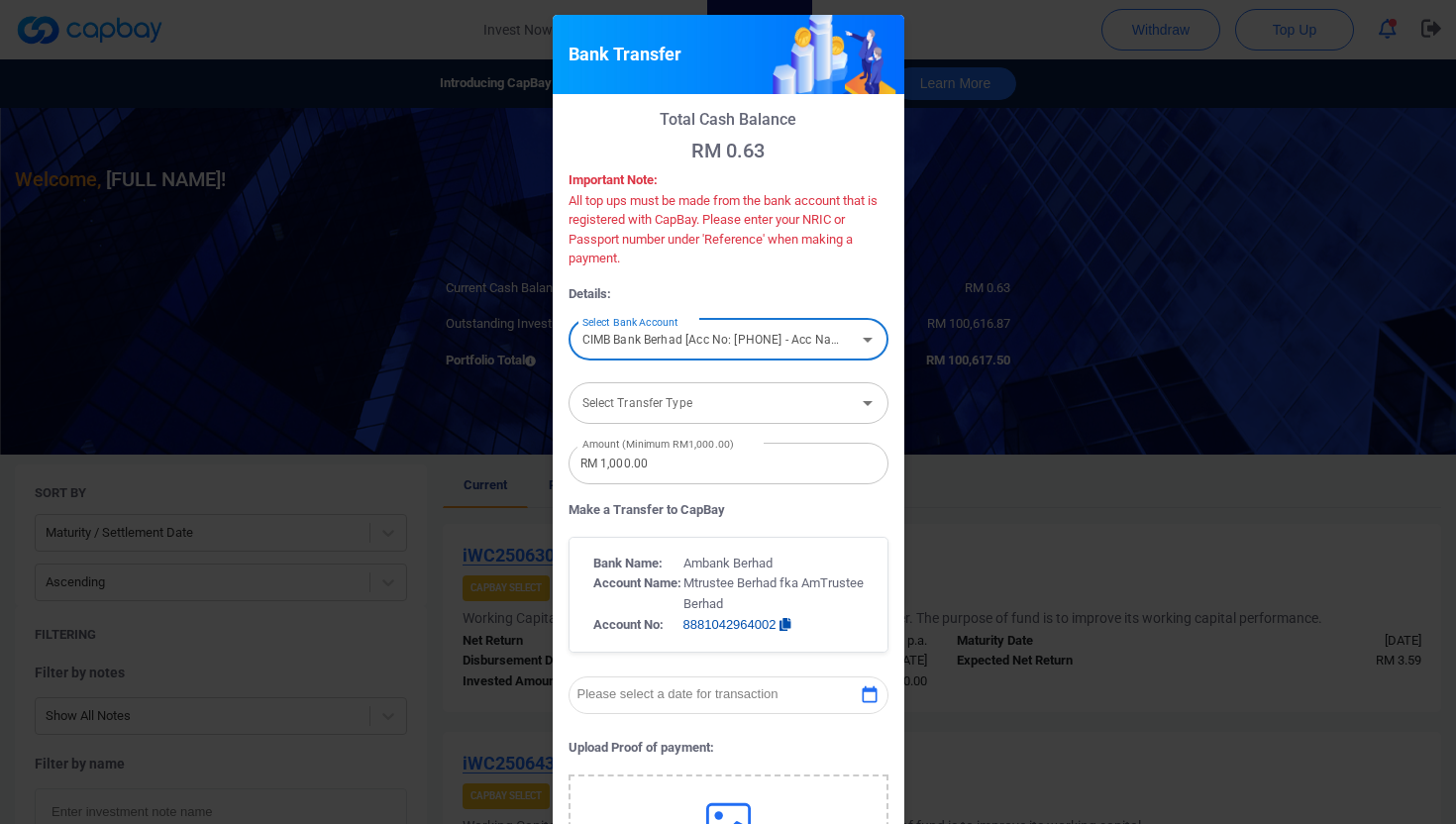 click on "Select Transfer Type" at bounding box center (712, 402) 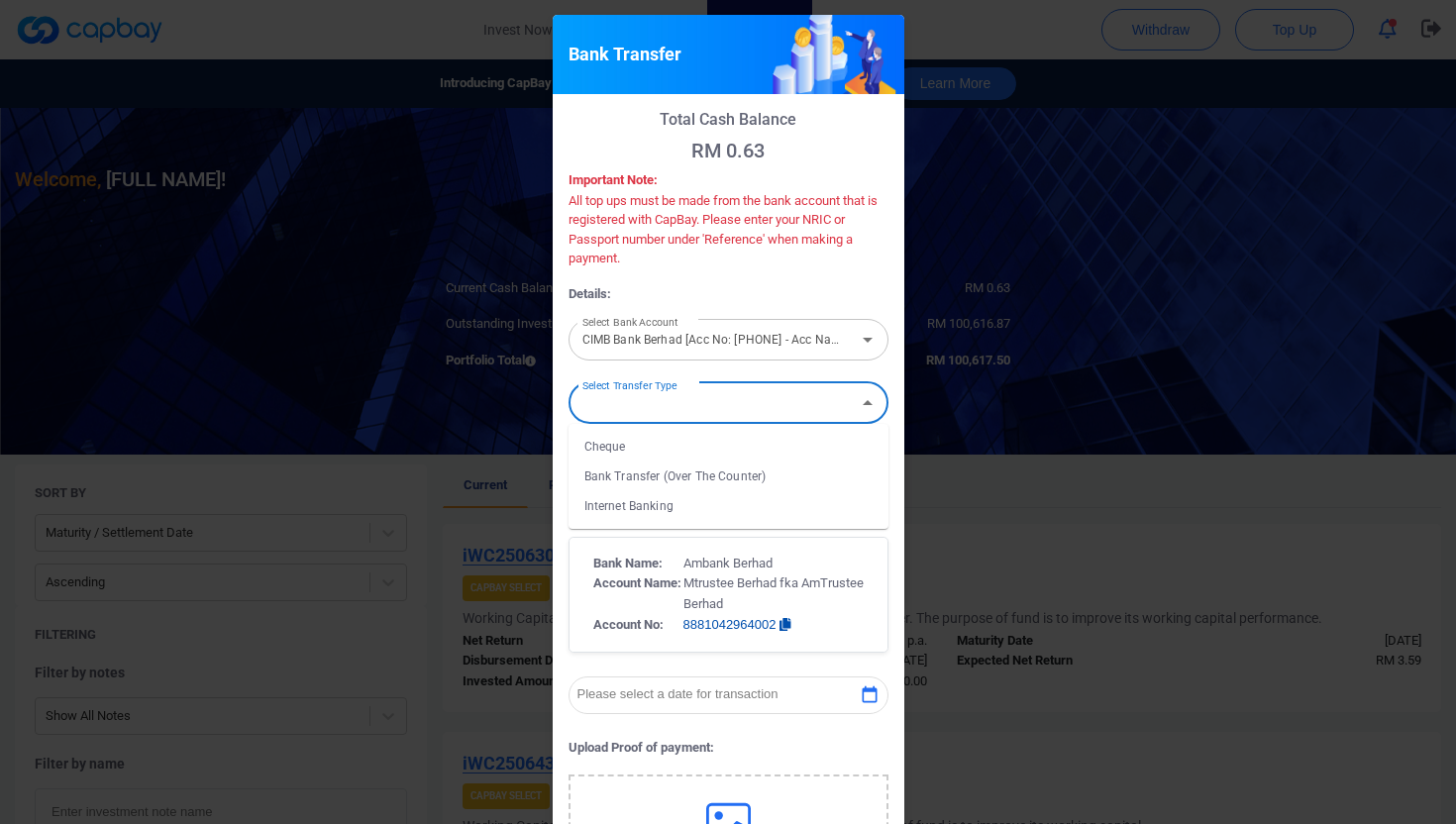 click on "Internet Banking" at bounding box center [728, 506] 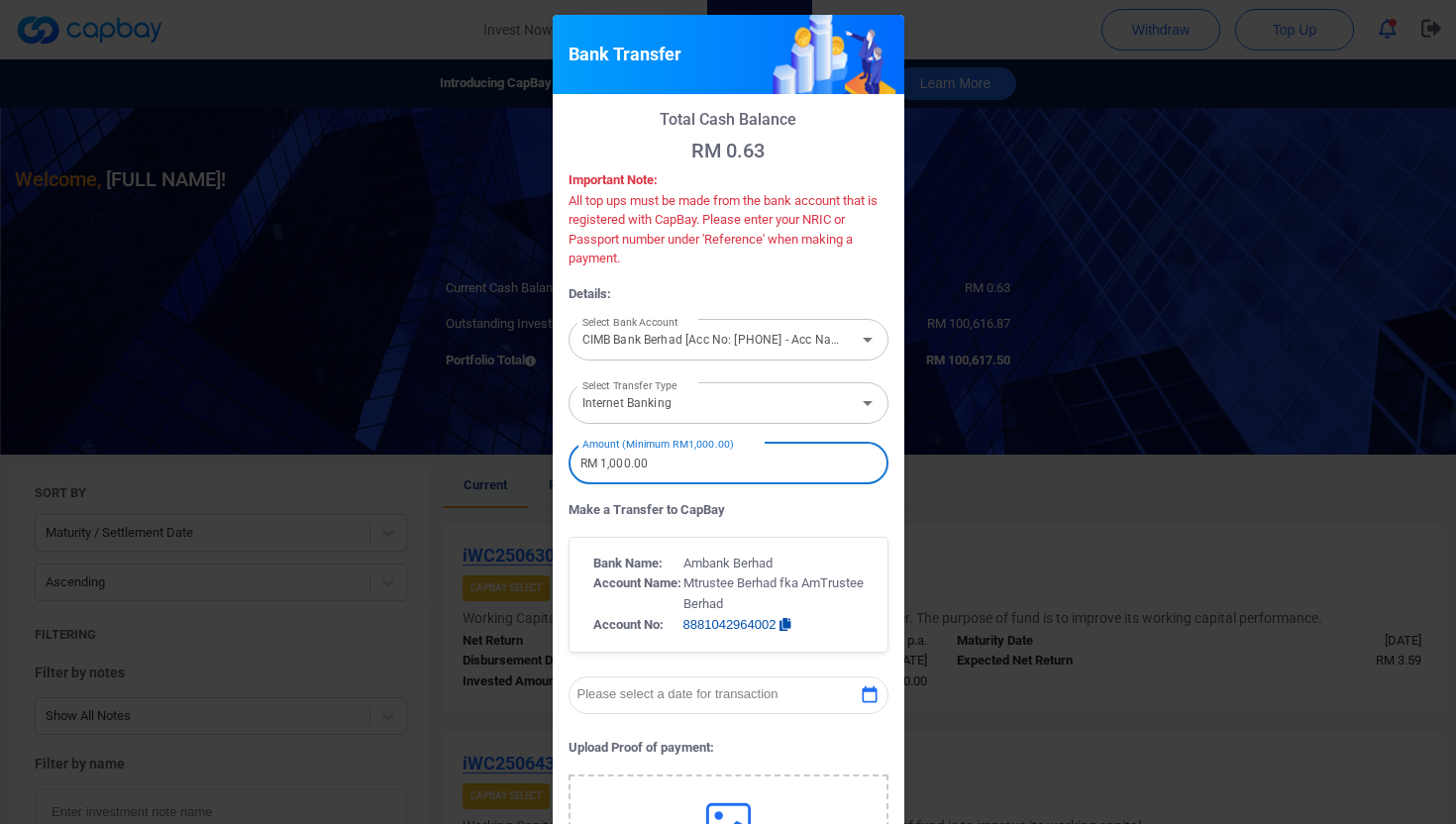 drag, startPoint x: 682, startPoint y: 459, endPoint x: 521, endPoint y: 464, distance: 161.0776 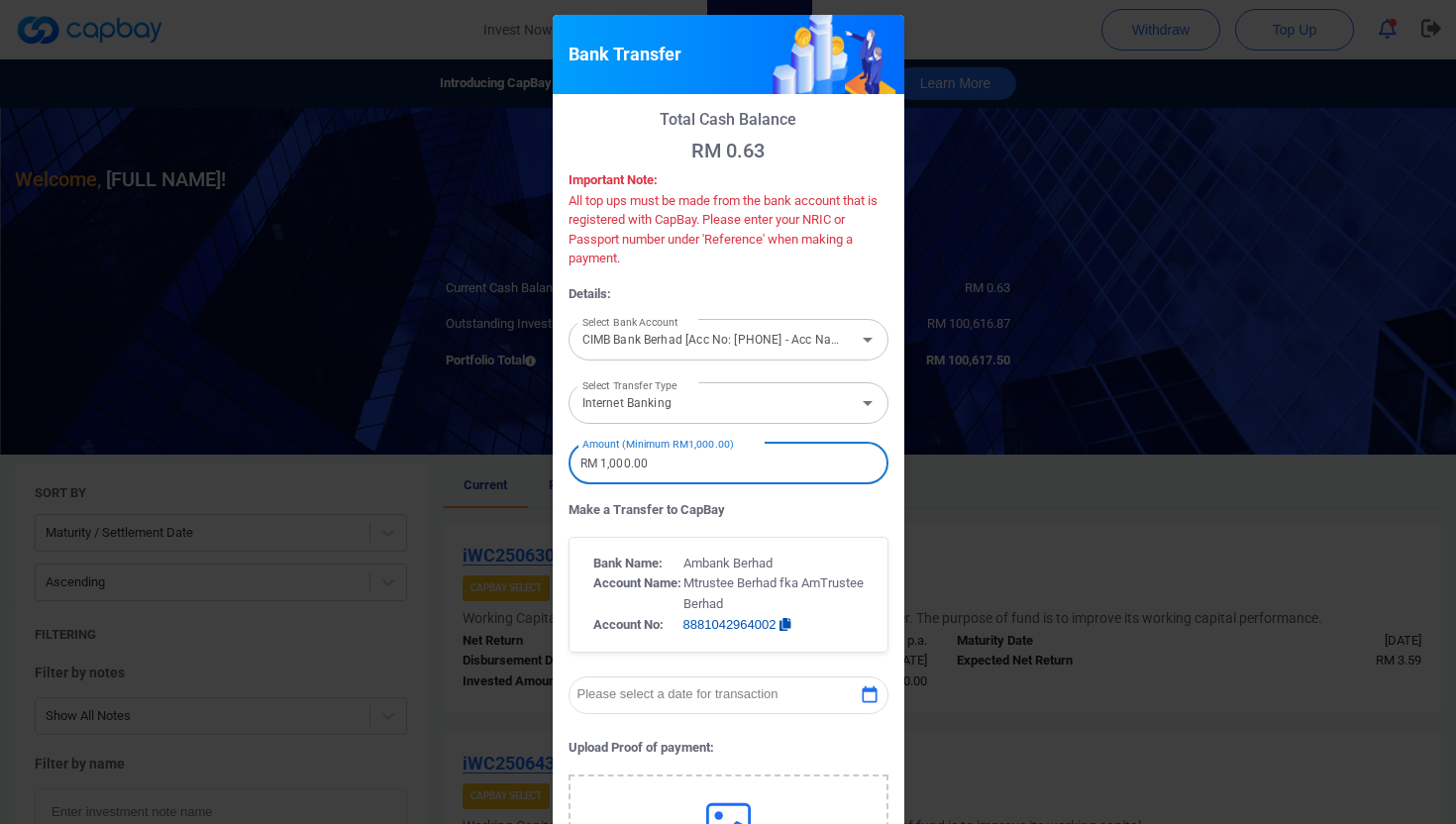 click on "Bank Transfer Total Cash Balance RM 0.63 Important Note: All top ups must be made from the bank account that is registered with CapBay. Please enter your NRIC or Passport number under 'Reference' when making a payment. Details: Select Bank Account CIMB Bank Berhad [Acc No: 8009889549 - Acc Name:Chin Yee Mun] Select Bank Account Select Transfer Type Internet Banking Select Transfer Type Amount (Minimum RM1,000.00) RM 1,000.00 Amount (Minimum RM1,000.00) Make a Transfer to CapBay Bank Name: Ambank Berhad  Account Name: Mtrustee Berhad fka AmTrustee Berhad Account No: 8881042964002   Please select a date for transaction Upload Proof of payment: Click to upload In the attachment, the following must be visible: Remitting Account Name Remitting Account Number Amount Transferred Send email transaction receipt Cancel Submit" at bounding box center [728, 412] 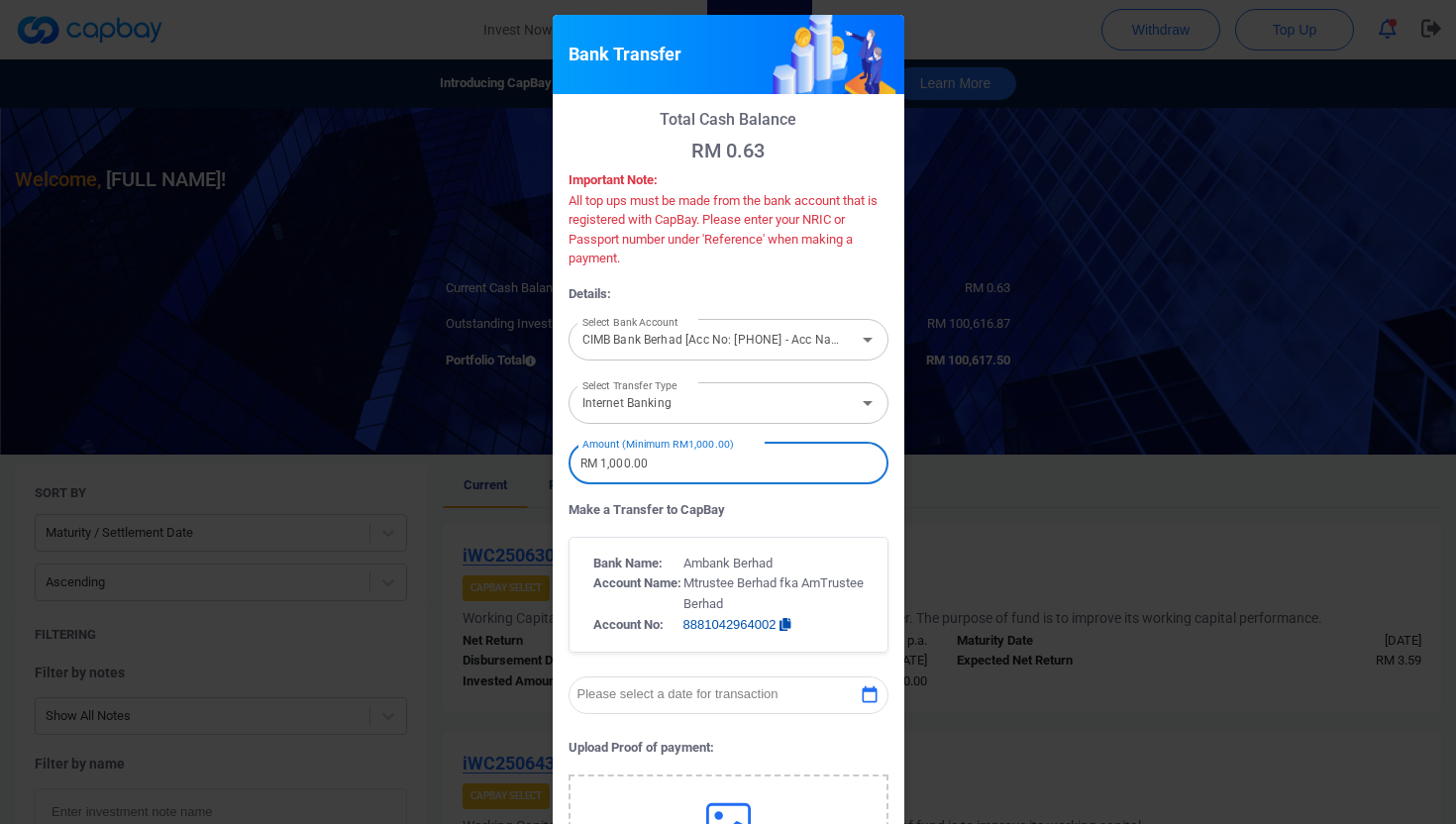type on "RM 8" 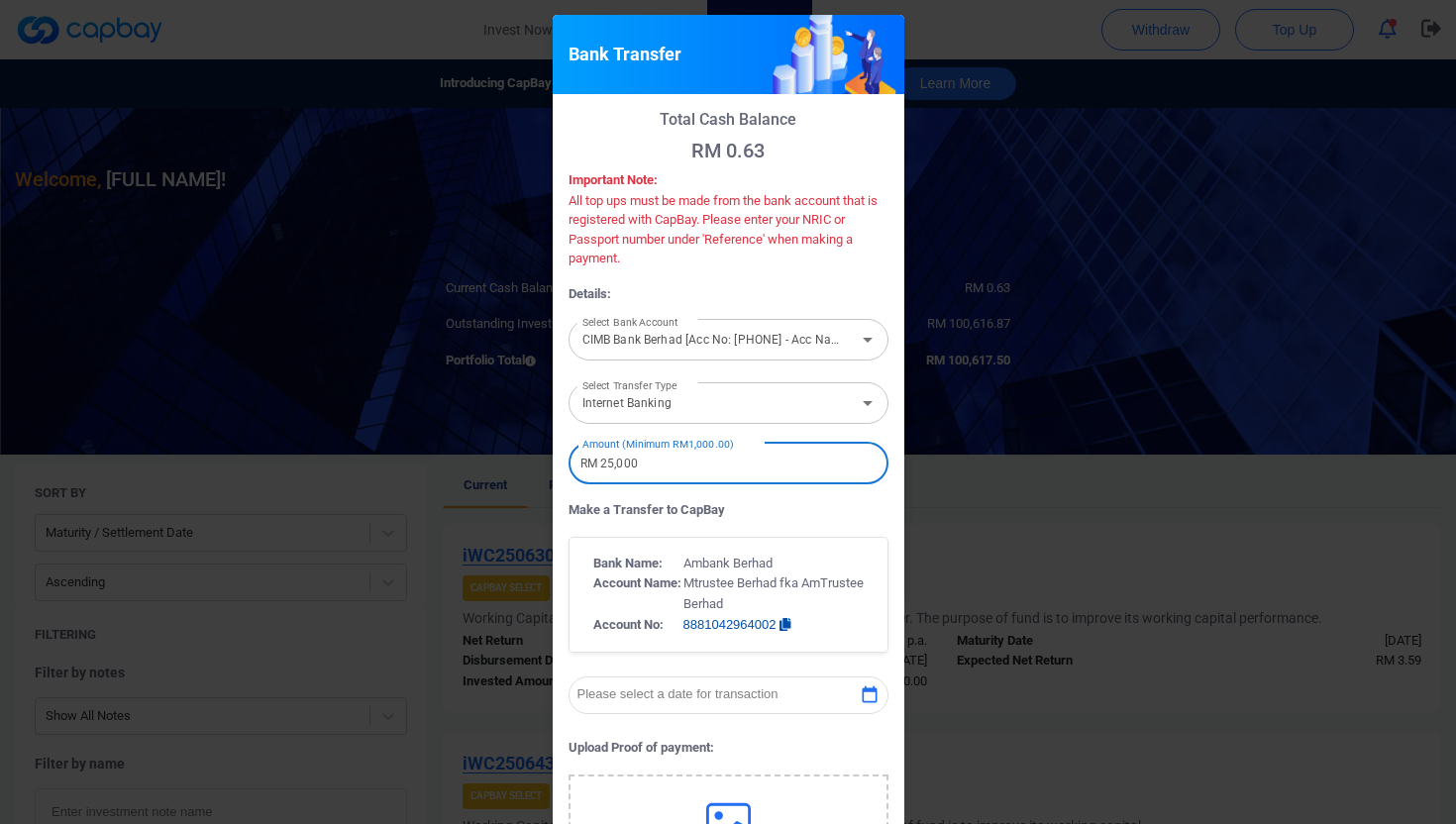 type on "RM 25,000" 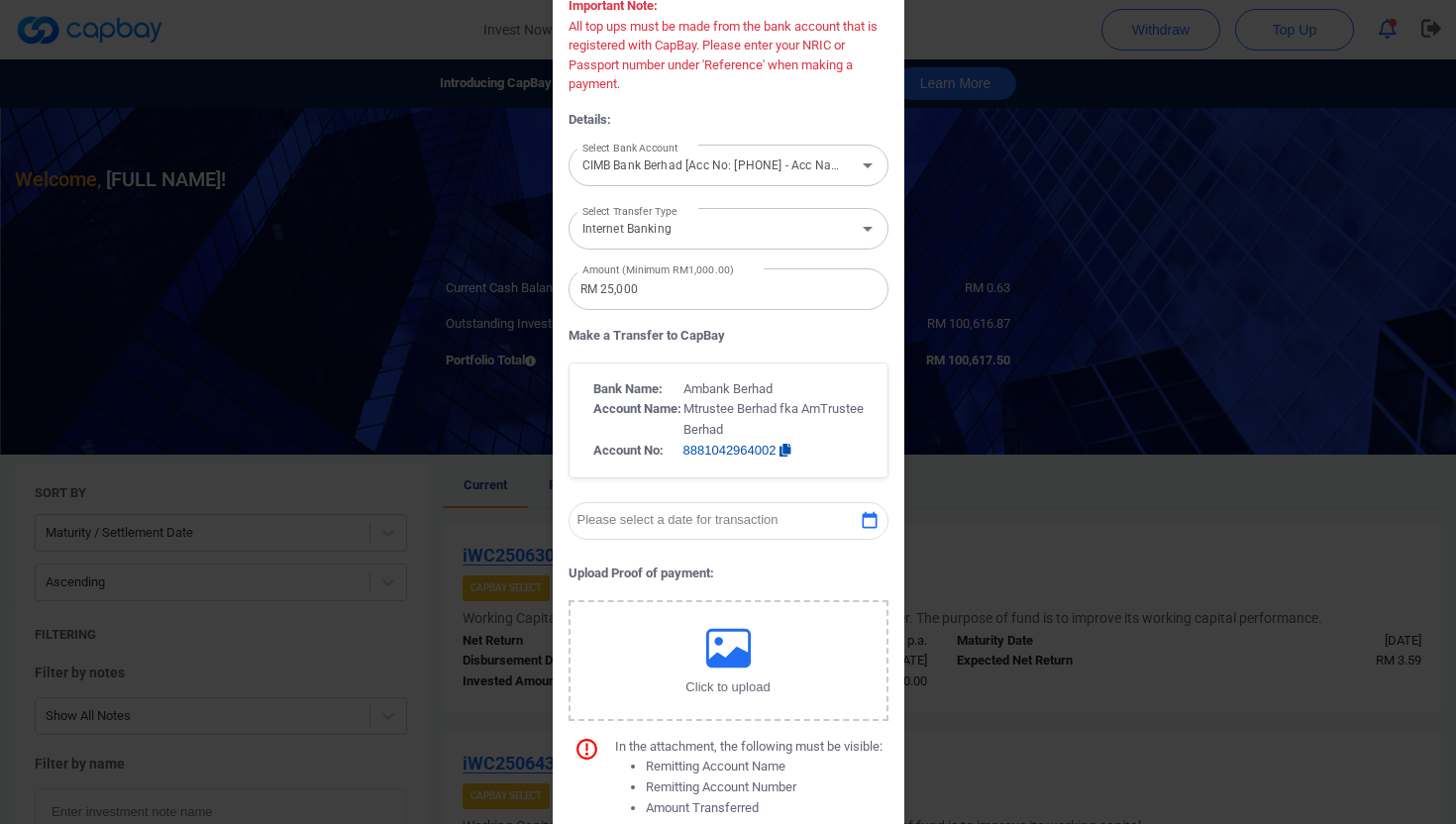 scroll, scrollTop: 320, scrollLeft: 0, axis: vertical 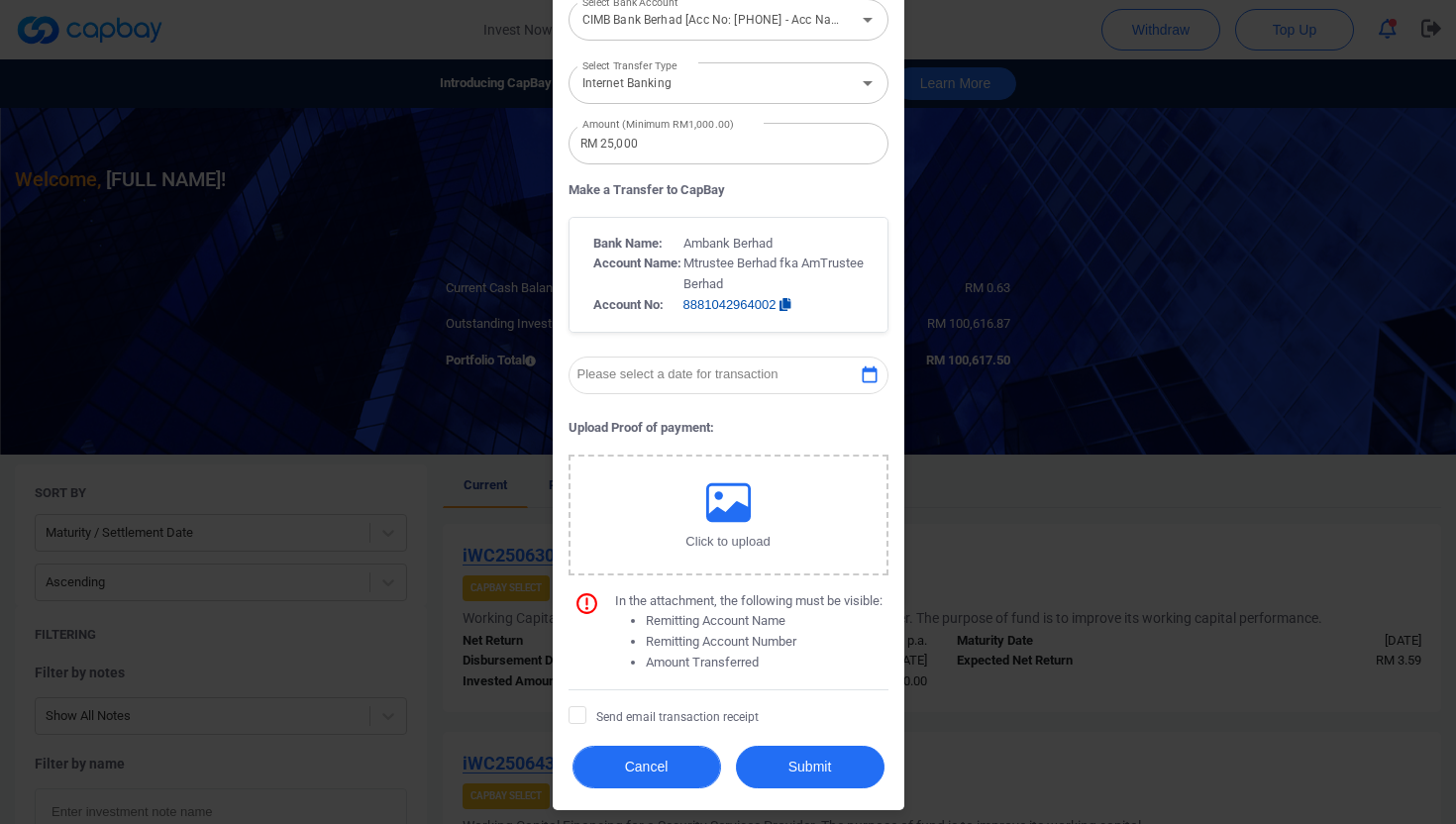 click on "Cancel" at bounding box center [647, 767] 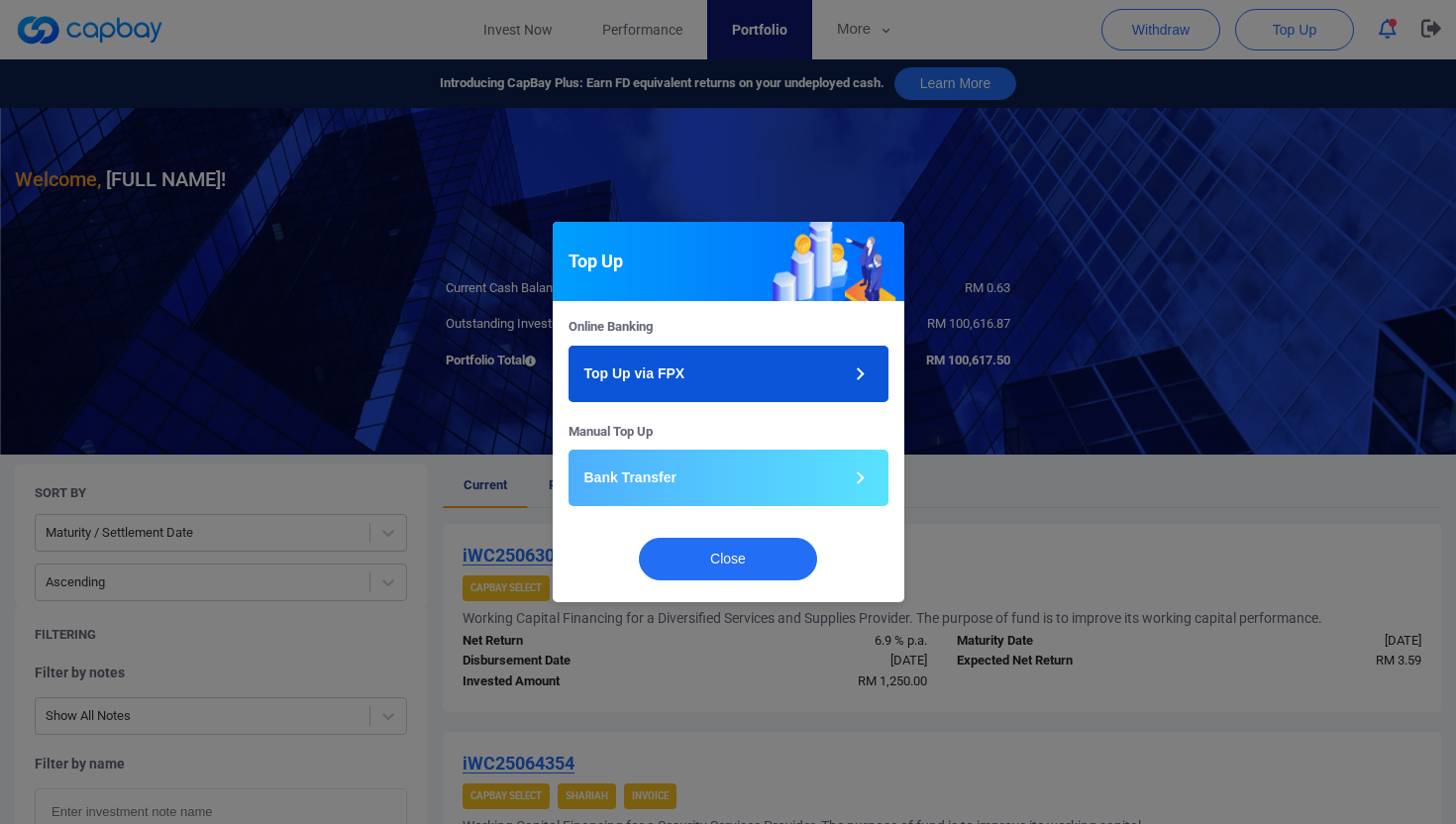 click on "Top Up via FPX" at bounding box center [635, 373] 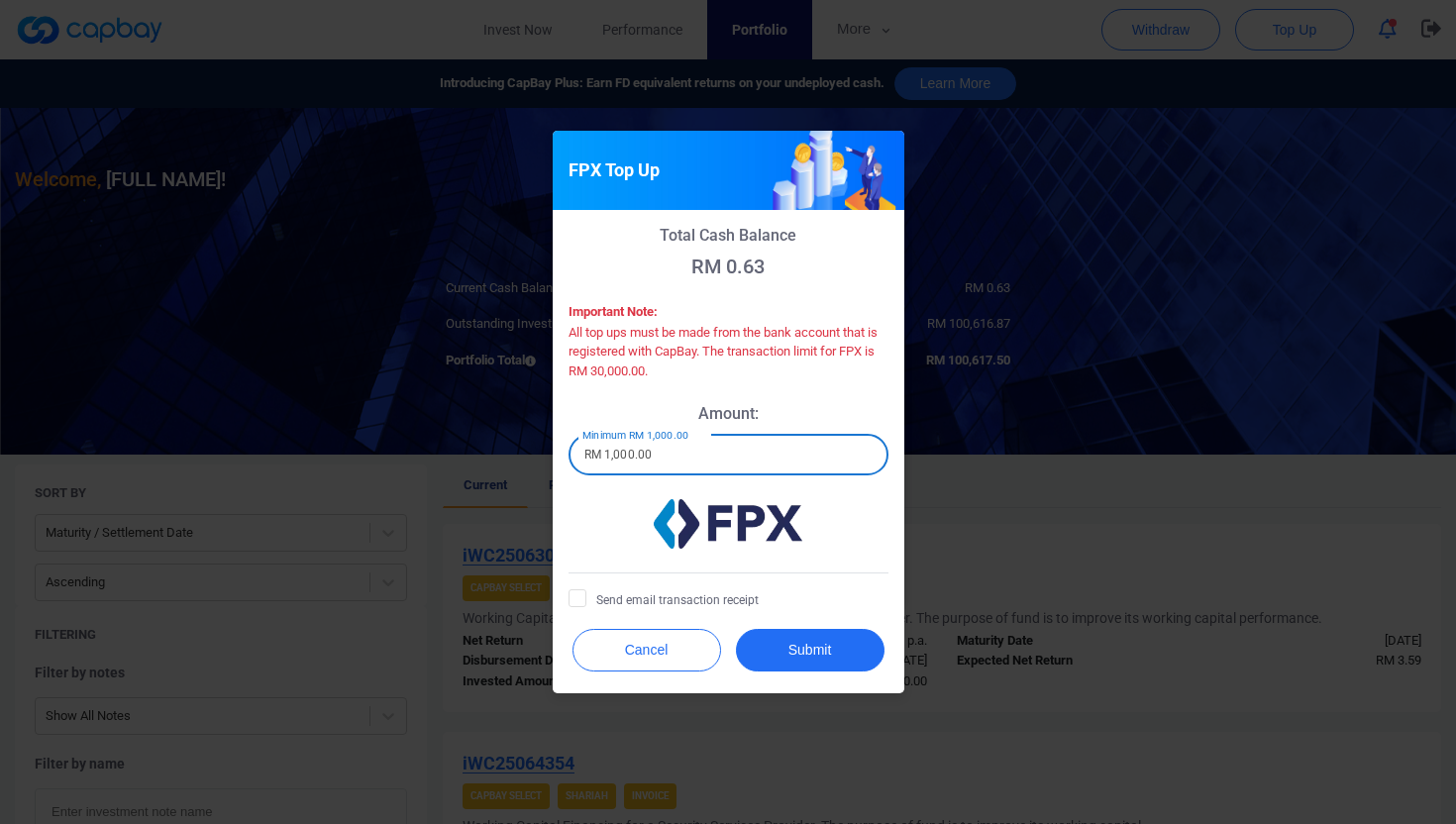 drag, startPoint x: 674, startPoint y: 461, endPoint x: 469, endPoint y: 449, distance: 205.35092 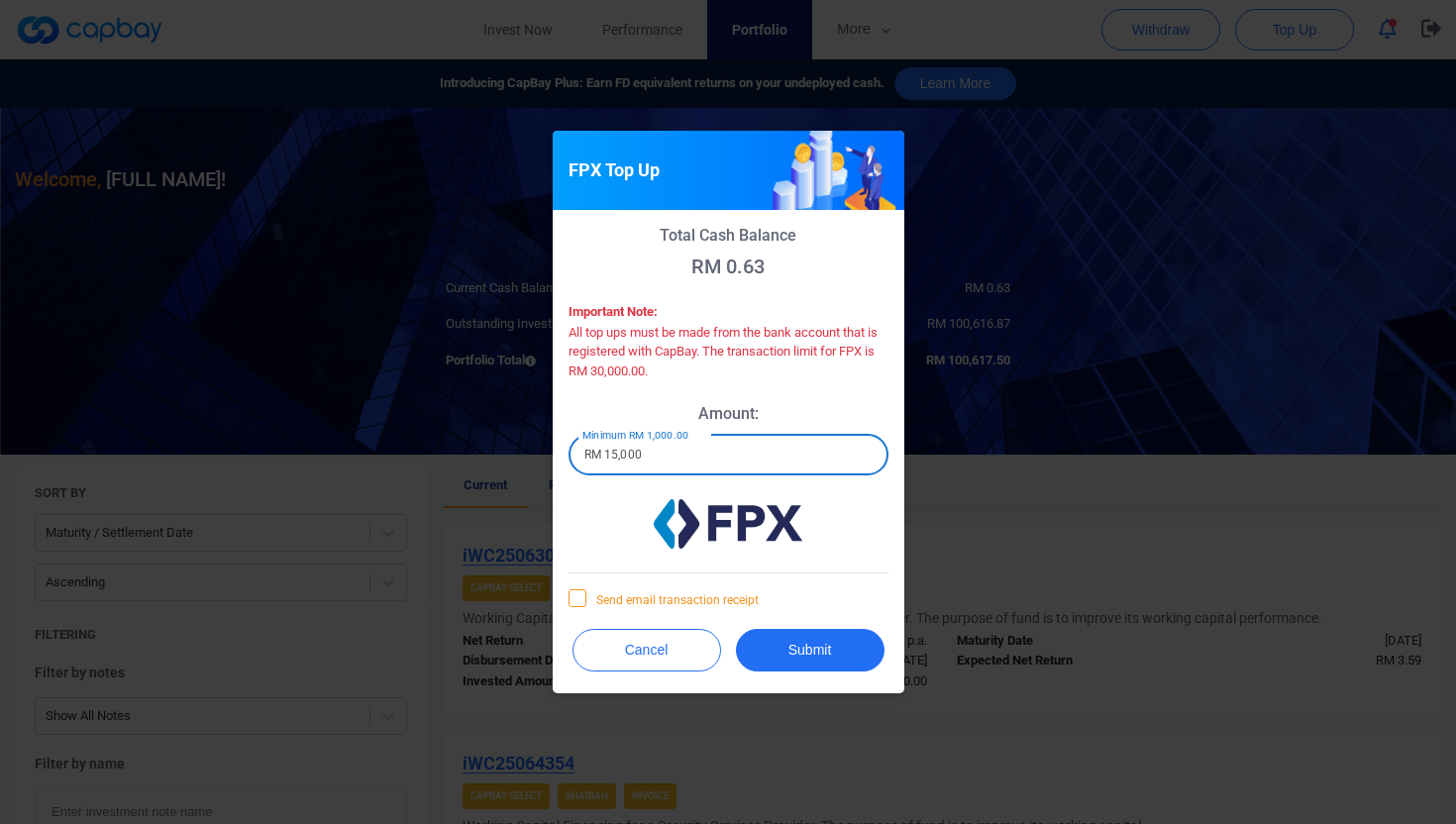 type on "RM 15,000" 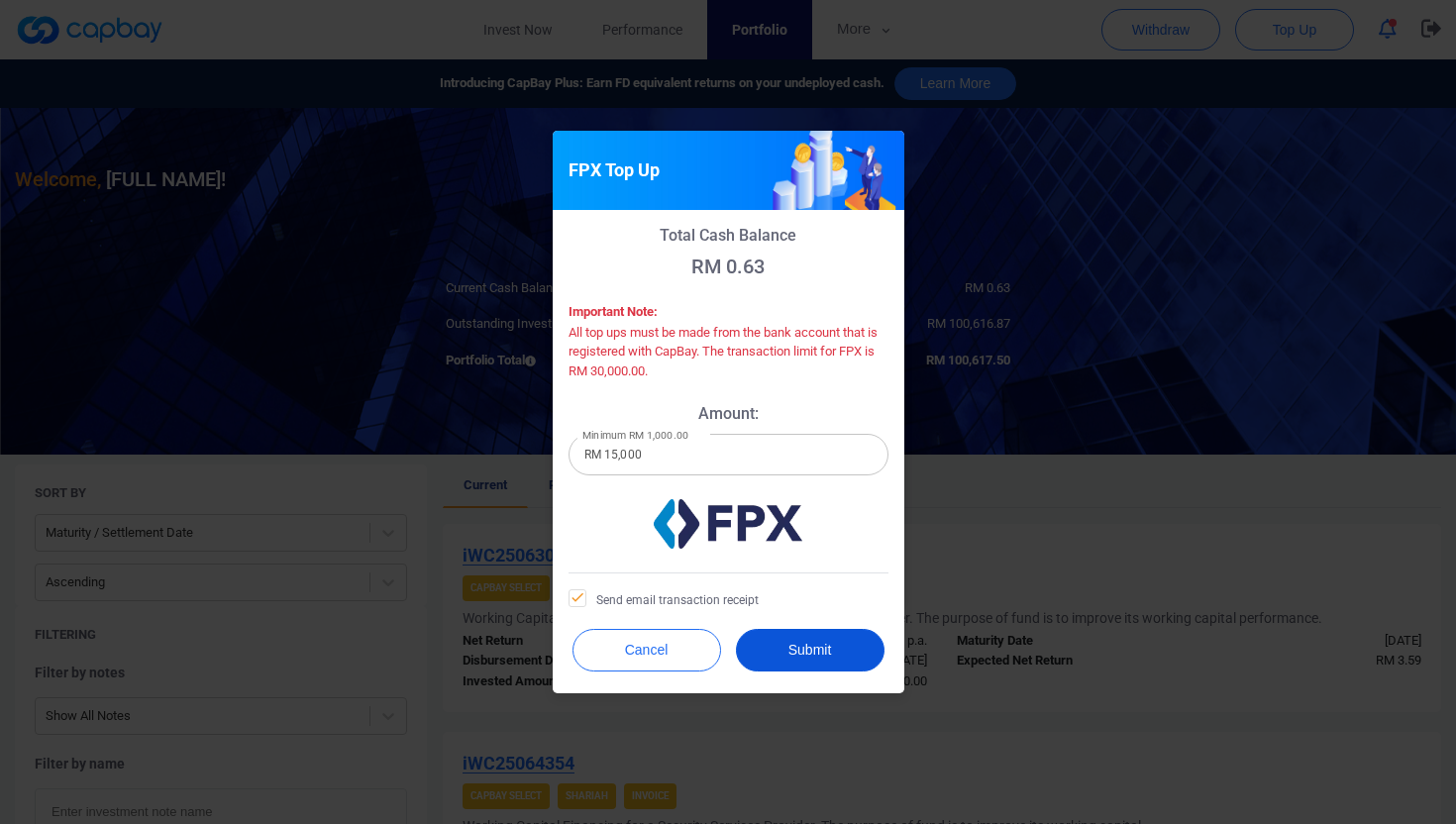 click on "Submit" at bounding box center [810, 650] 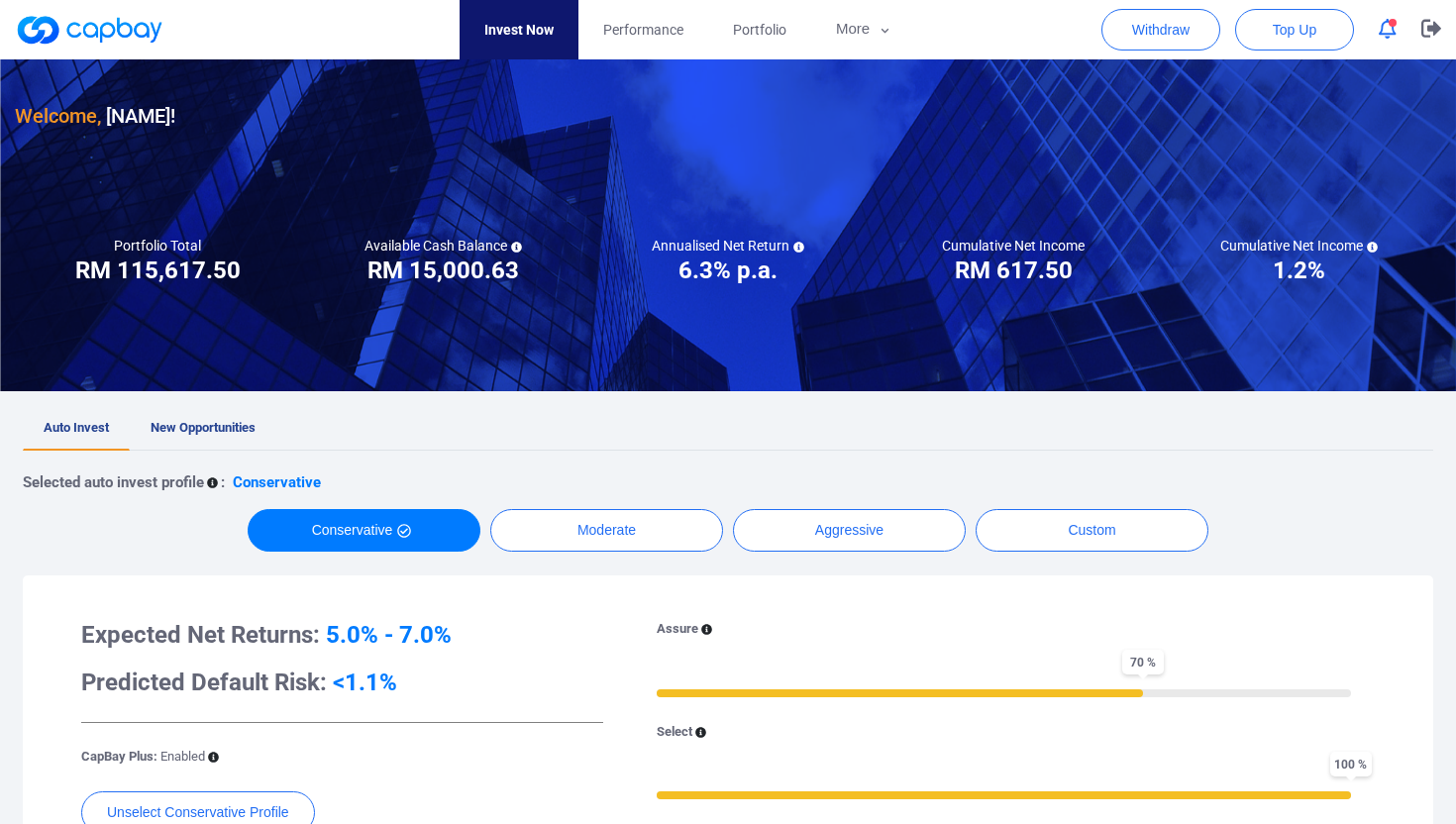 scroll, scrollTop: 67, scrollLeft: 0, axis: vertical 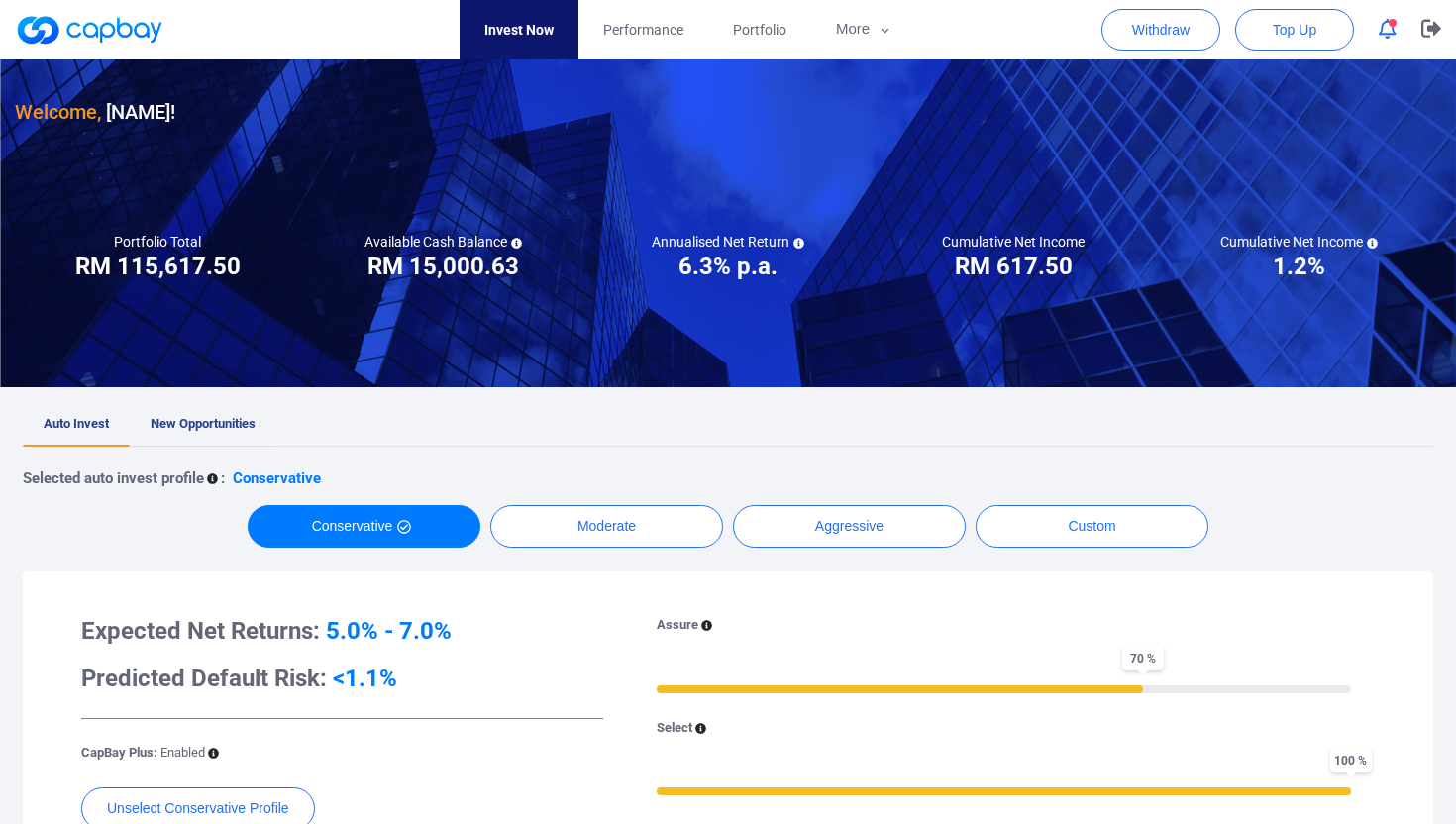 click on "New Opportunities" at bounding box center (203, 425) 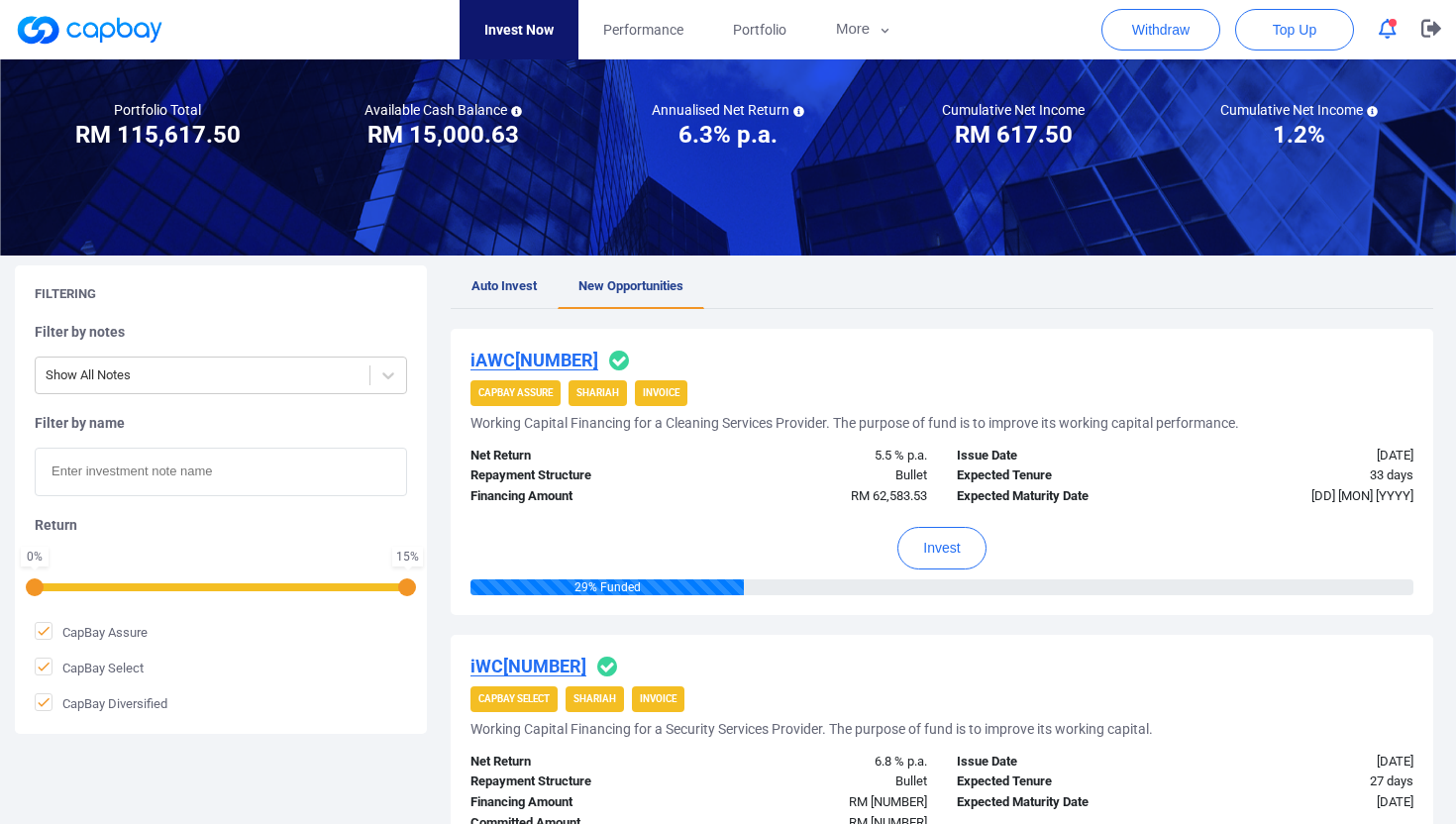 scroll, scrollTop: 150, scrollLeft: 0, axis: vertical 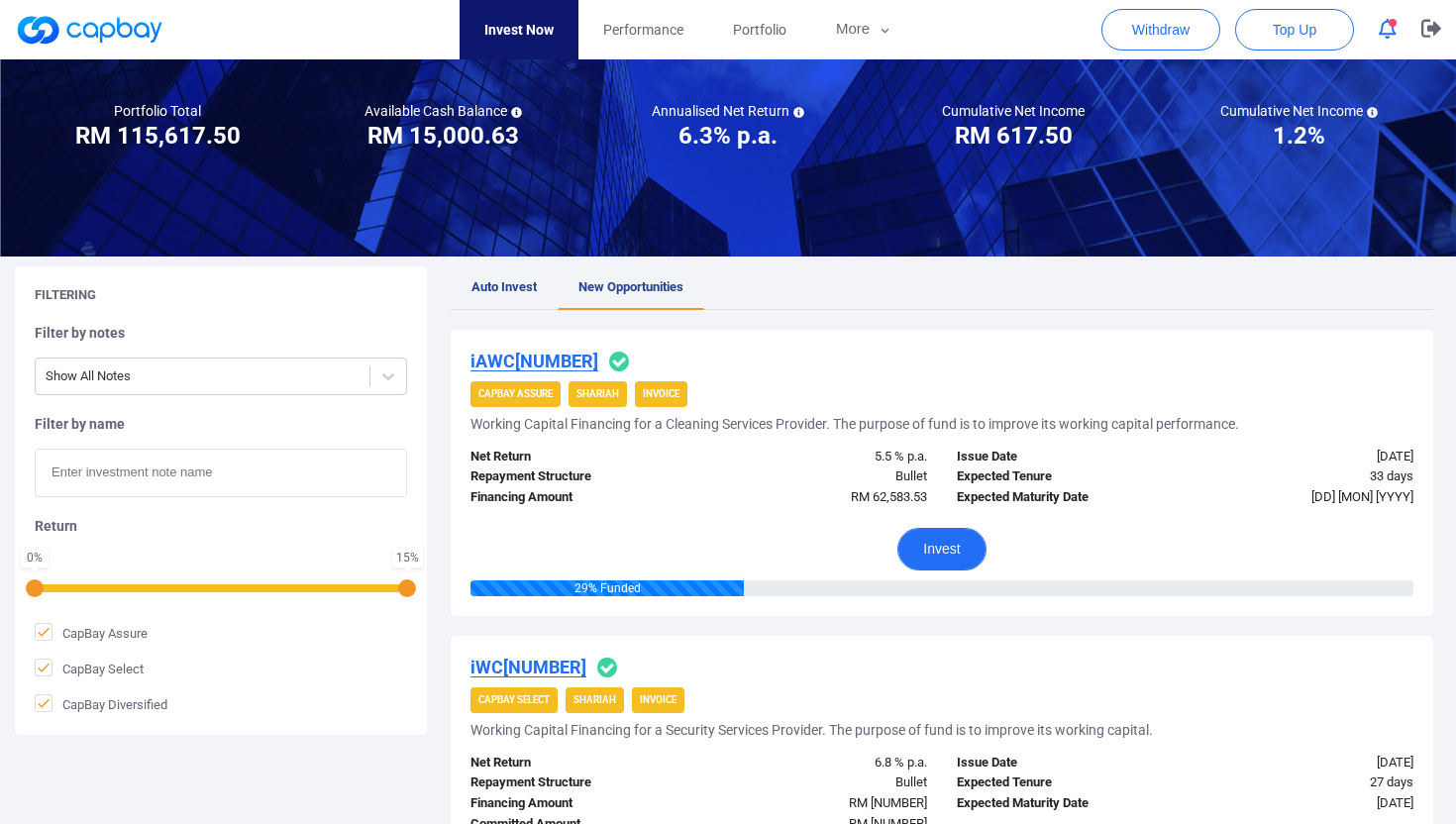 click on "Invest" at bounding box center [941, 549] 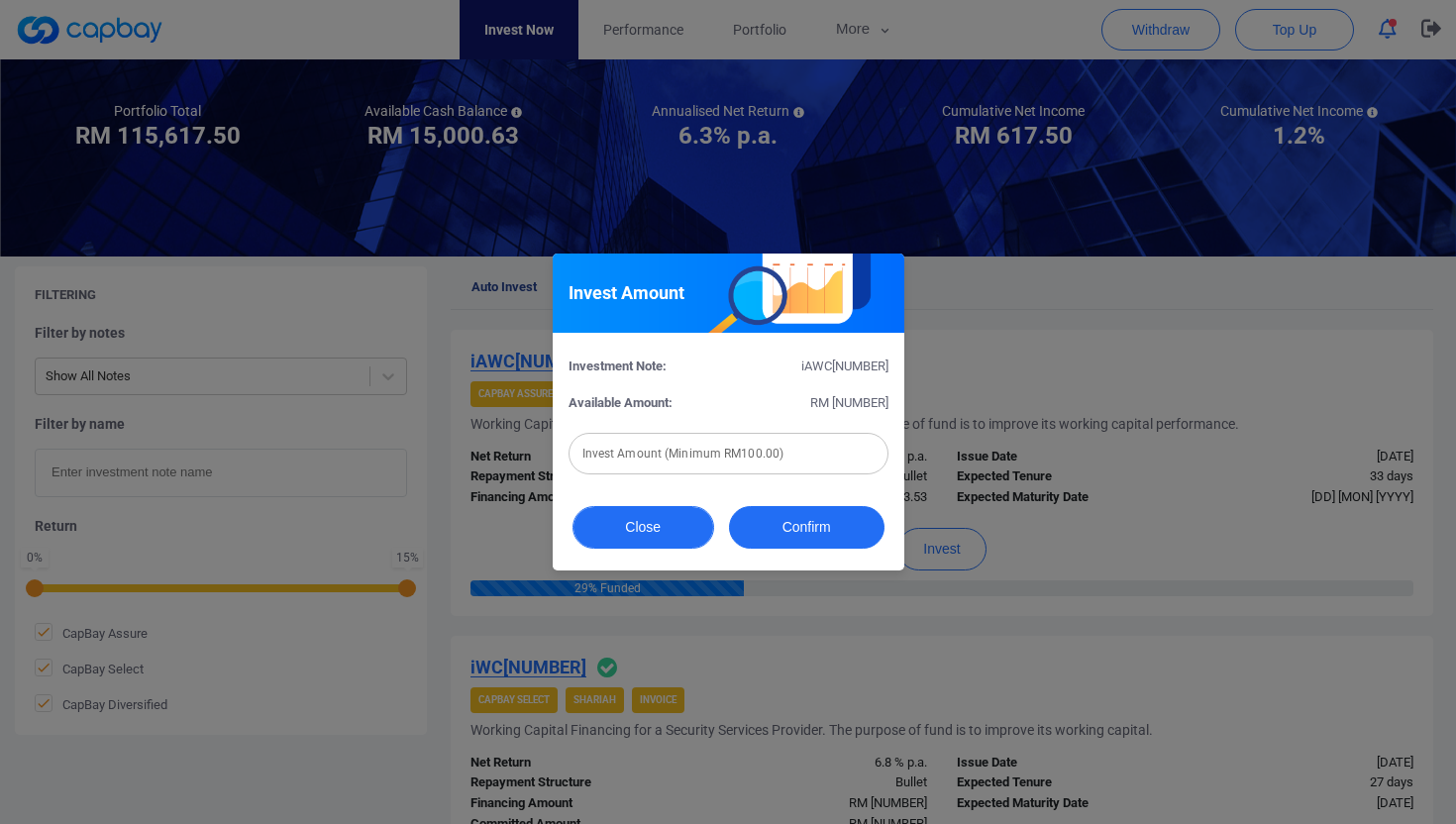 click on "Close" at bounding box center (643, 527) 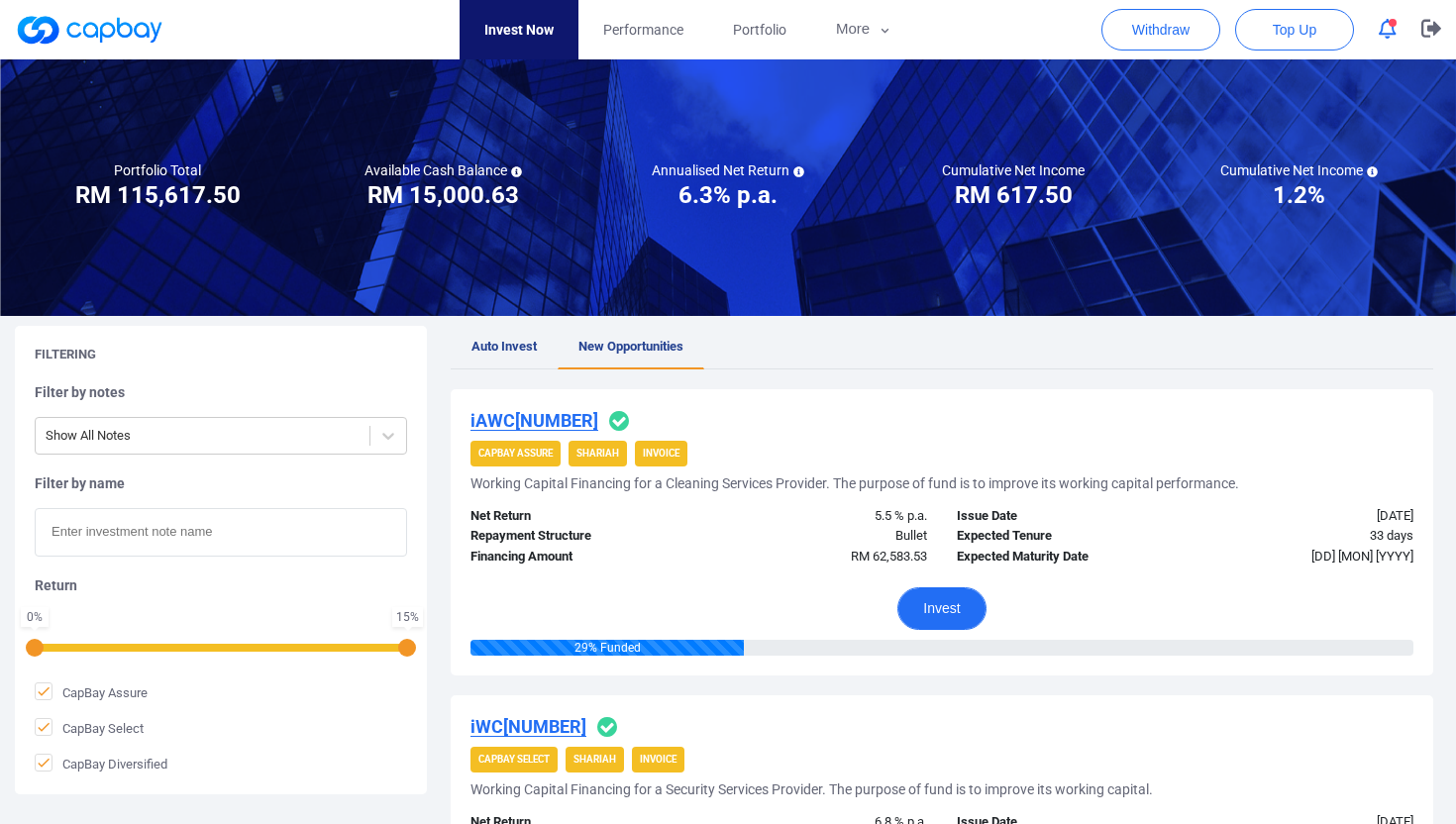 scroll, scrollTop: 0, scrollLeft: 0, axis: both 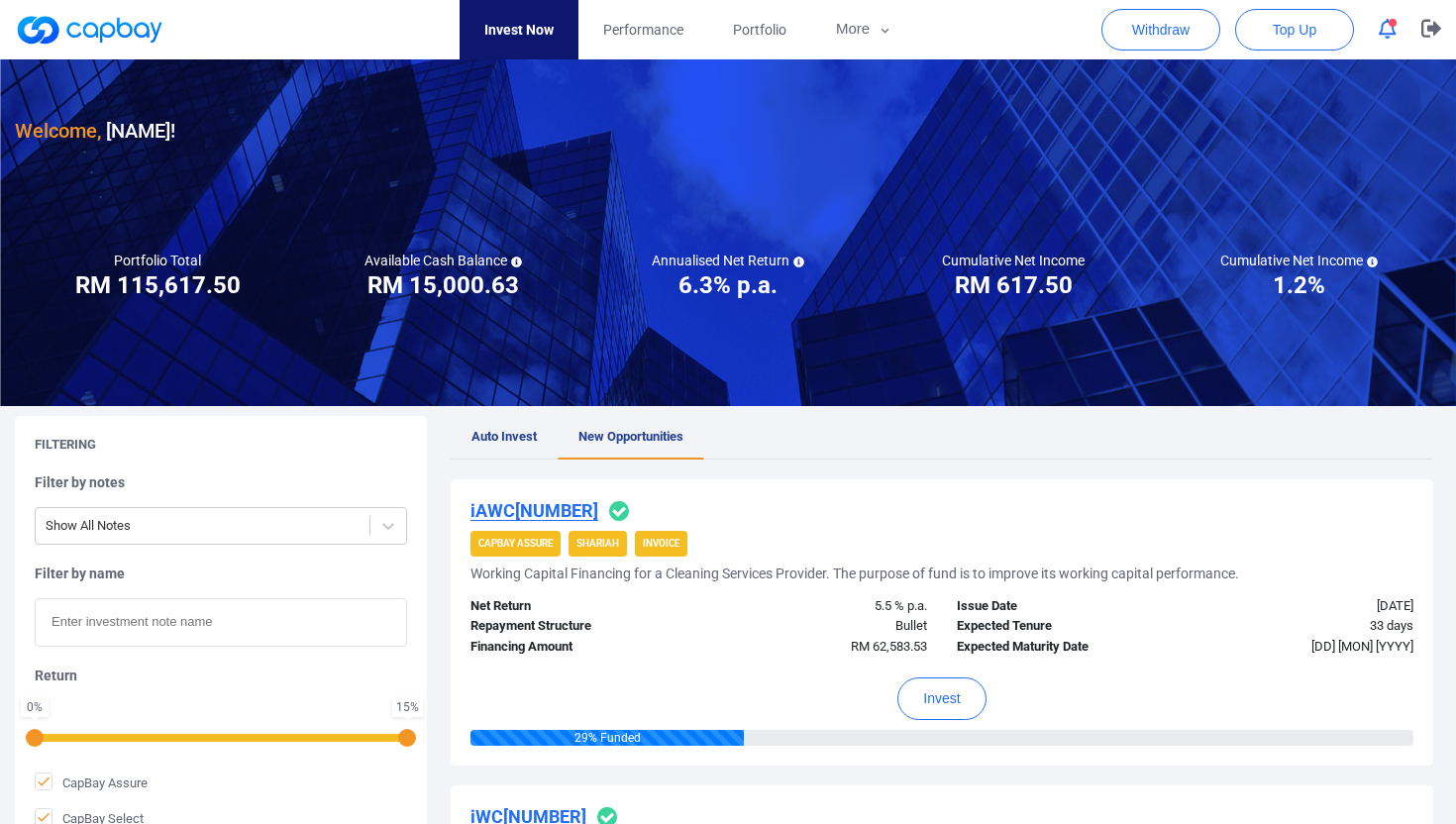 click on "CapBay Assure" at bounding box center (515, 543) 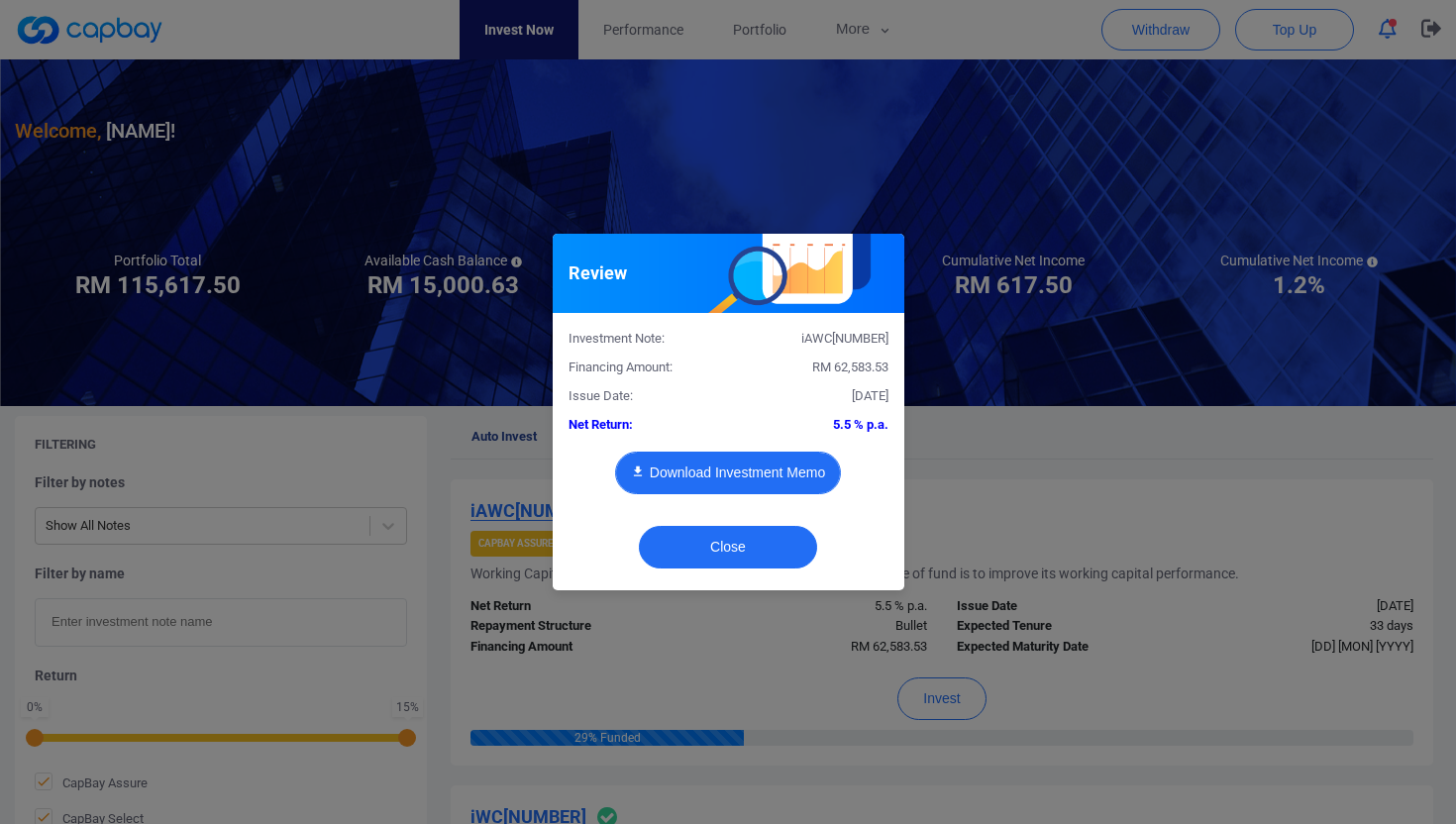 click on "Download Investment Memo" at bounding box center (728, 472) 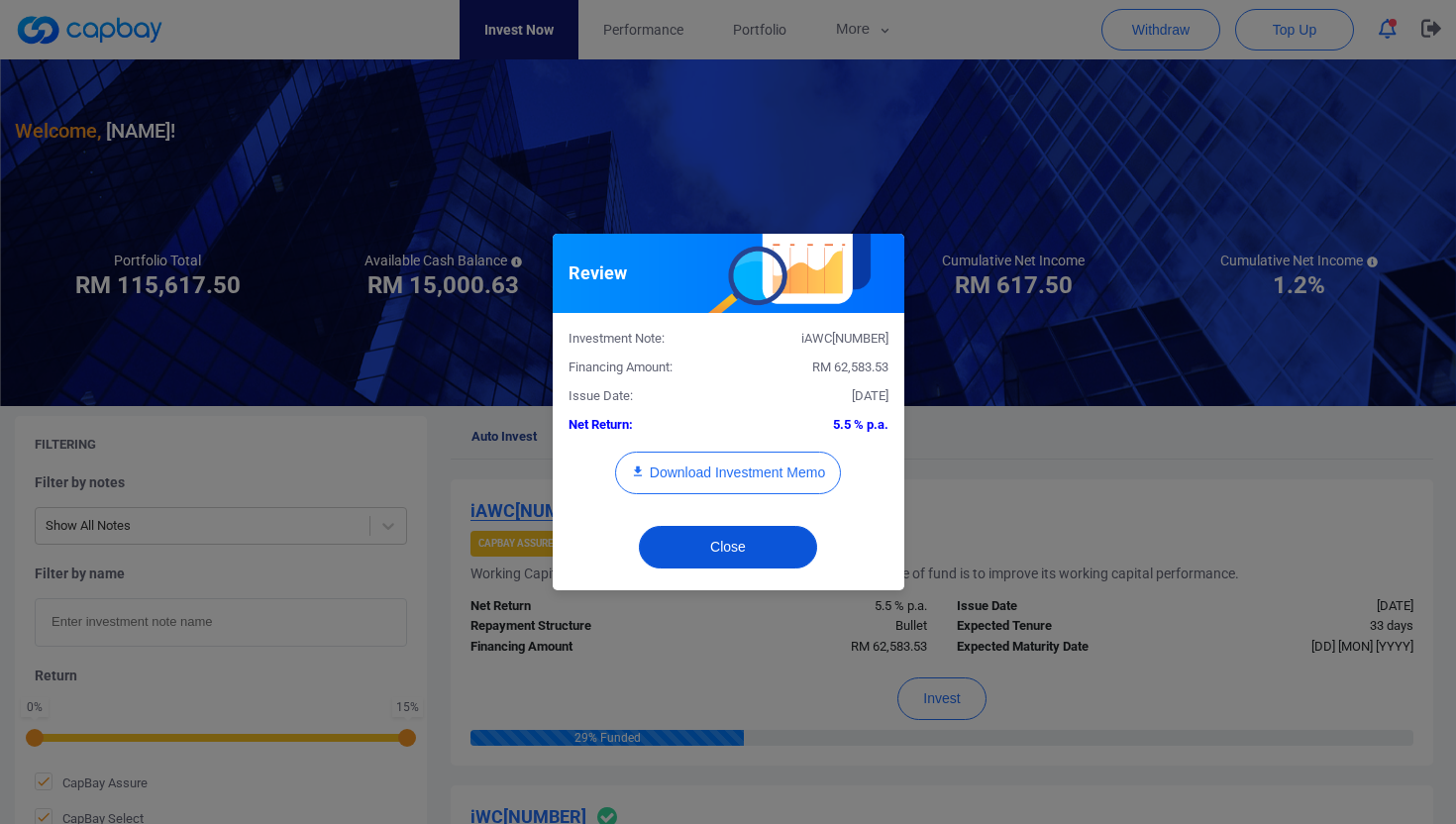 click on "Close" at bounding box center (728, 547) 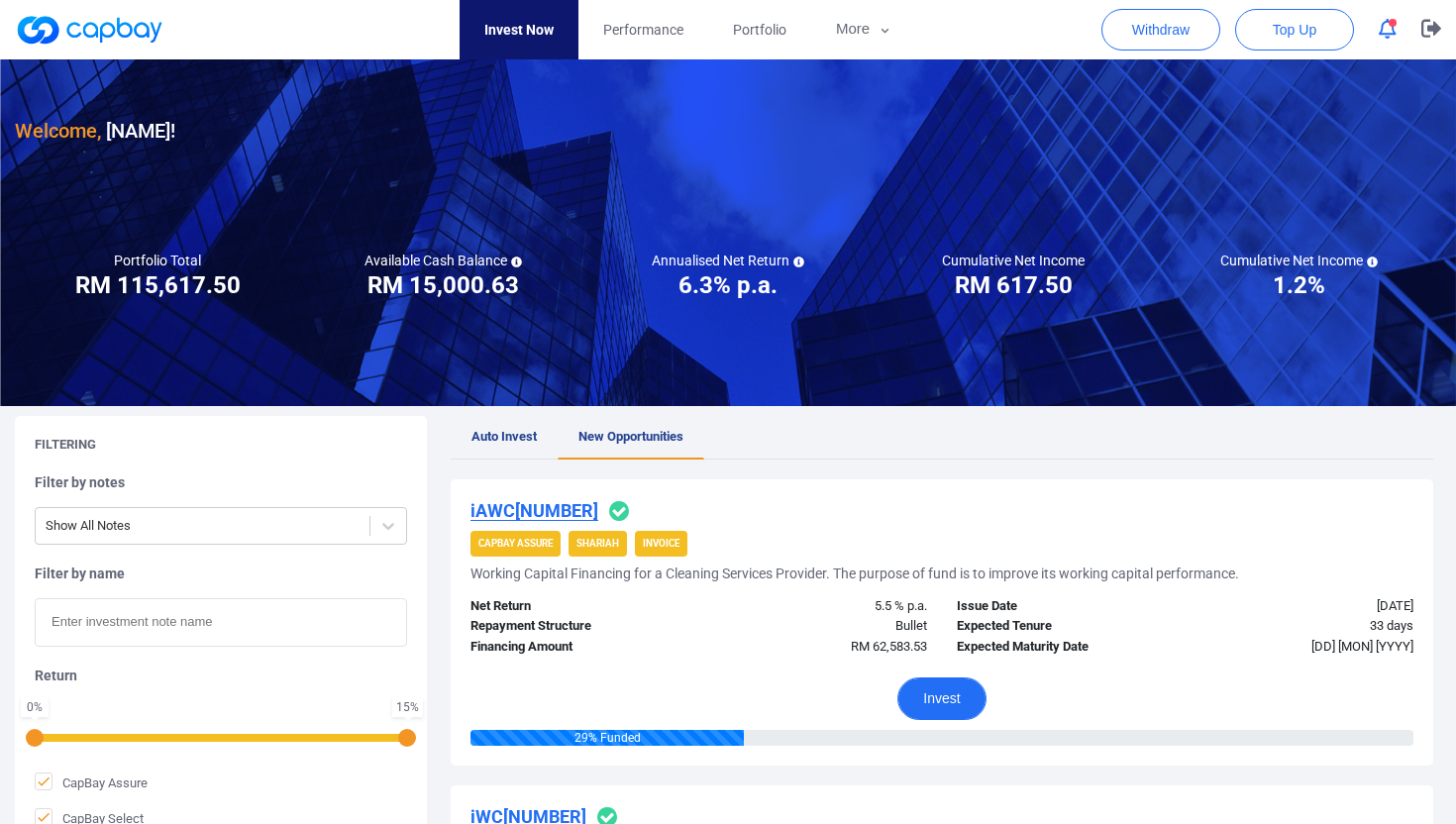 click on "Invest" at bounding box center [941, 698] 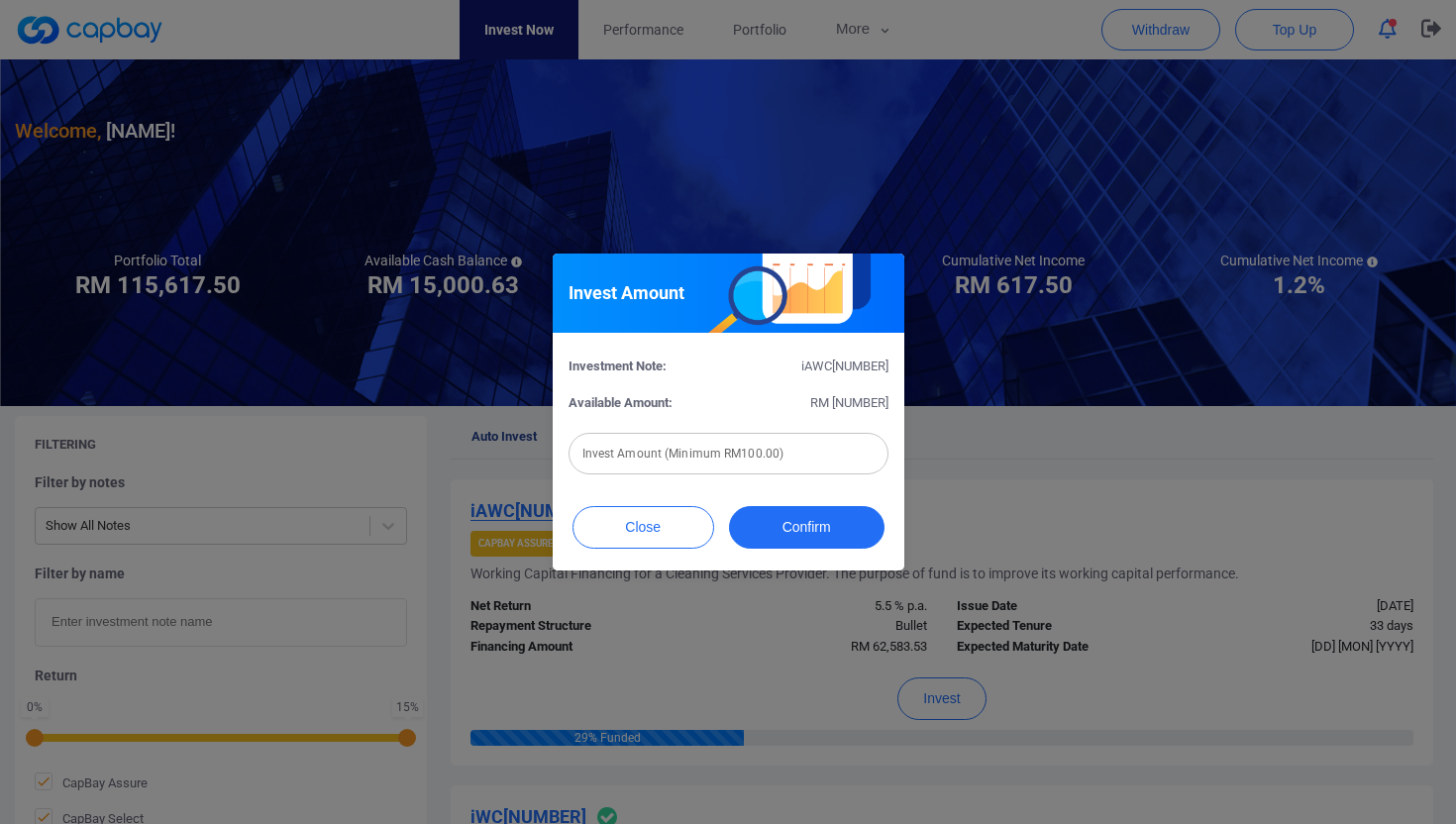 click at bounding box center (728, 454) 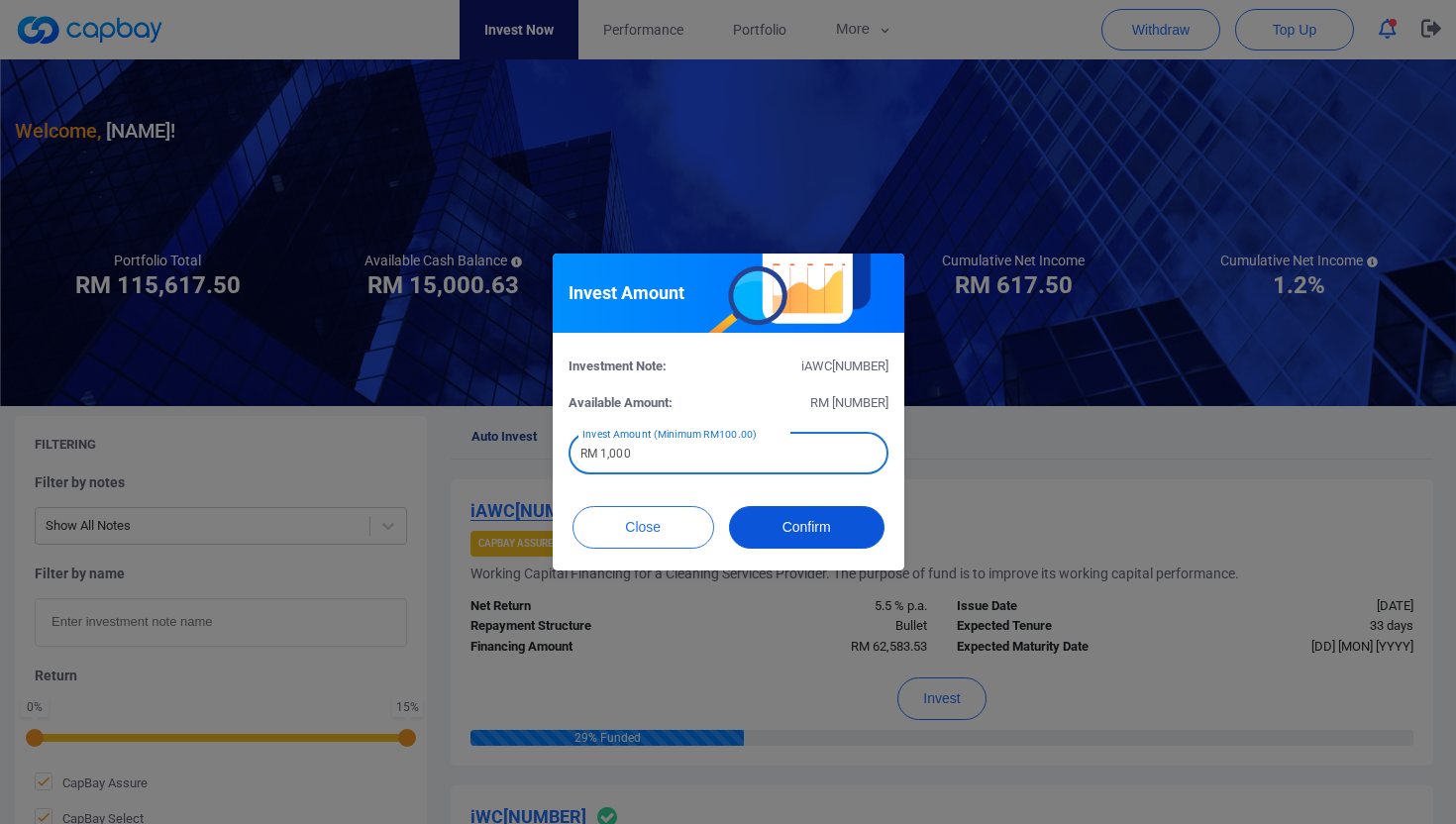type on "RM 1,000" 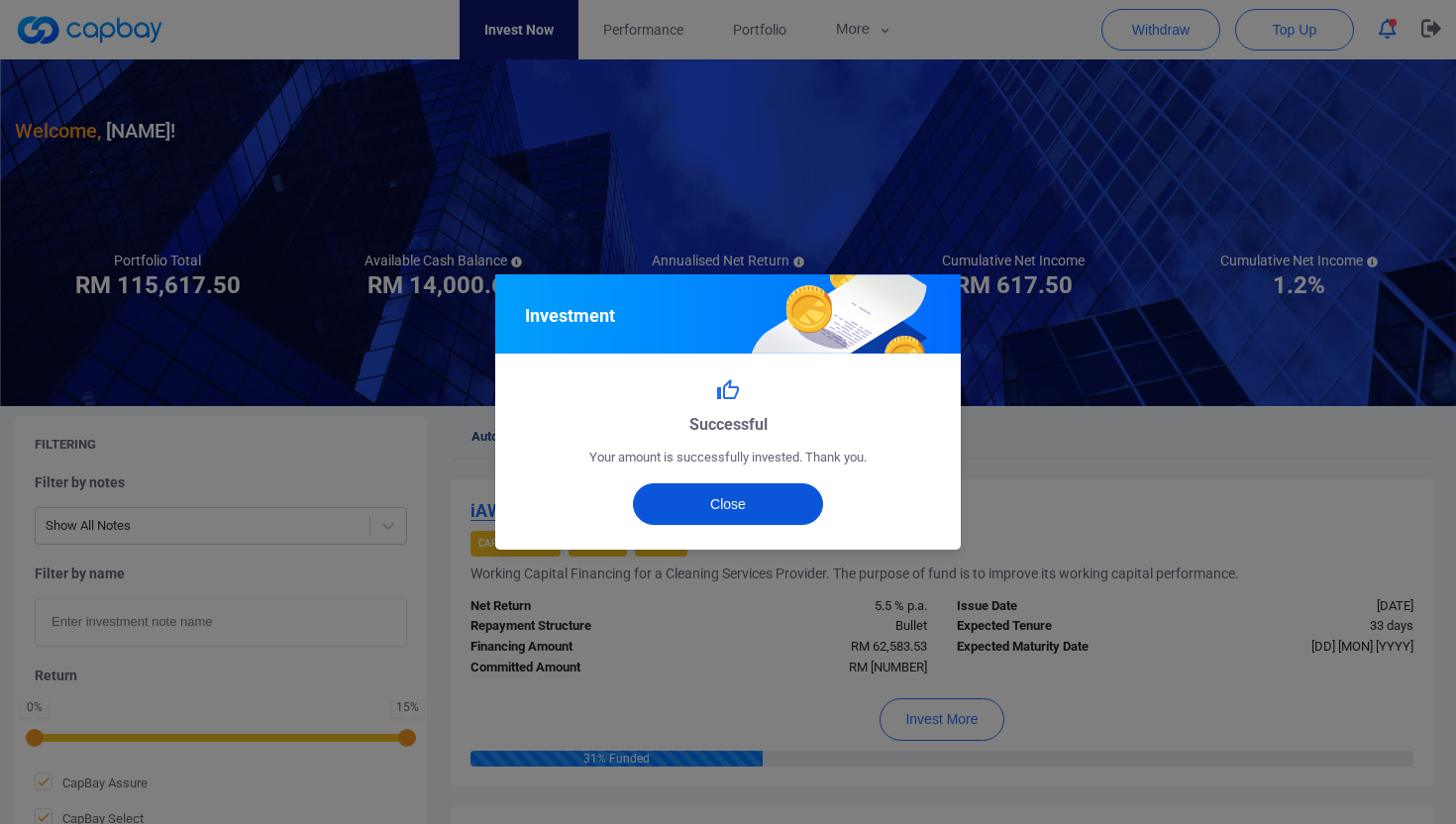 click on "Close" at bounding box center [728, 504] 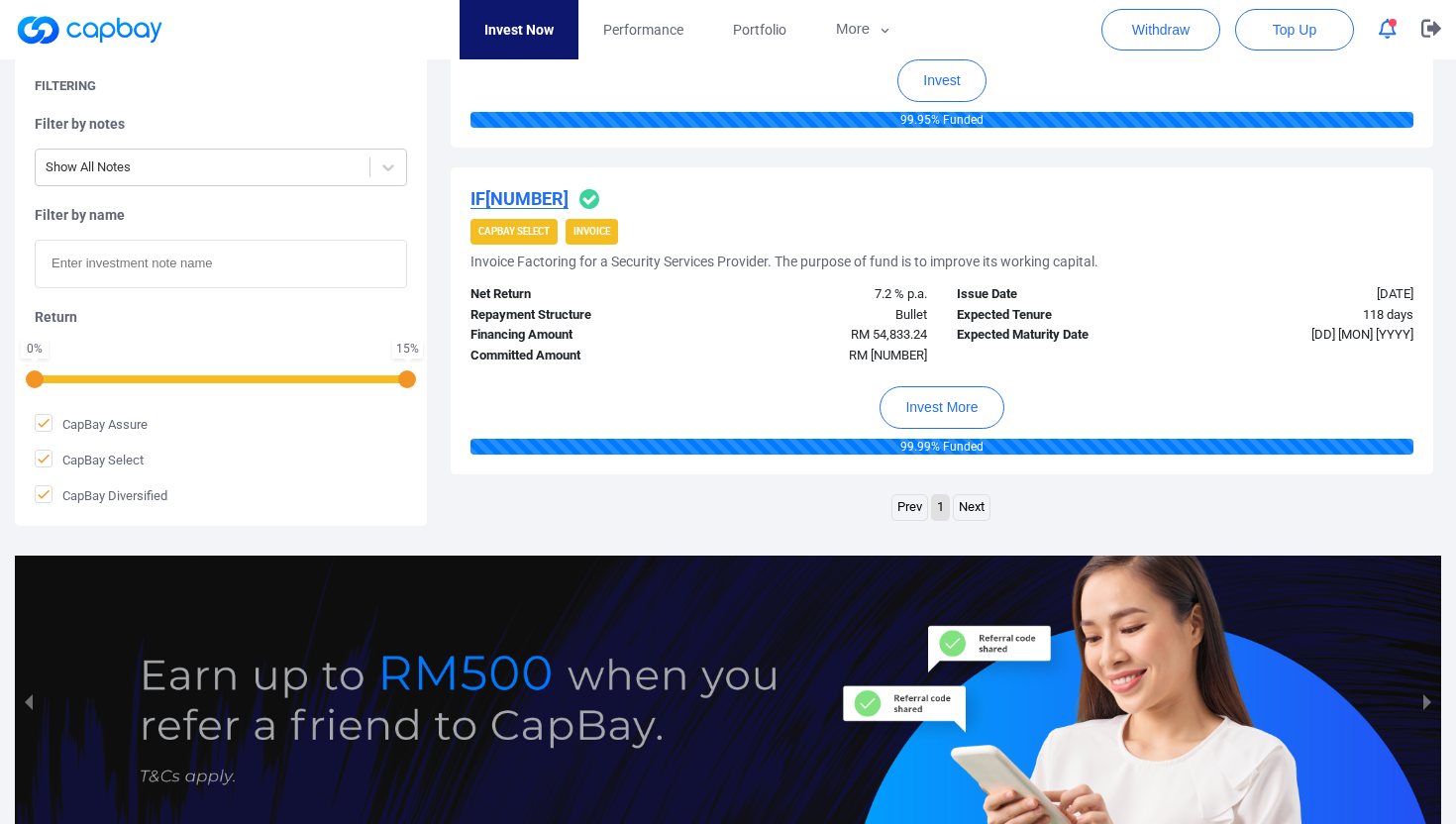 scroll, scrollTop: 3173, scrollLeft: 0, axis: vertical 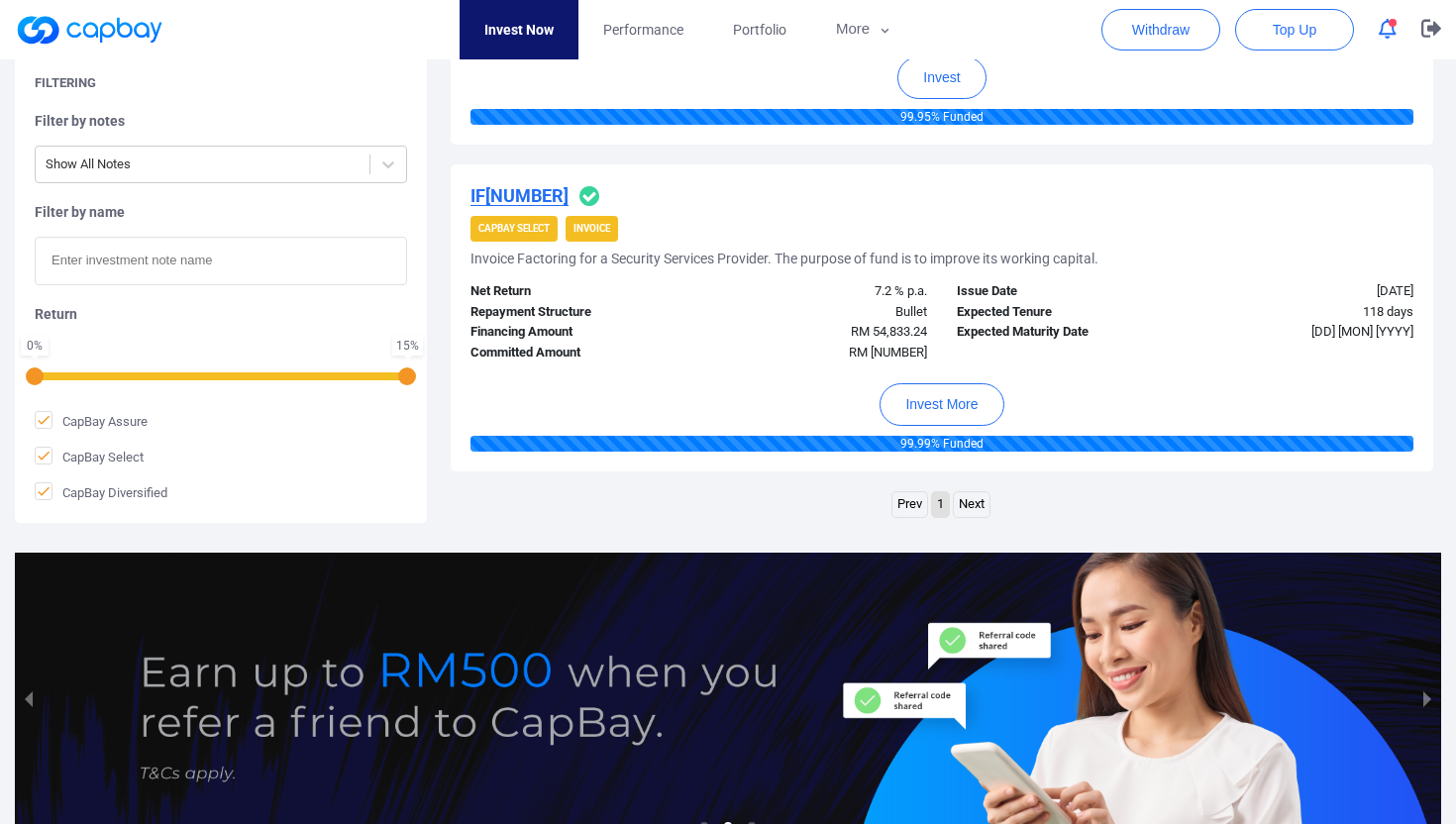 click on "Next" at bounding box center [972, 504] 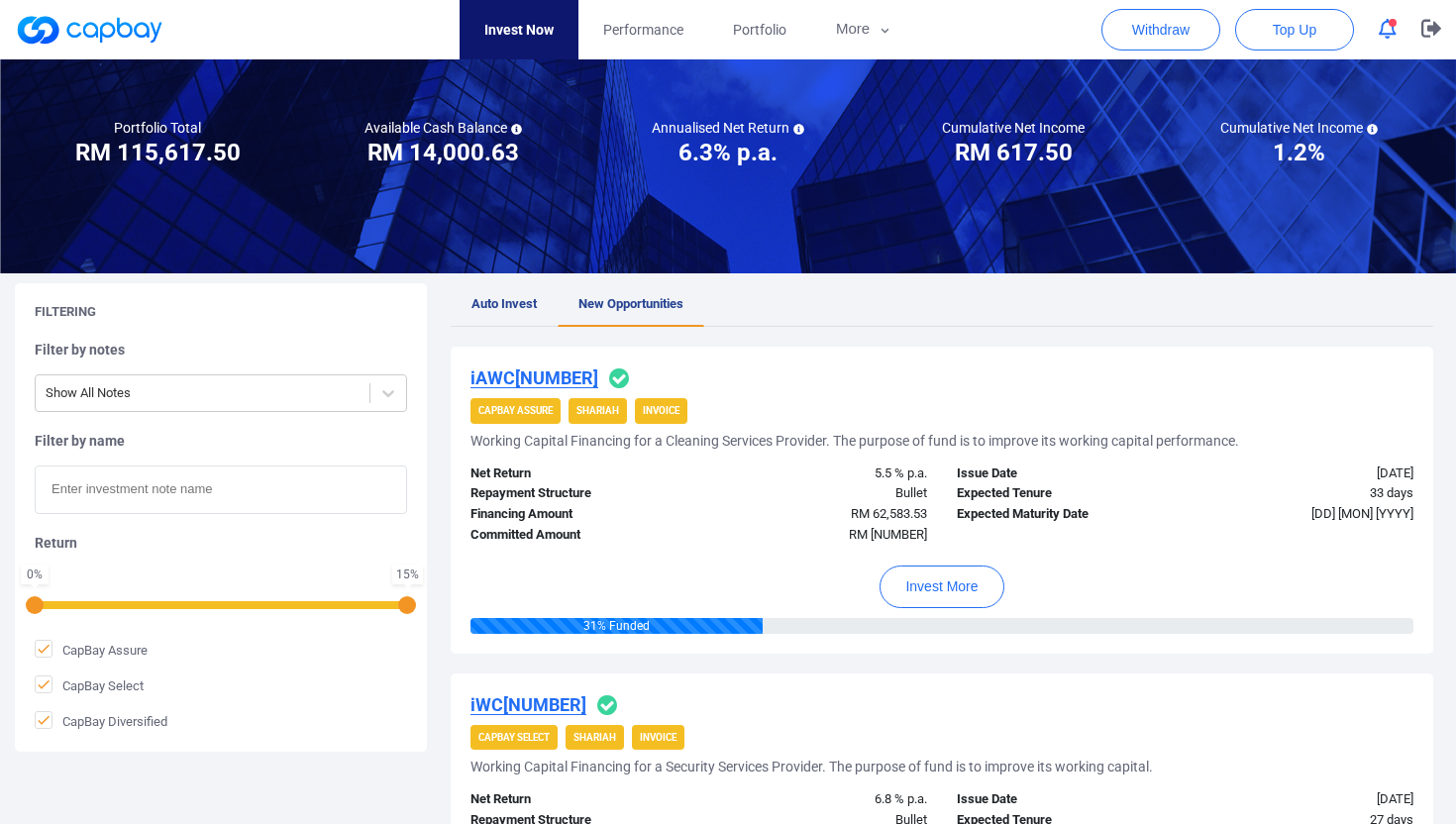 scroll, scrollTop: 0, scrollLeft: 0, axis: both 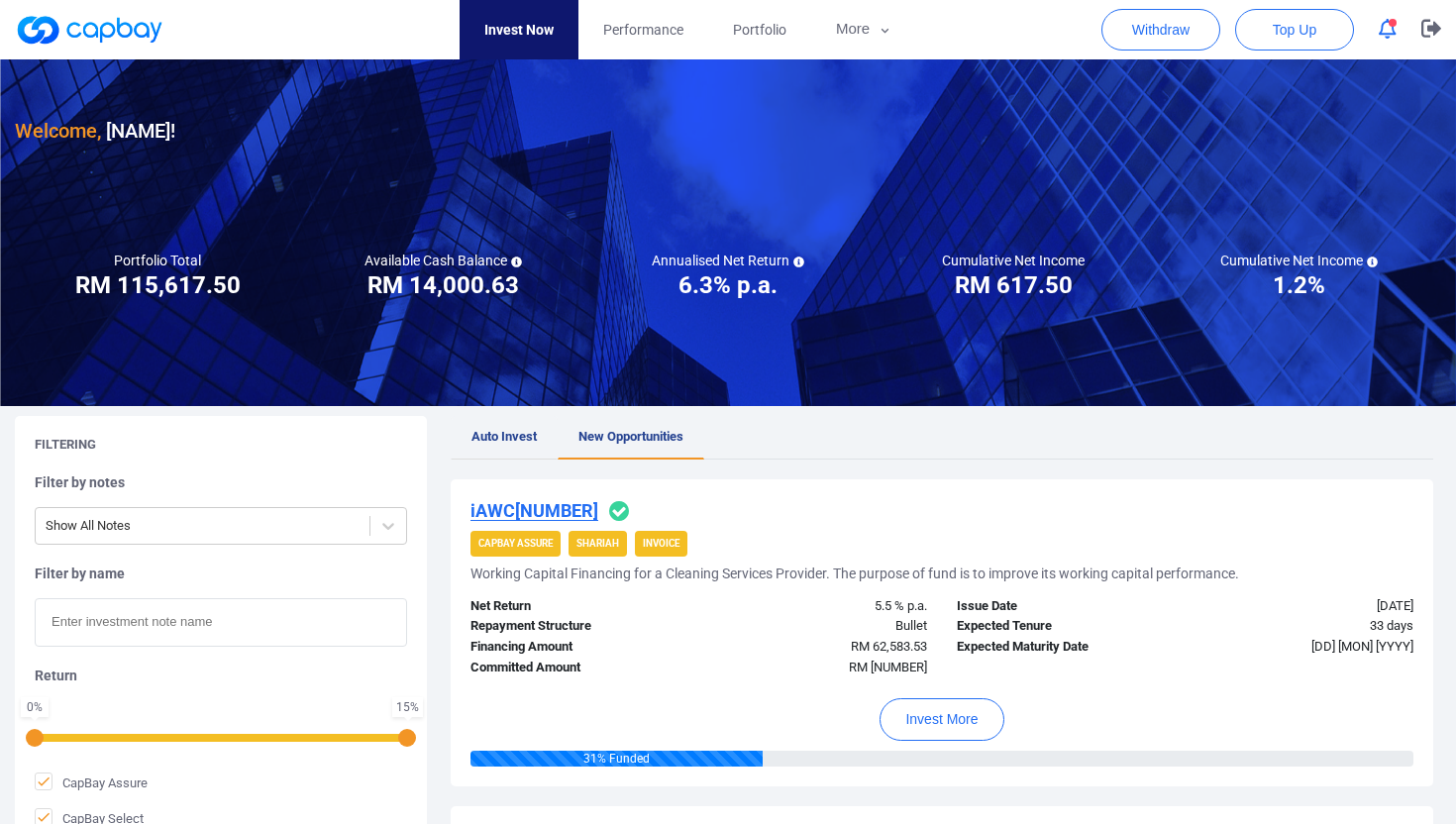 click on "Auto Invest" at bounding box center (504, 436) 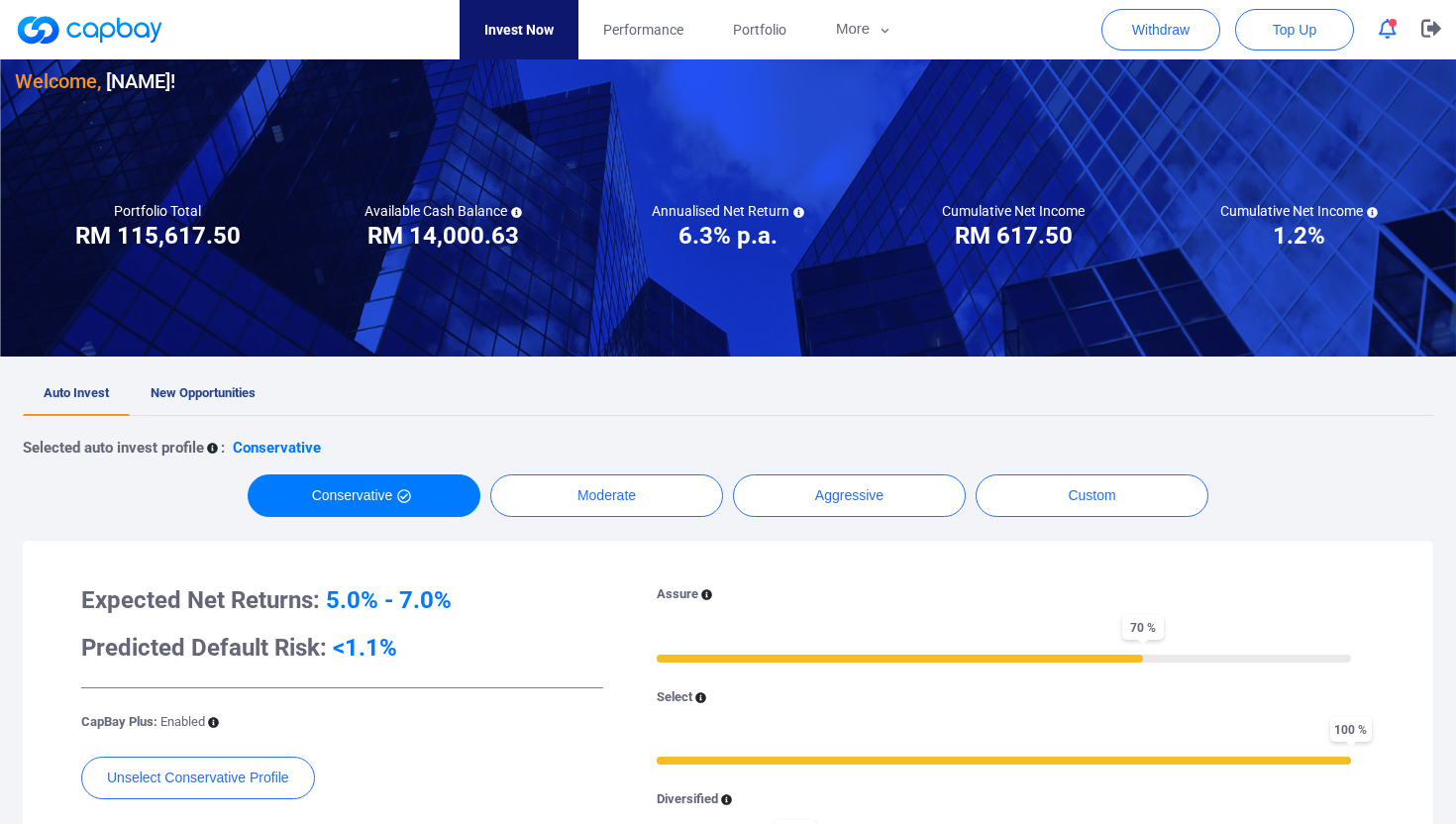 scroll, scrollTop: 67, scrollLeft: 0, axis: vertical 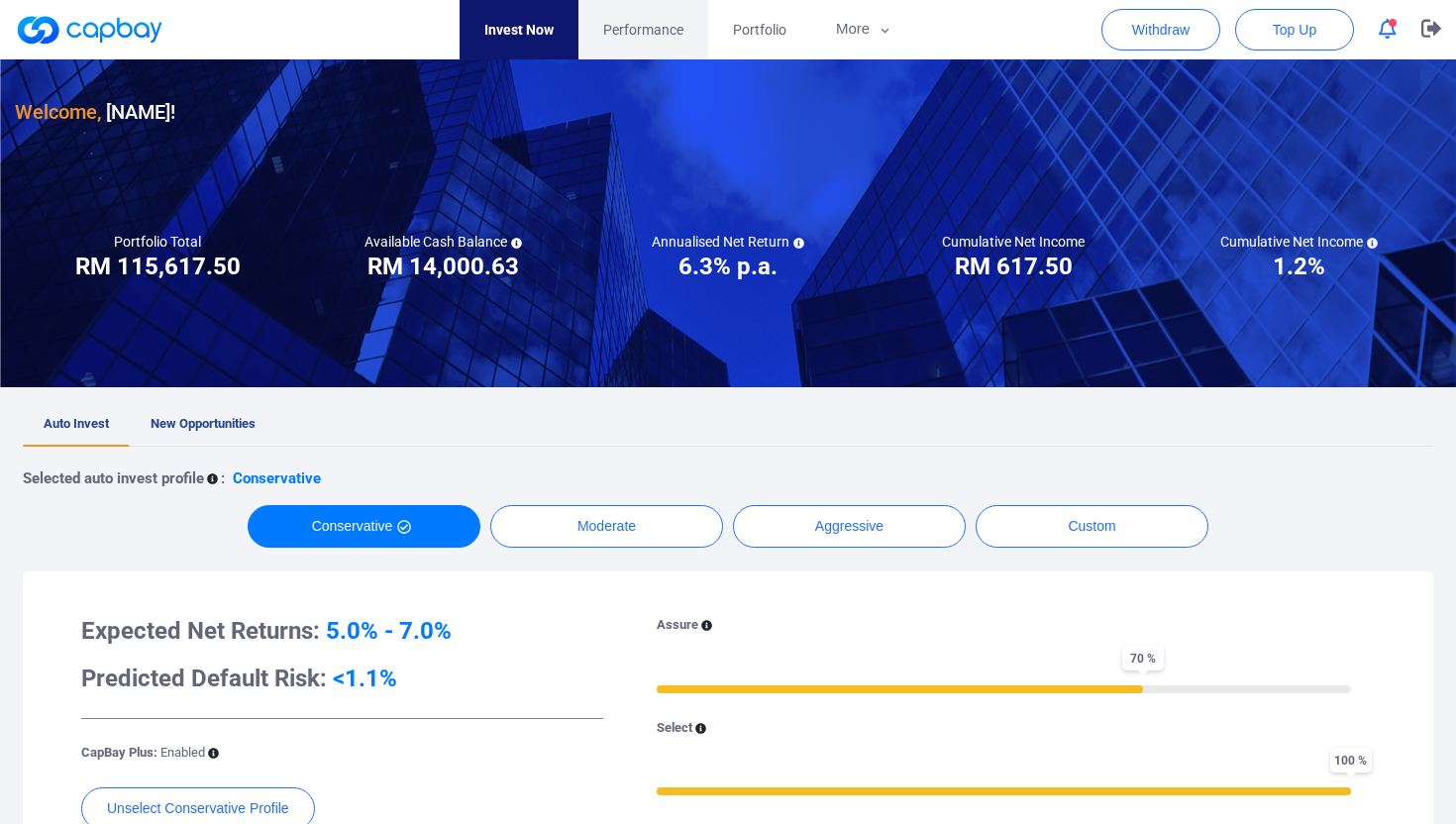 click on "Performance" at bounding box center [643, 30] 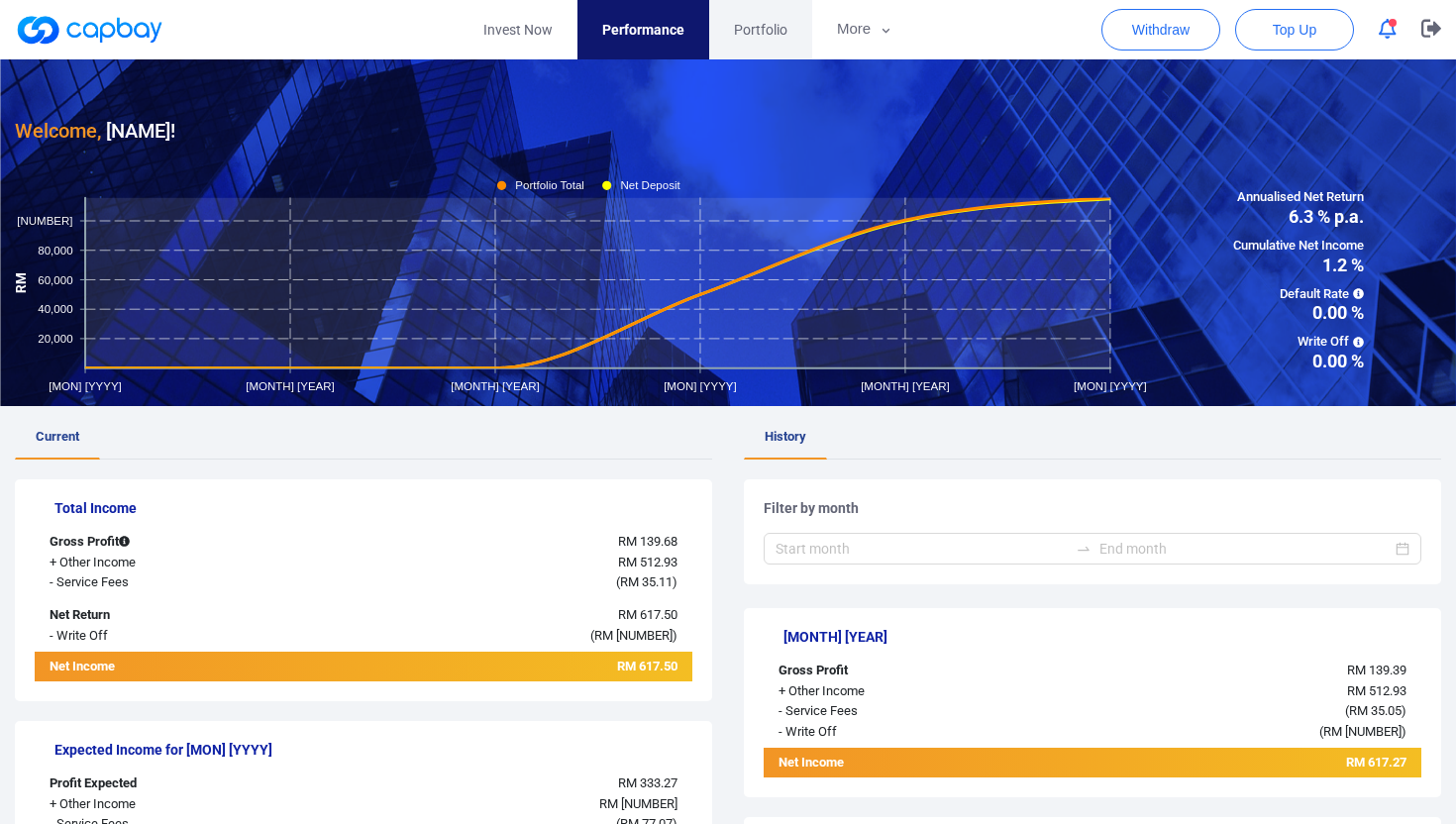 click on "Portfolio" at bounding box center [761, 30] 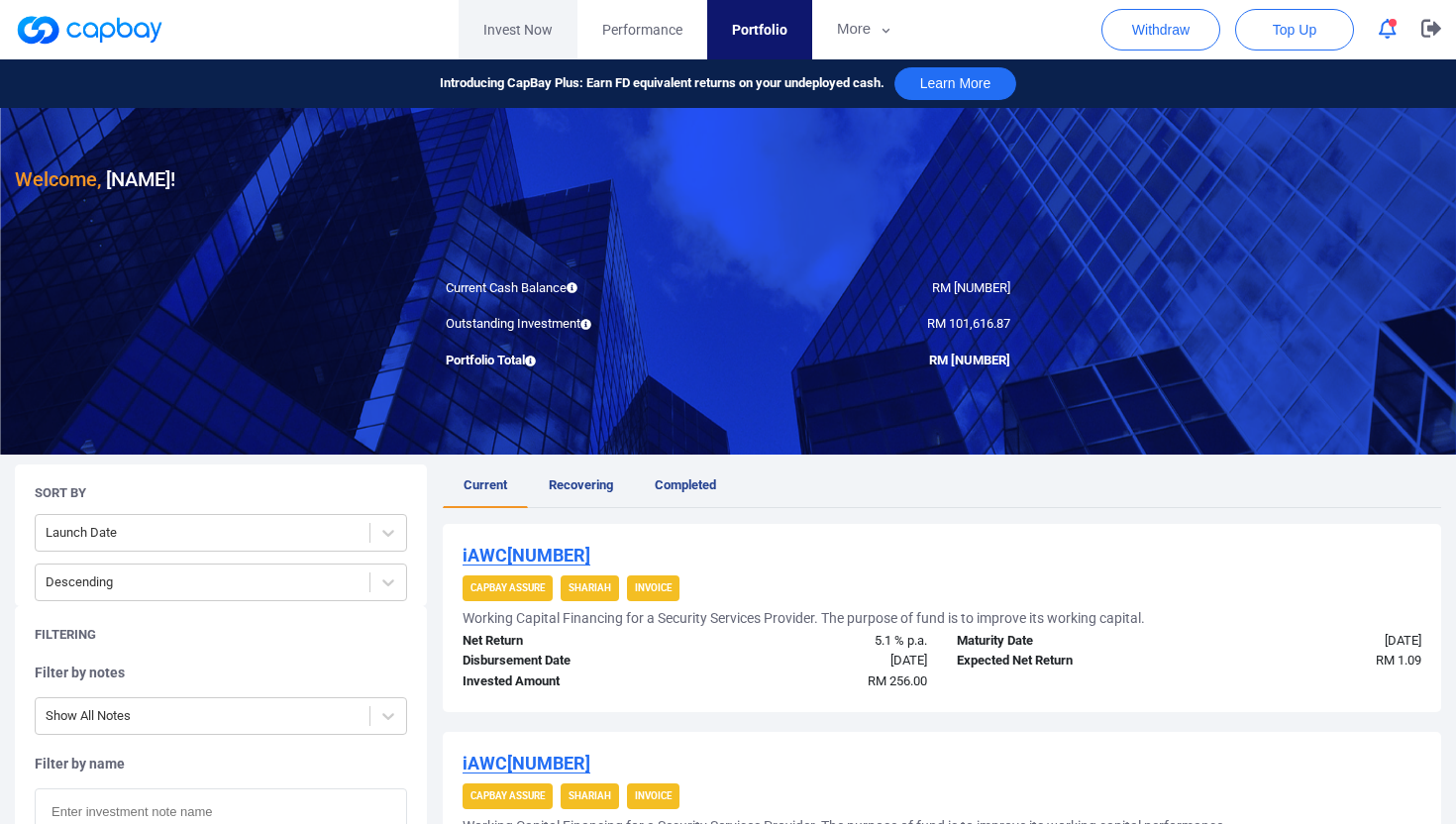 click on "Invest Now" at bounding box center [518, 30] 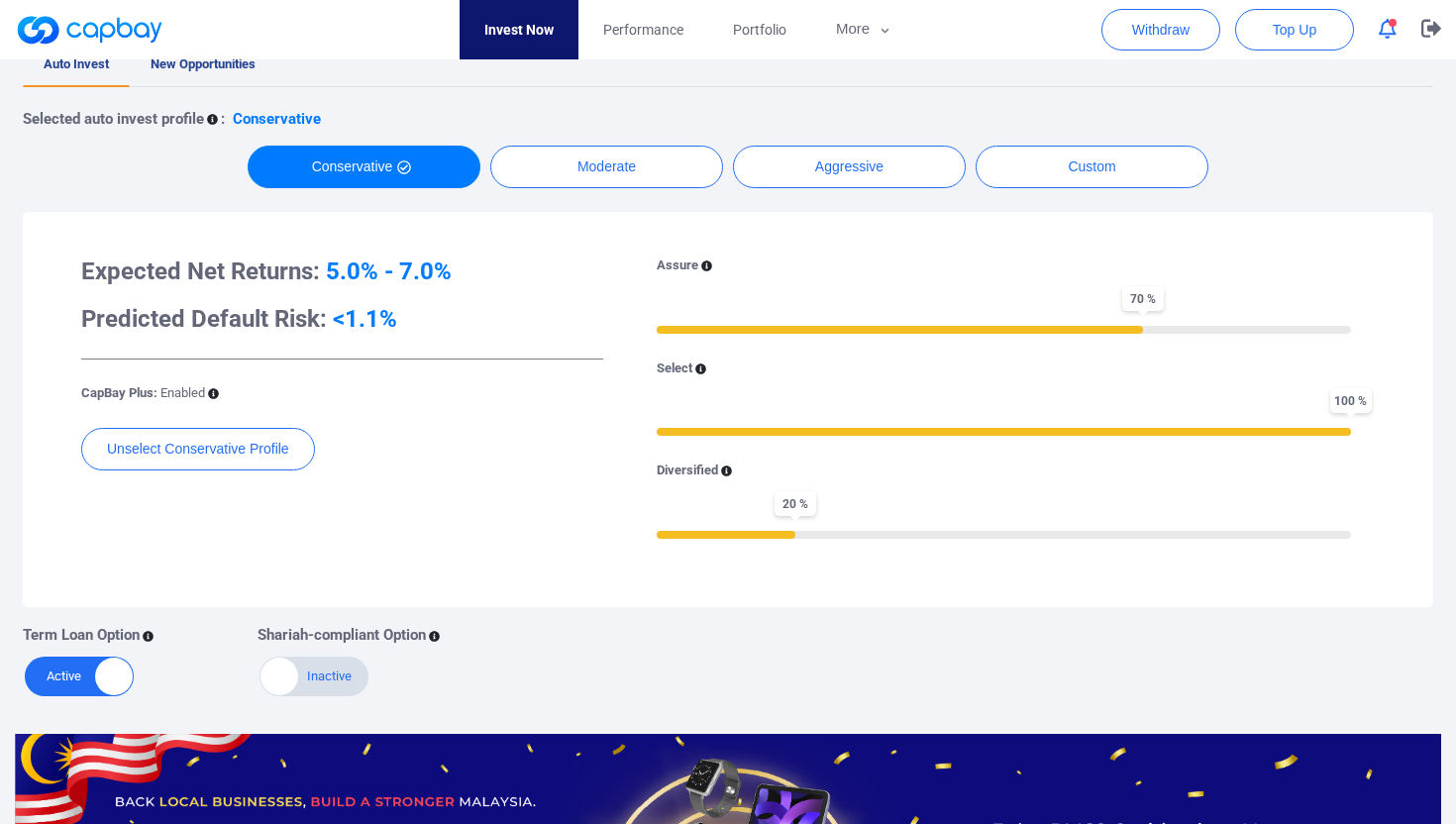 scroll, scrollTop: 537, scrollLeft: 0, axis: vertical 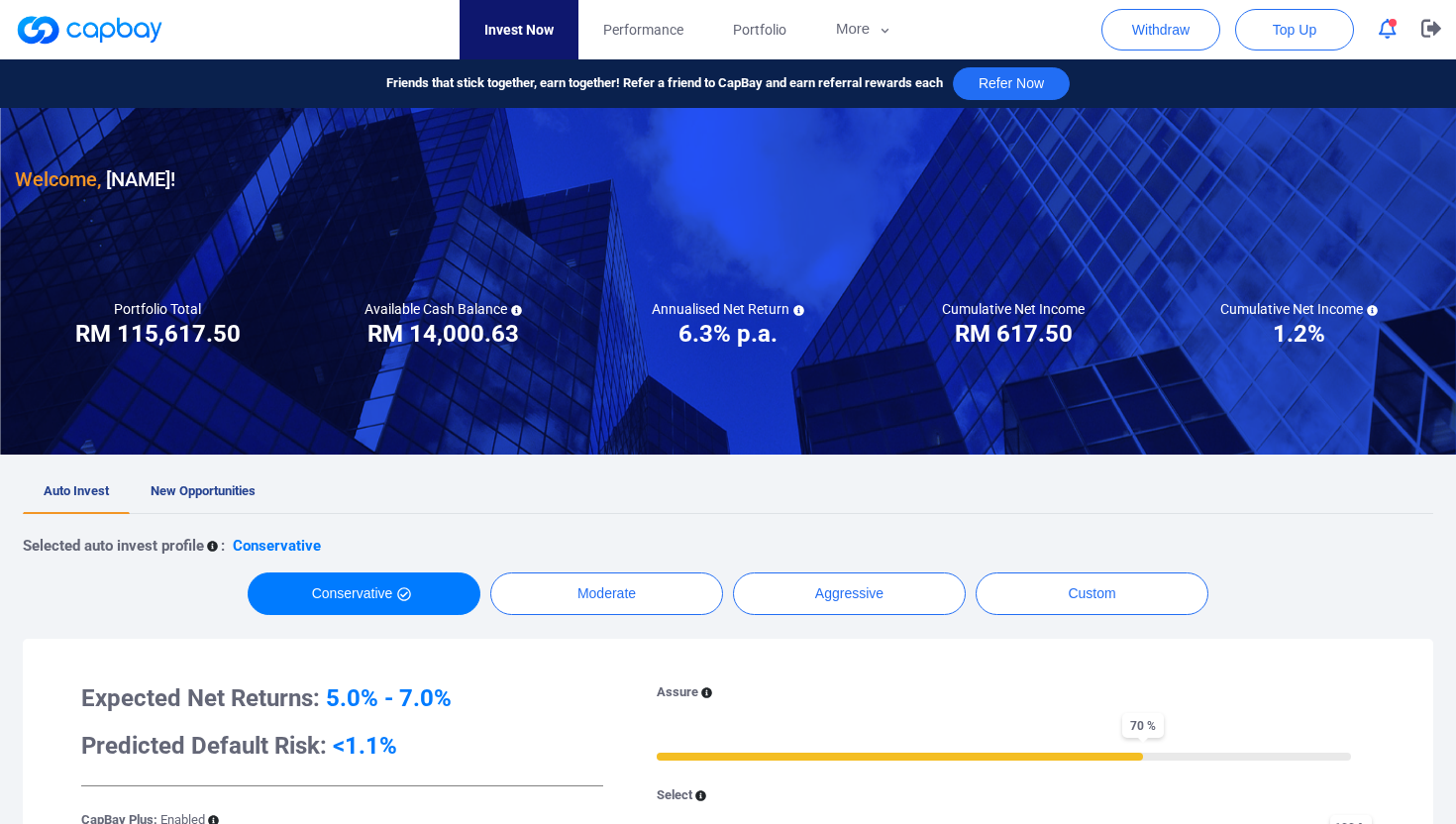 click at bounding box center (89, 30) 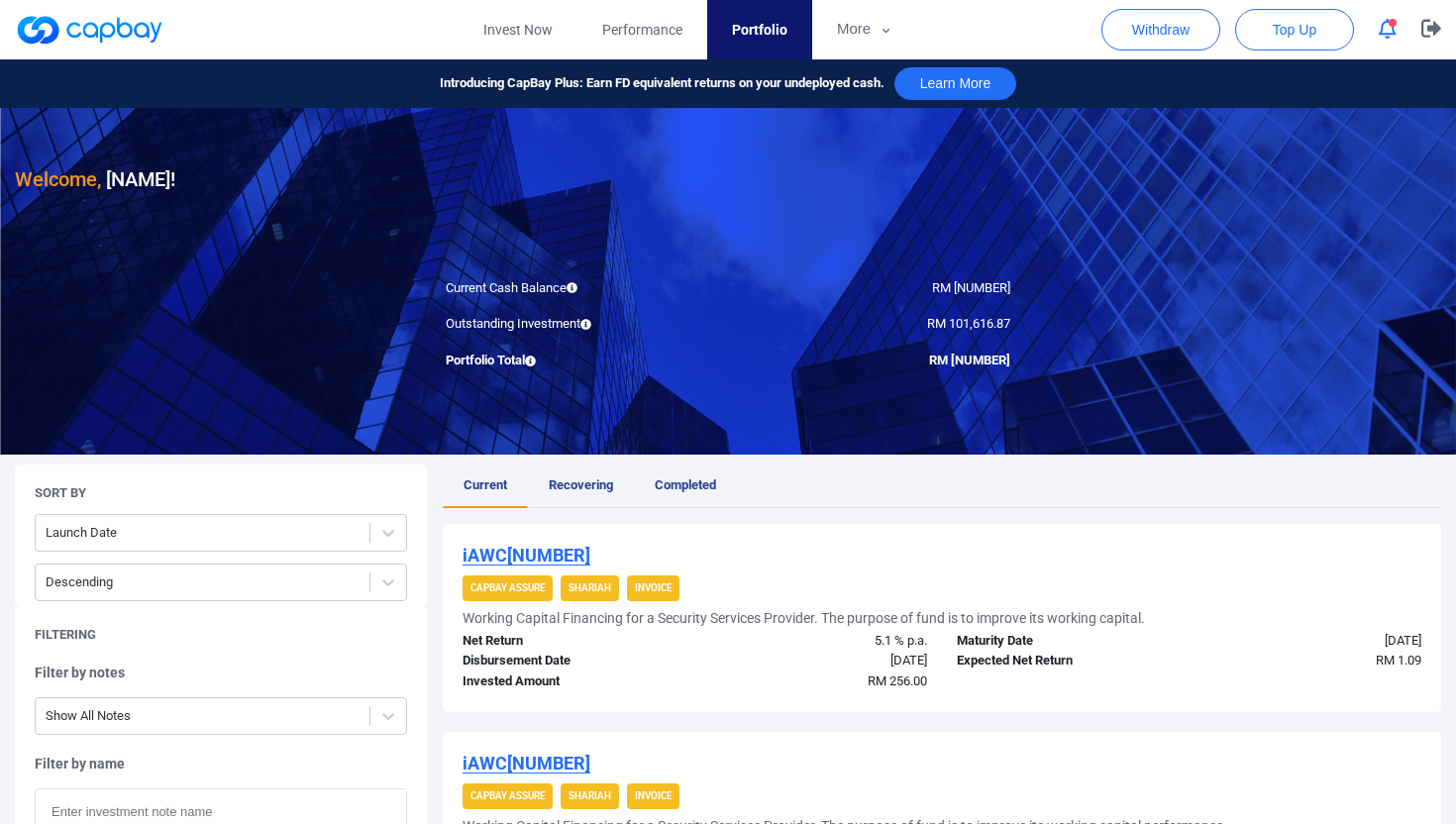 click 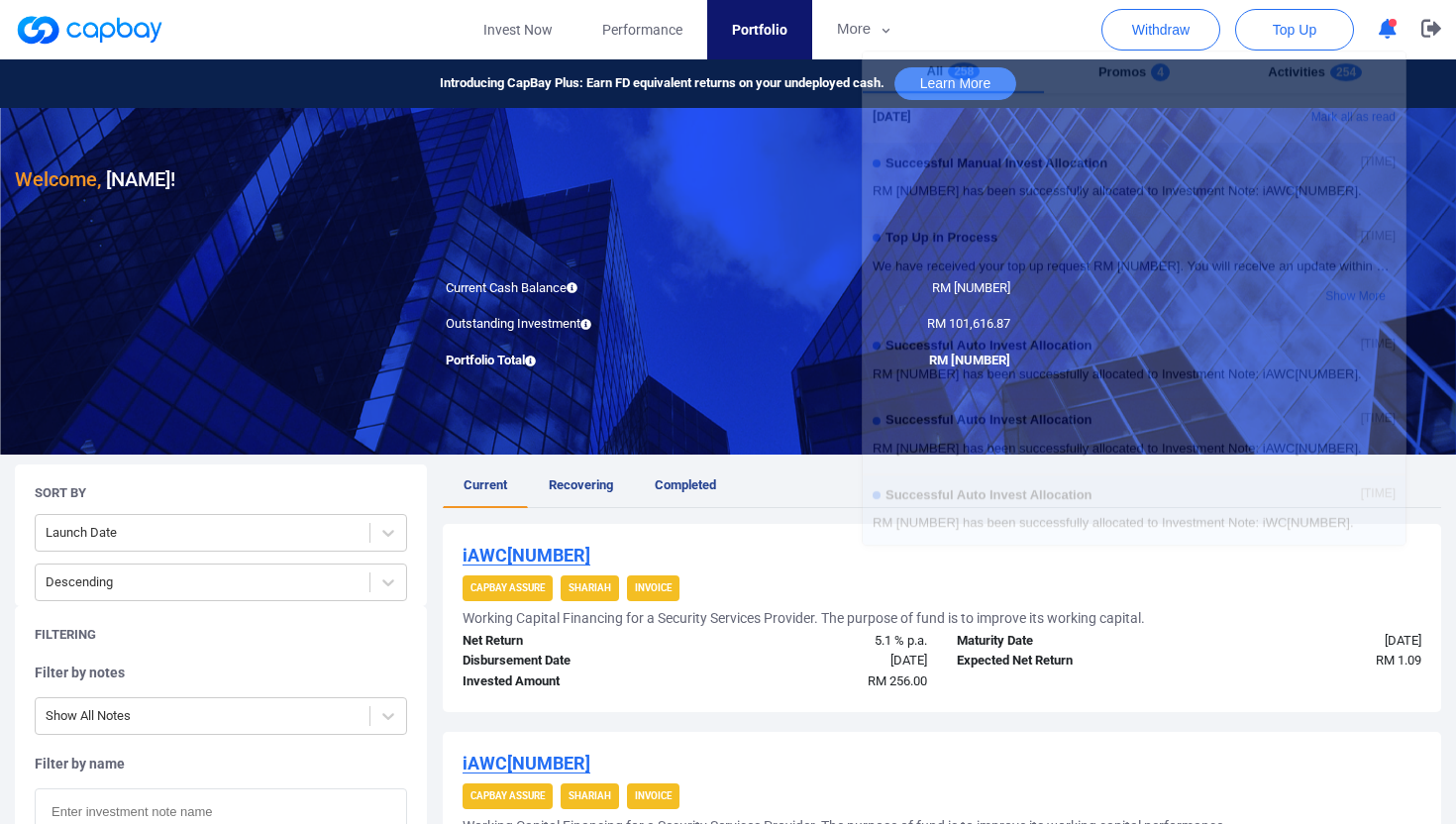 scroll, scrollTop: 142, scrollLeft: 0, axis: vertical 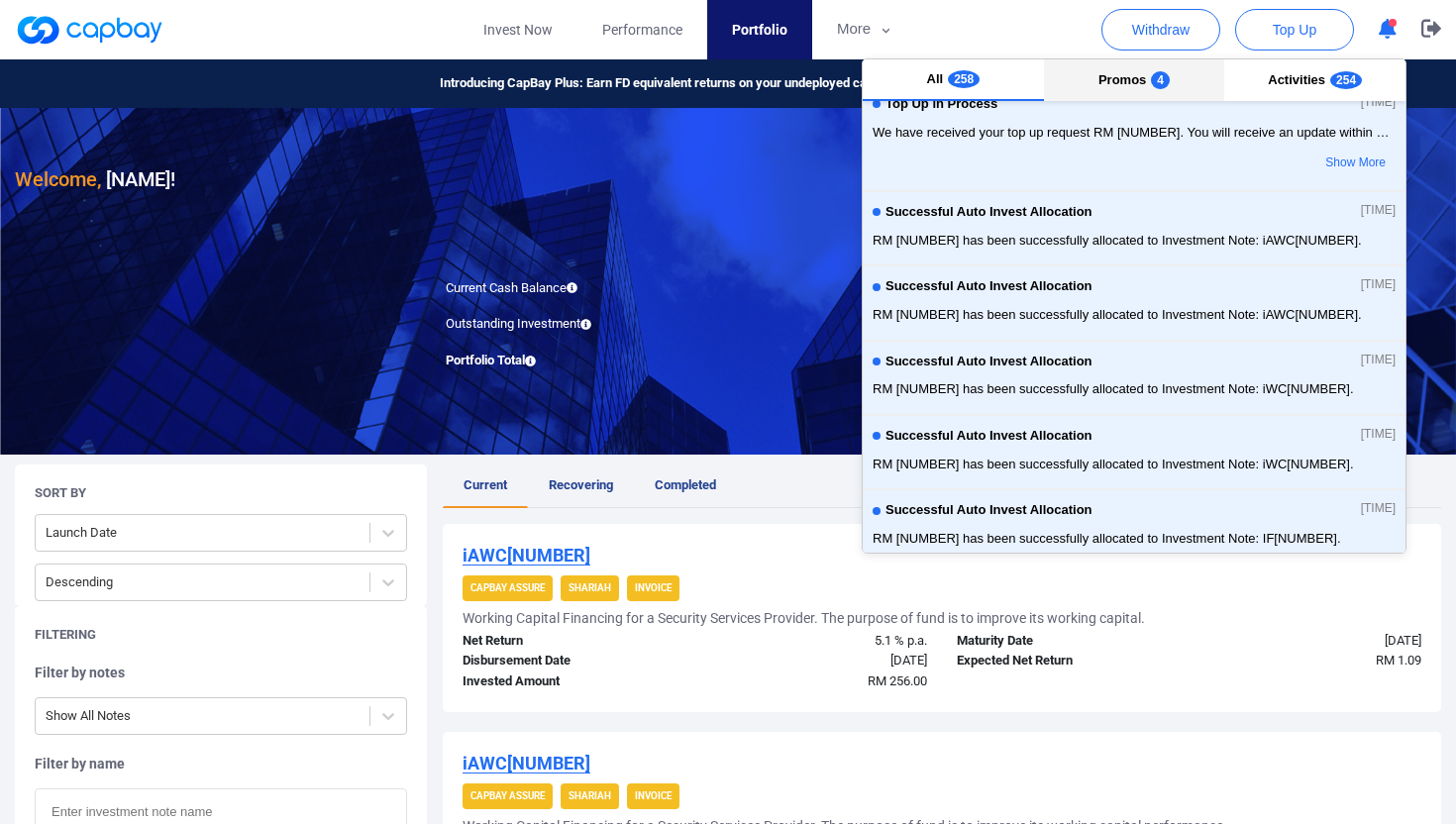 click on "Promos" at bounding box center [1122, 79] 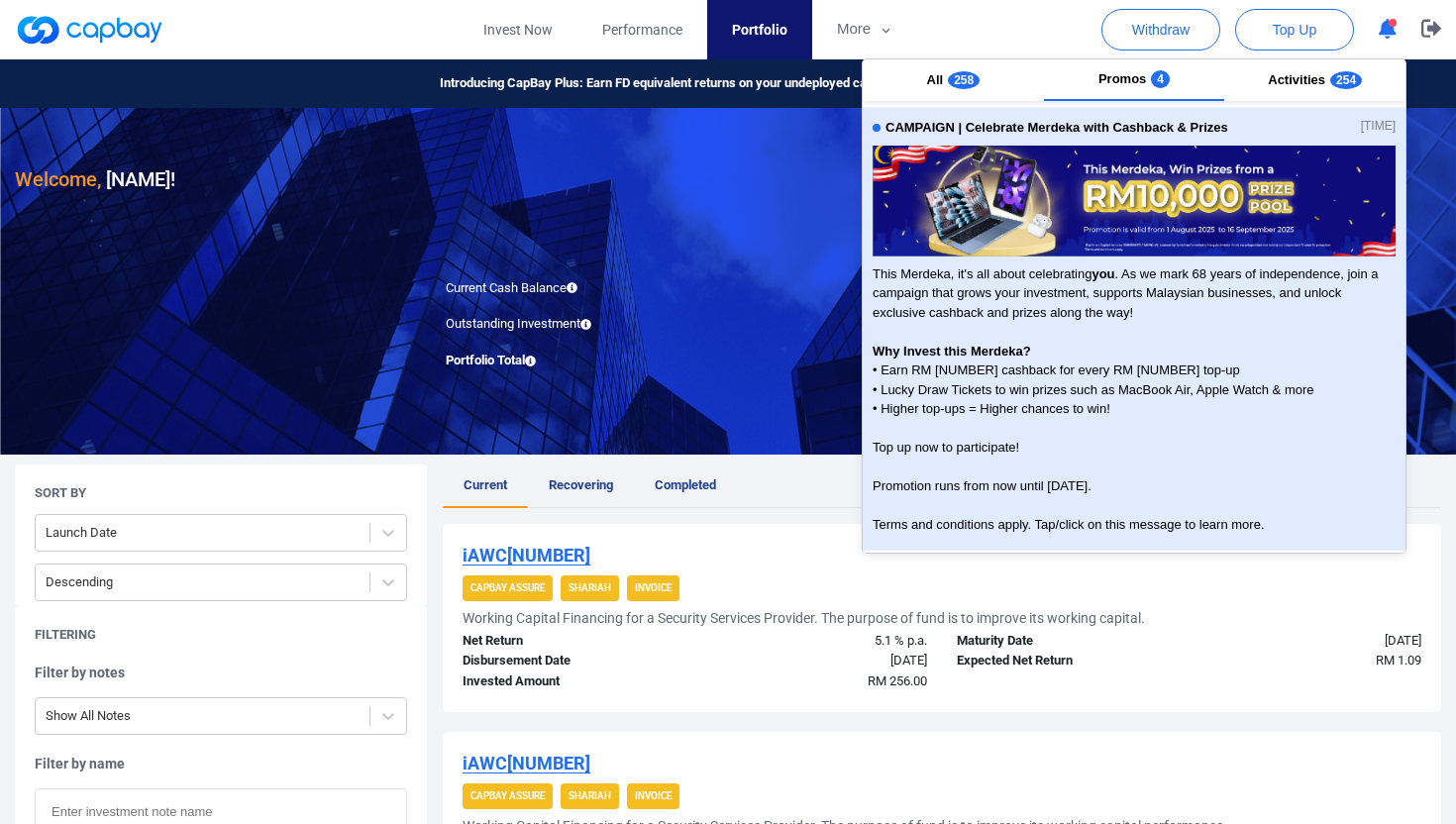scroll, scrollTop: 0, scrollLeft: 0, axis: both 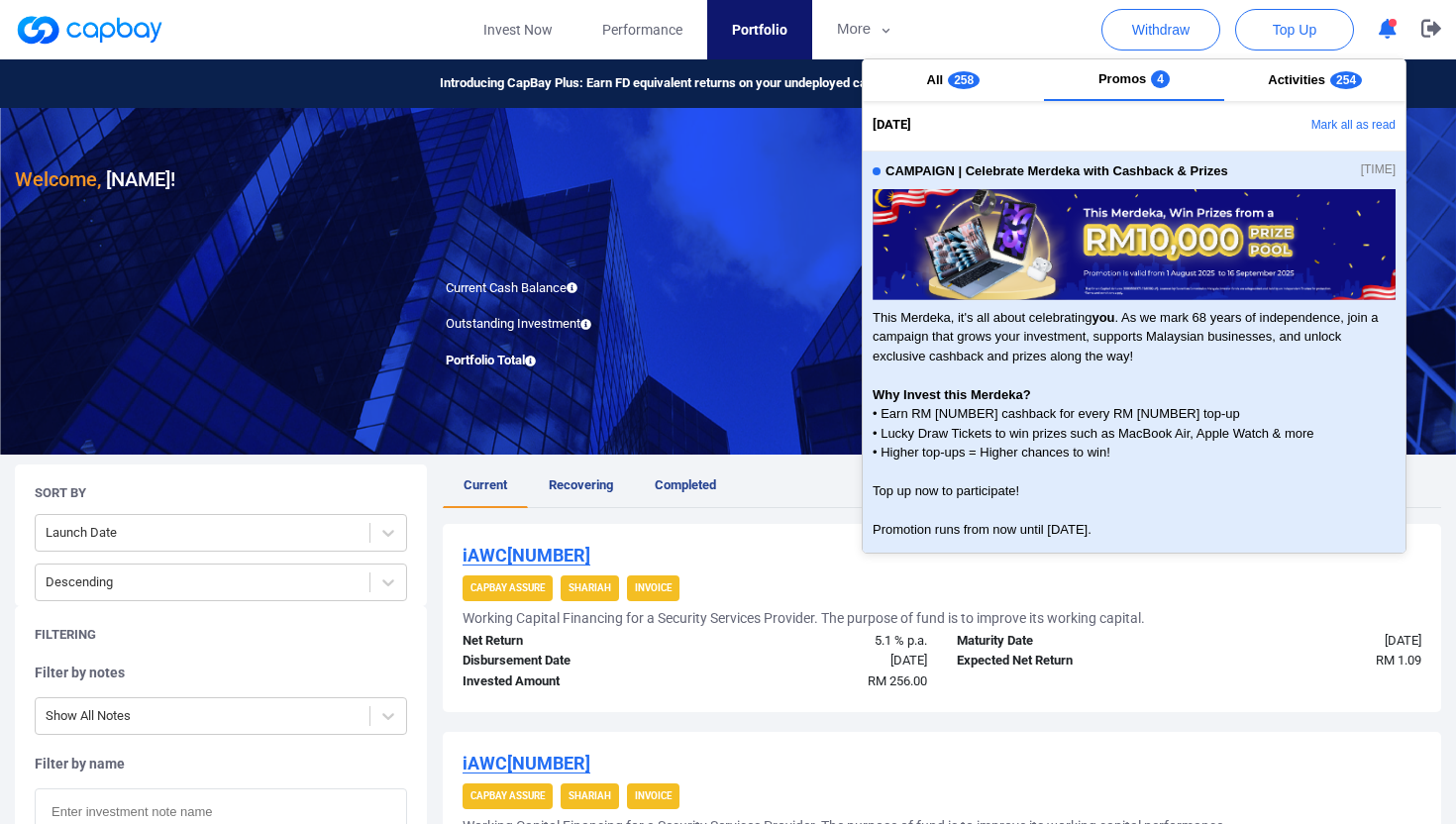 click at bounding box center (1134, 248) 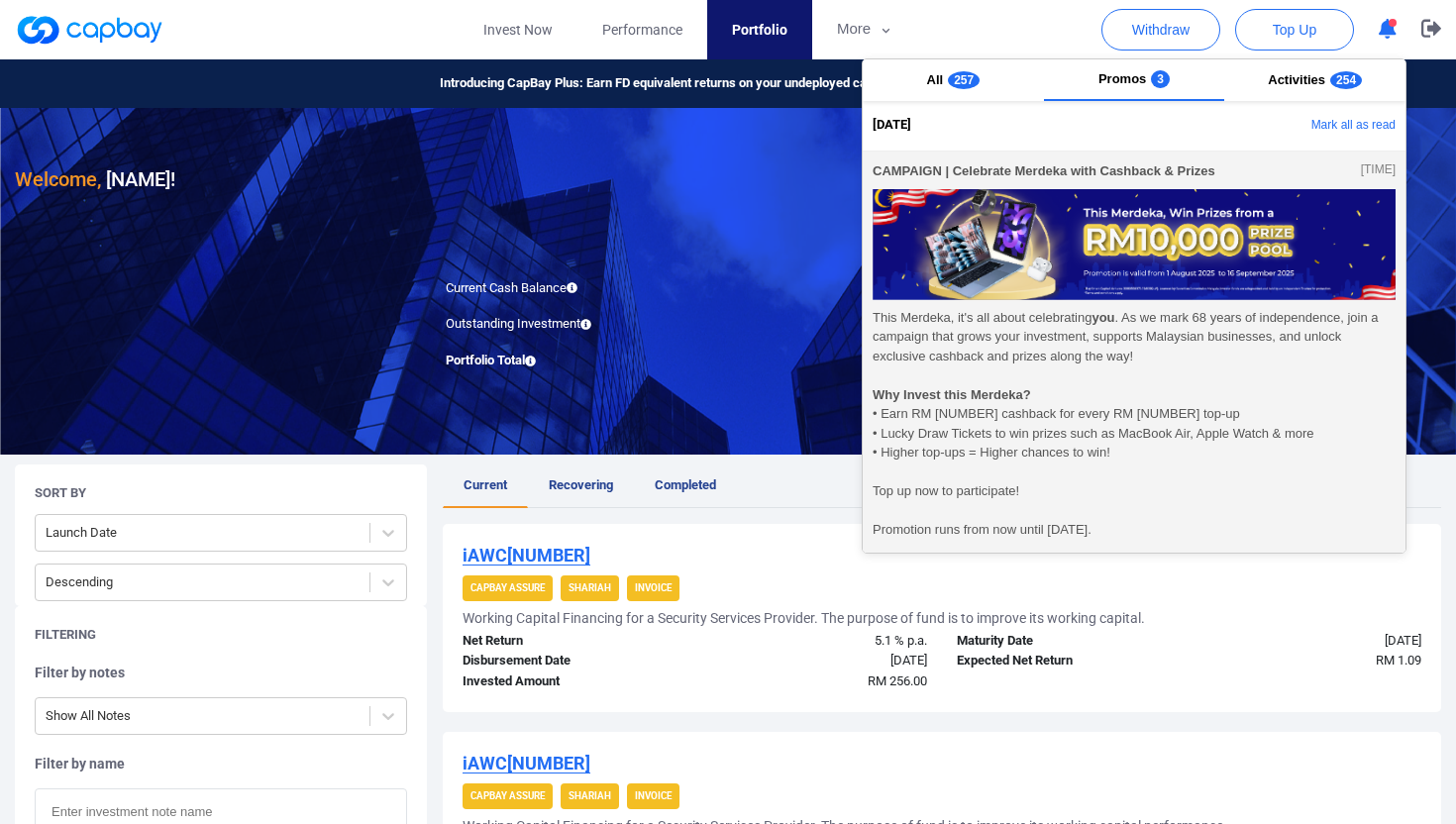click at bounding box center [1134, 248] 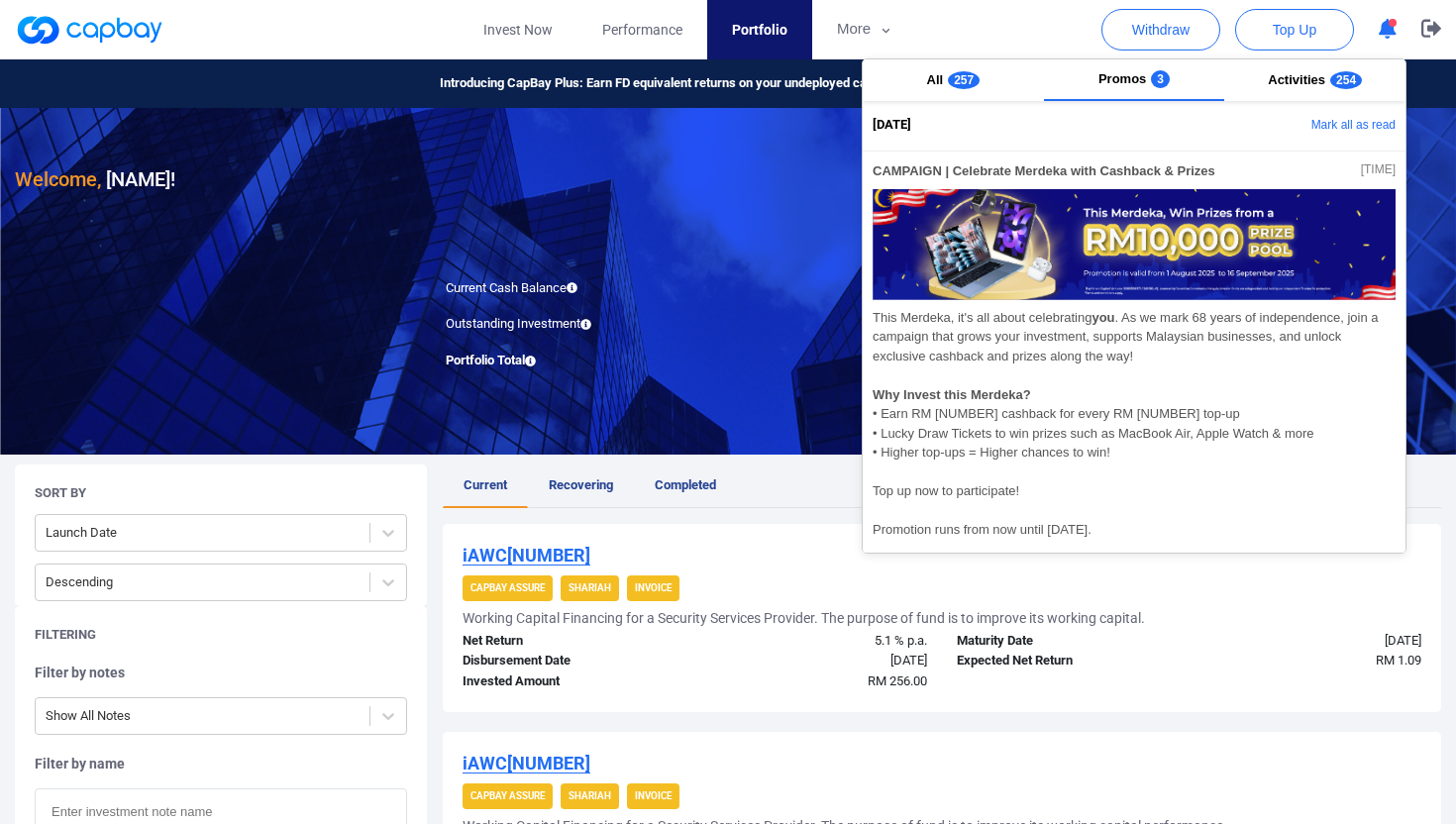 click on "Invest Now Performance Portfolio More Transaction My Statements My Profile FAQs / User Guide" at bounding box center [688, 30] 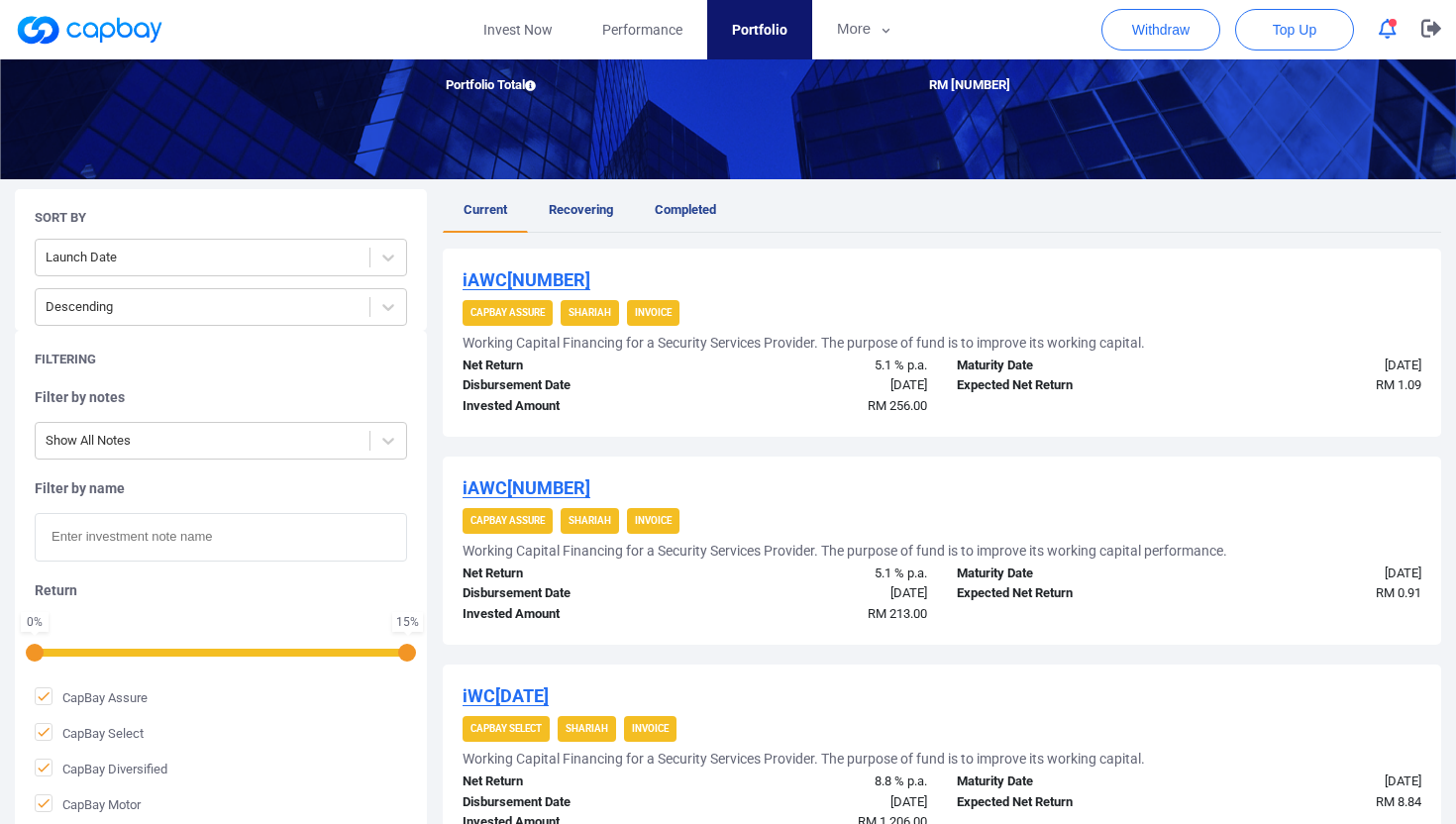 scroll, scrollTop: 0, scrollLeft: 0, axis: both 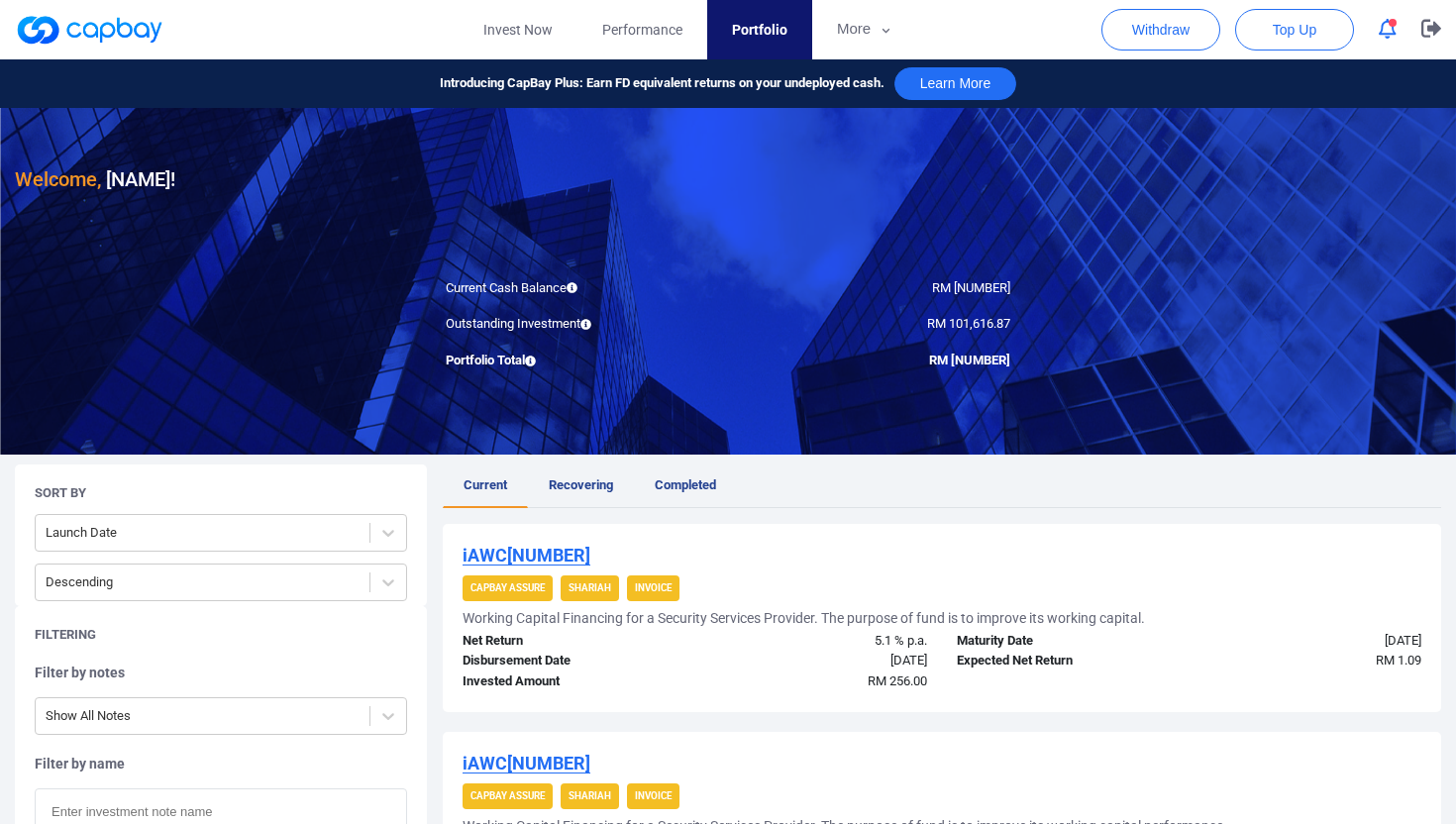click at bounding box center [89, 30] 